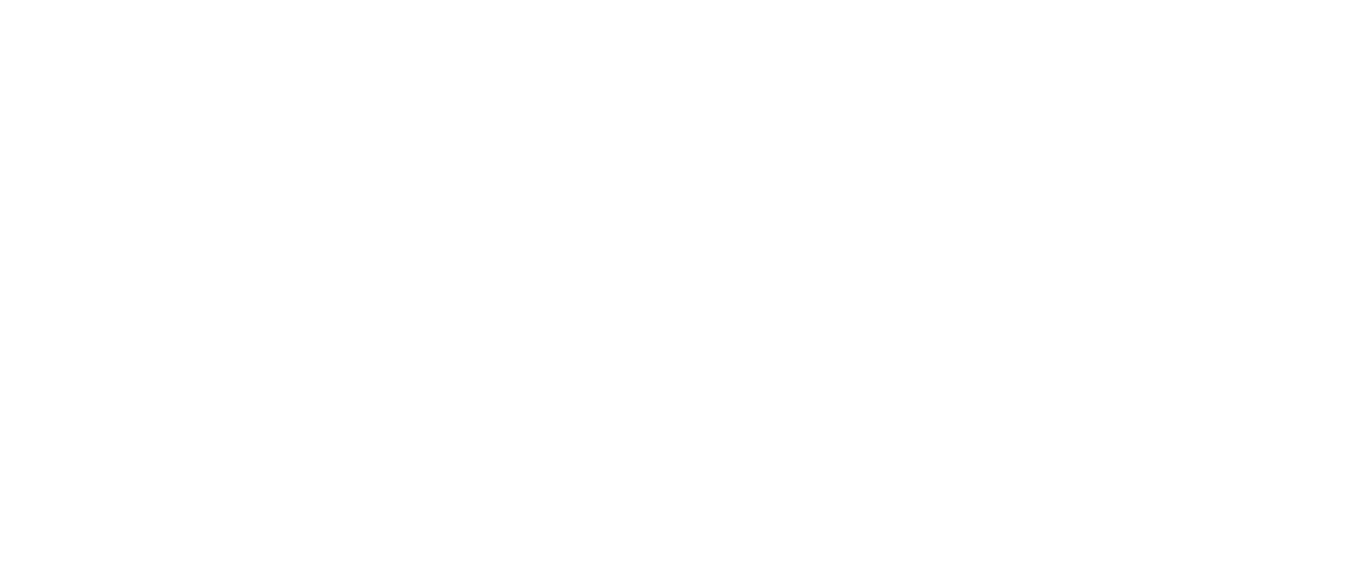 scroll, scrollTop: 0, scrollLeft: 0, axis: both 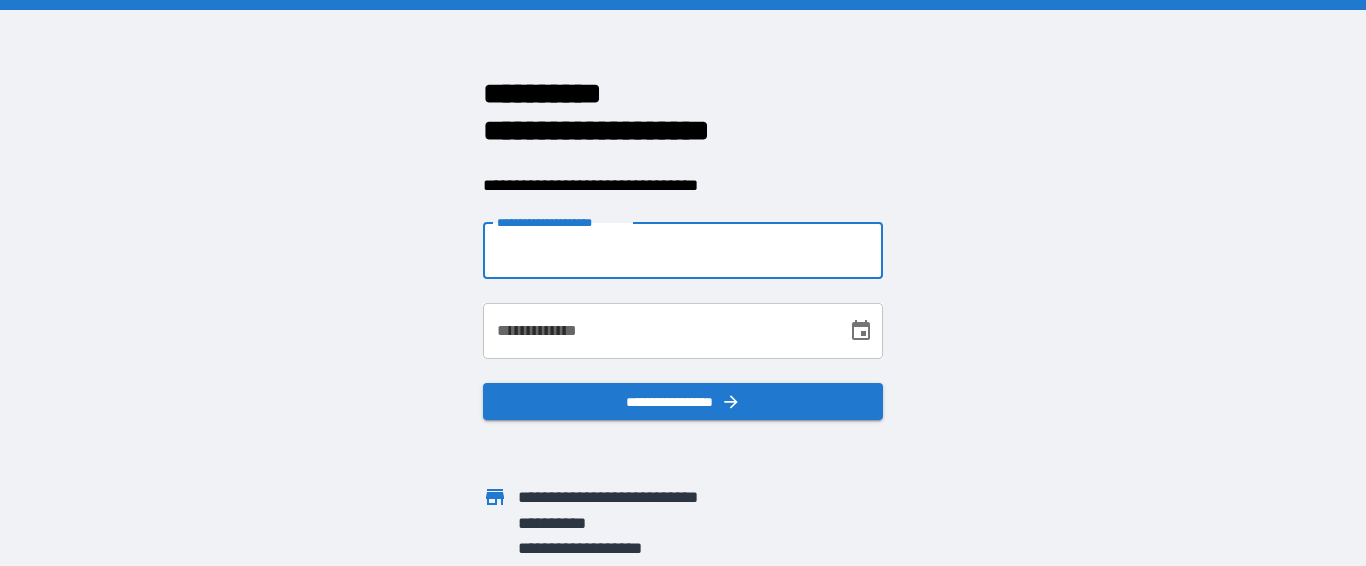 click on "**********" at bounding box center (683, 251) 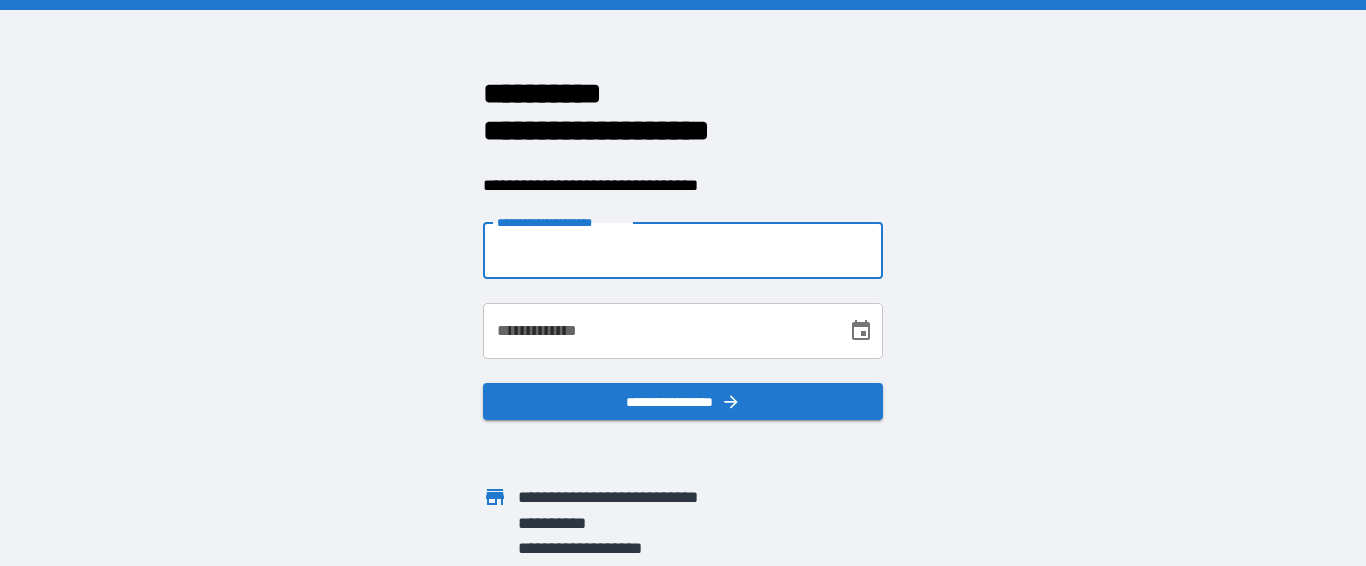 type on "**********" 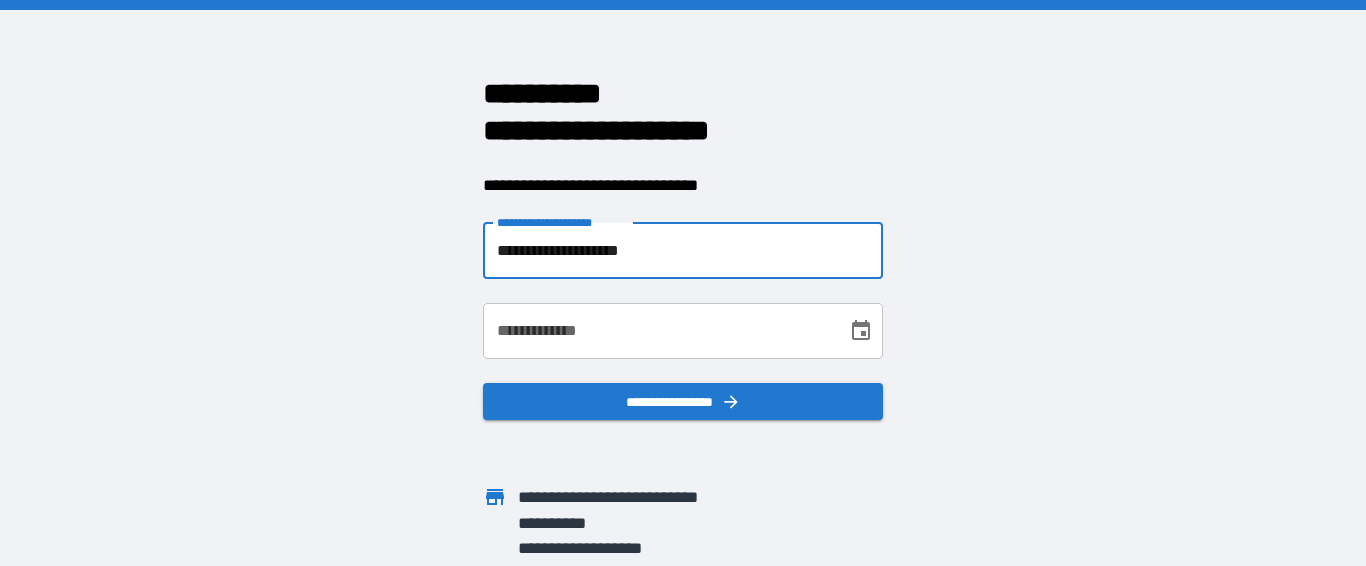 click on "**********" at bounding box center [683, 331] 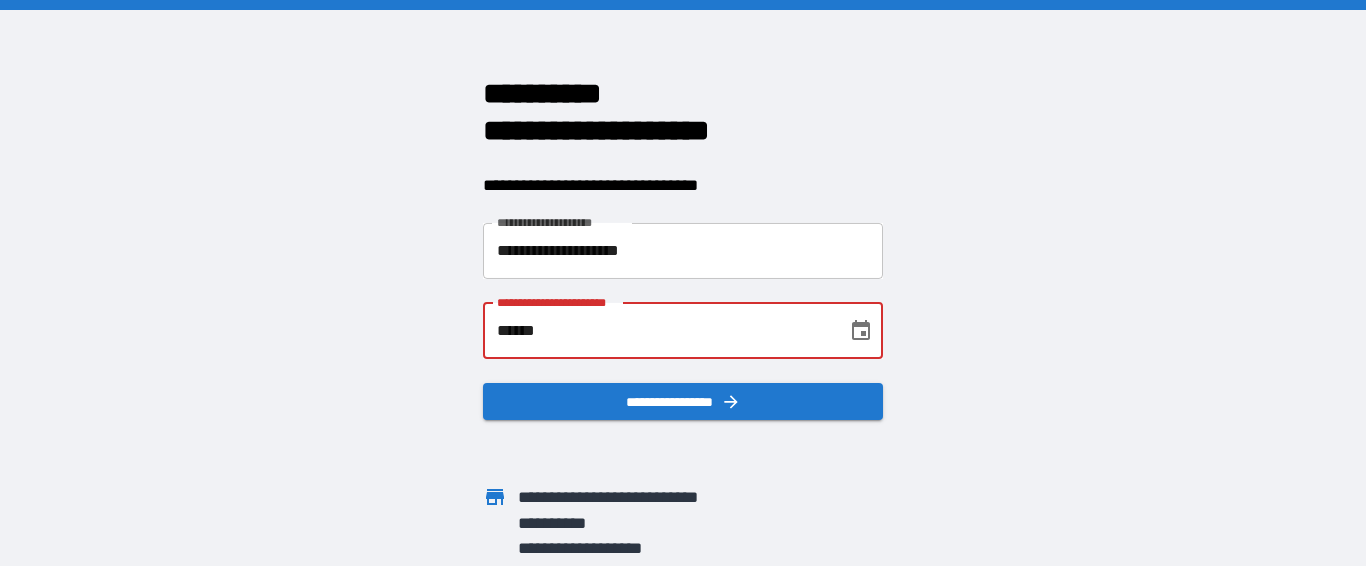 click on "******" at bounding box center [658, 331] 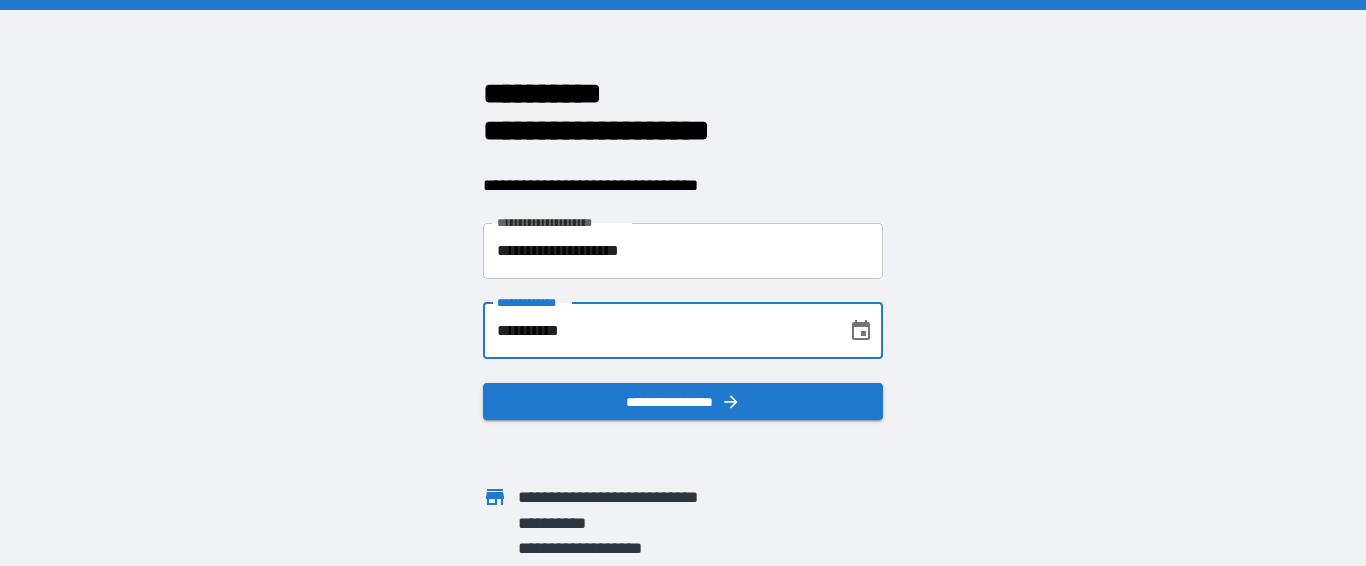 type on "**********" 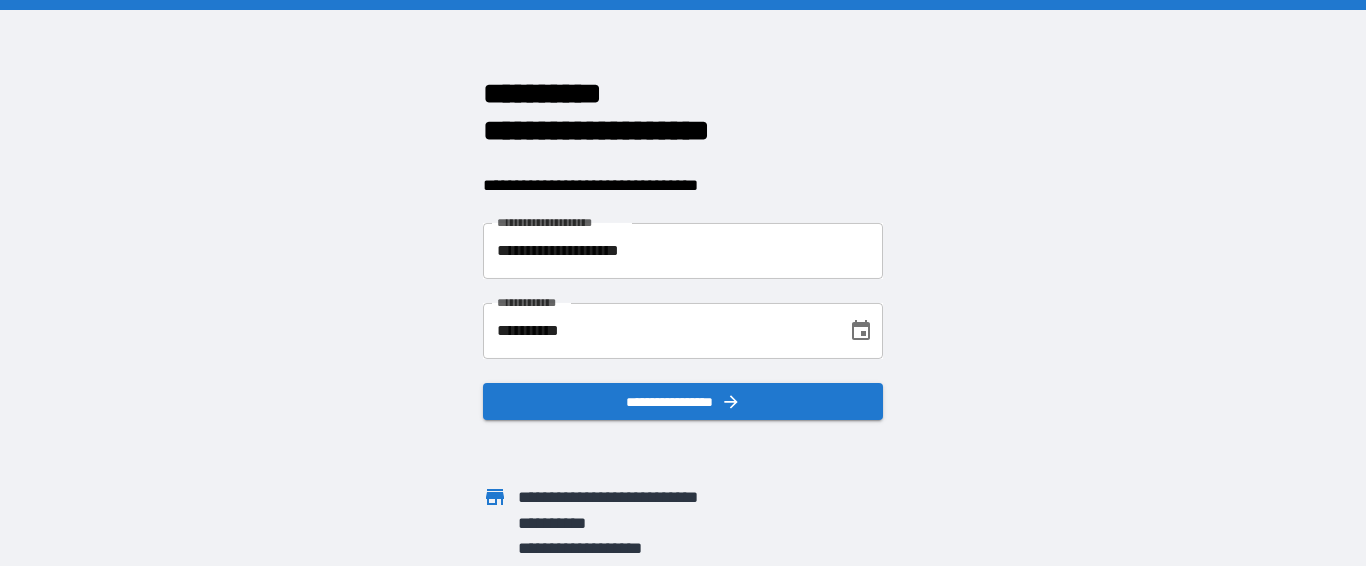 click at bounding box center [847, 524] 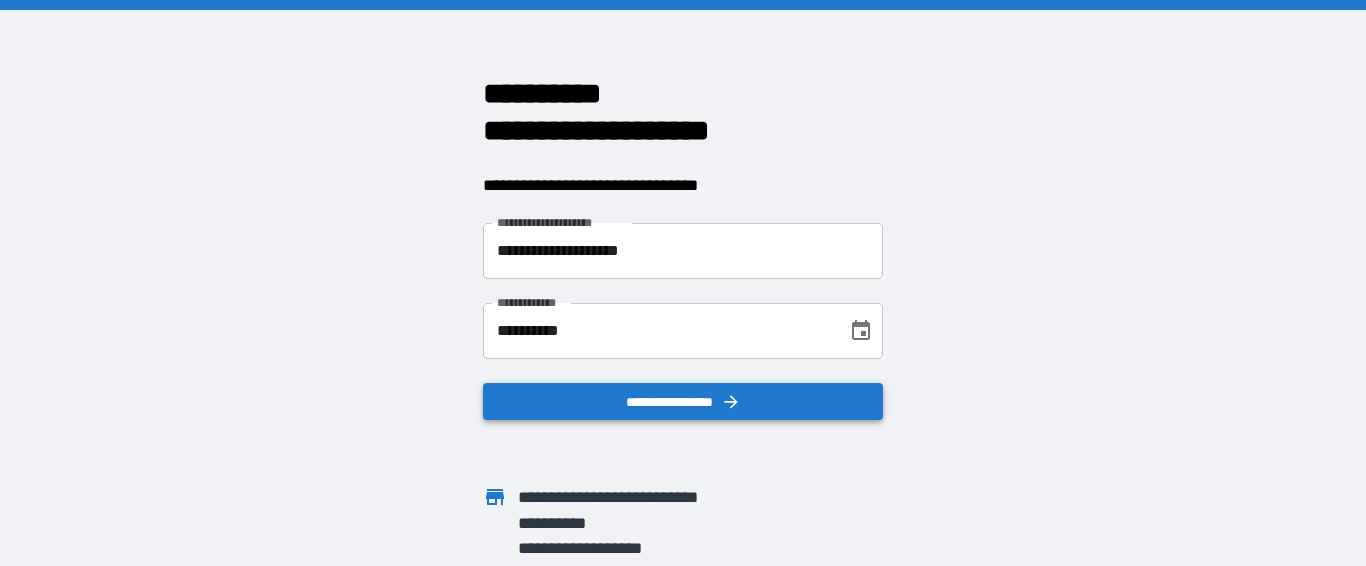 click on "**********" at bounding box center (683, 402) 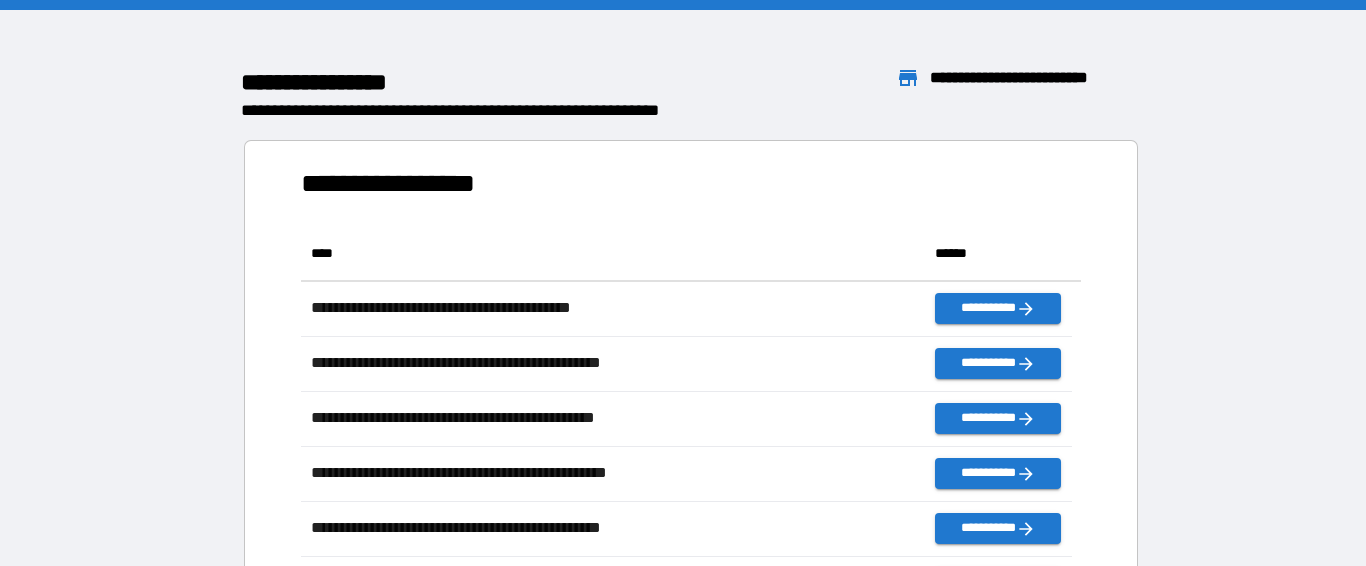 scroll, scrollTop: 16, scrollLeft: 16, axis: both 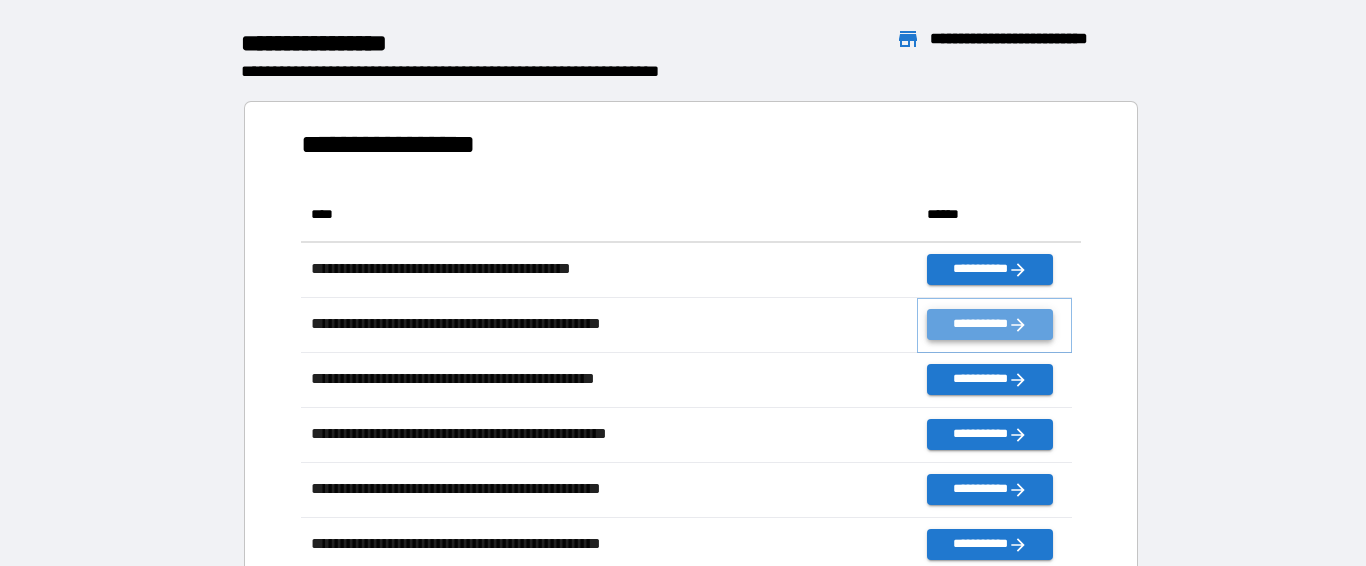 click on "**********" at bounding box center (989, 324) 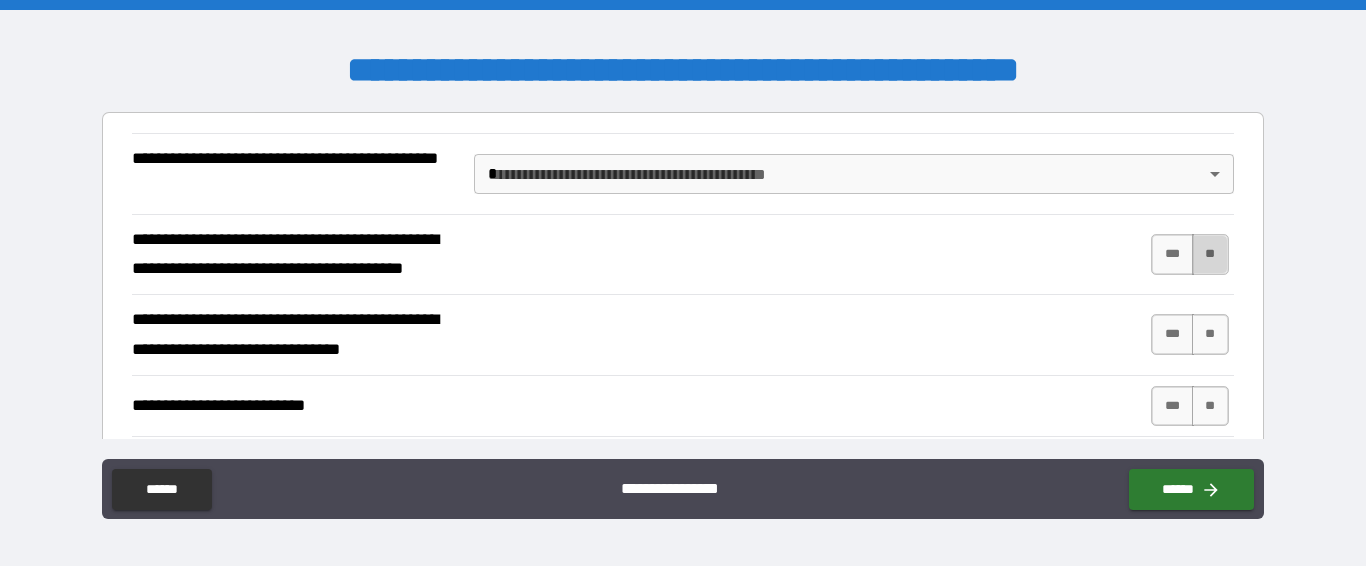 click on "**" at bounding box center [1210, 254] 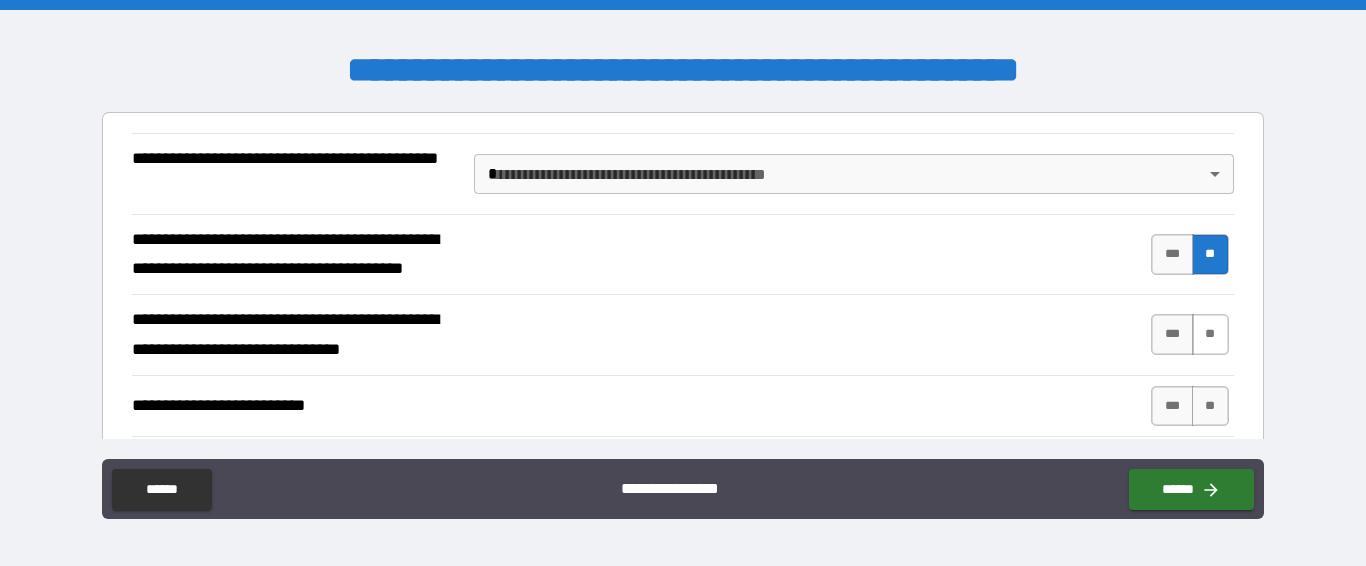 click on "**" at bounding box center (1210, 334) 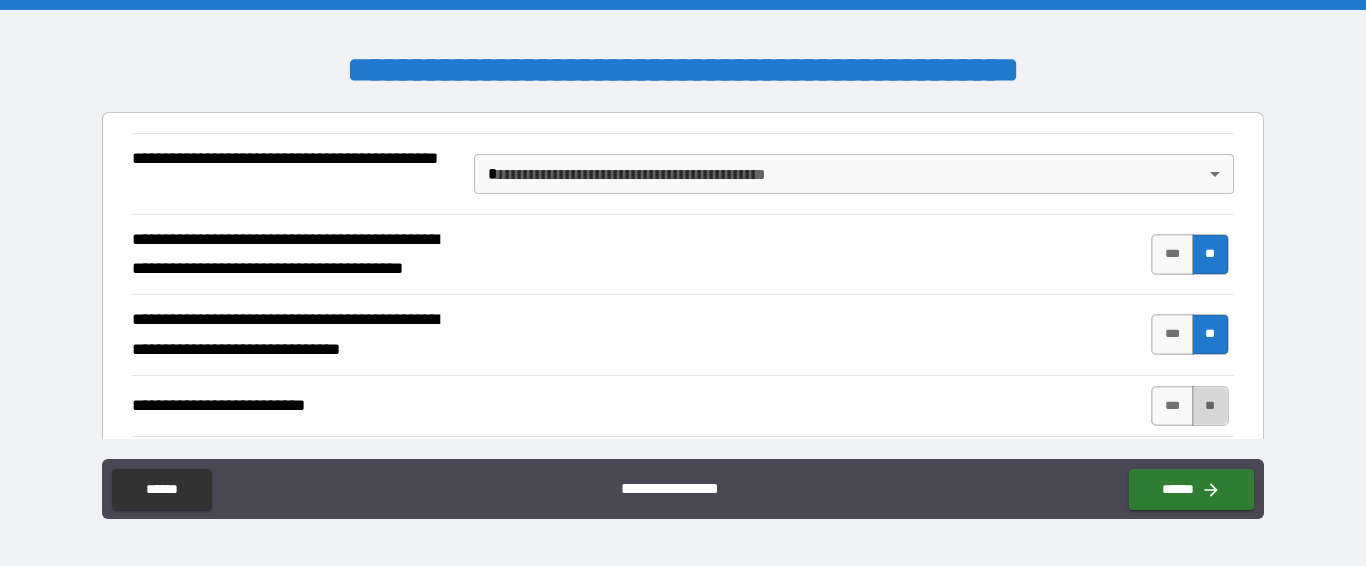 click on "**" at bounding box center (1210, 406) 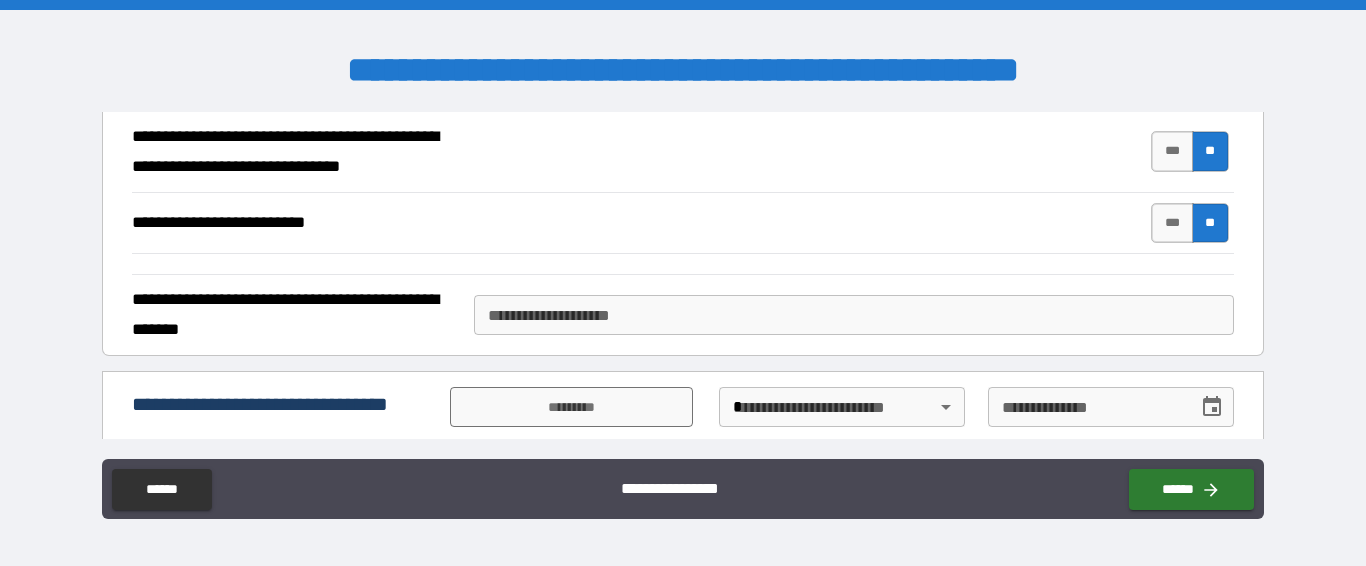 scroll, scrollTop: 184, scrollLeft: 0, axis: vertical 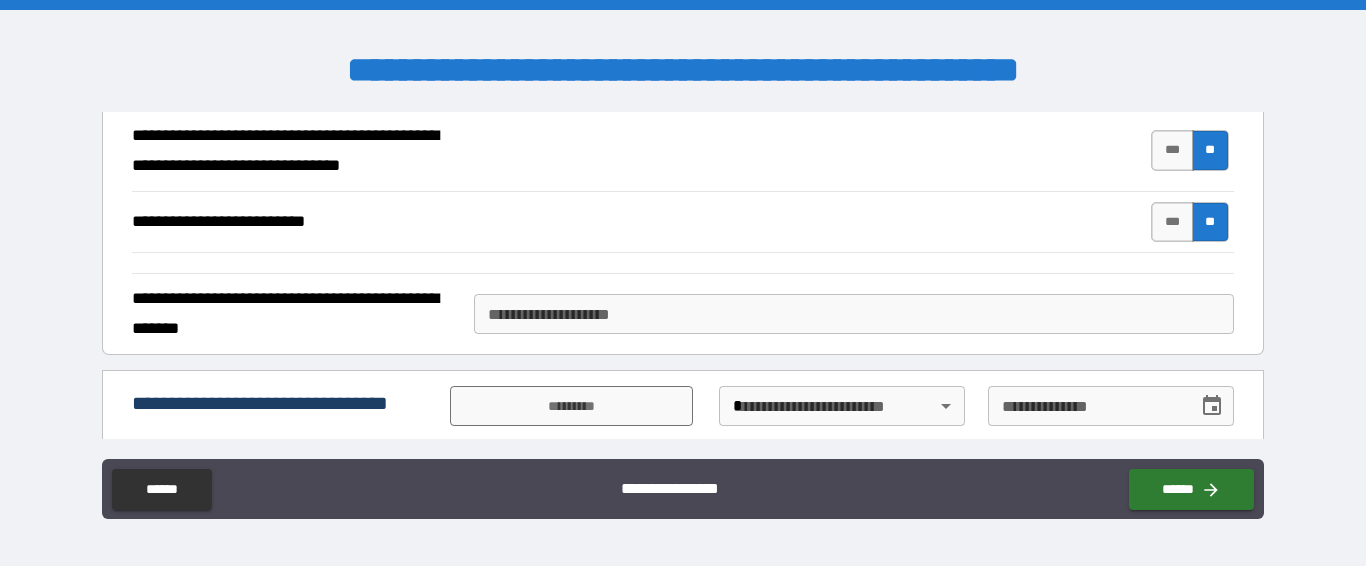 click on "**********" at bounding box center [854, 314] 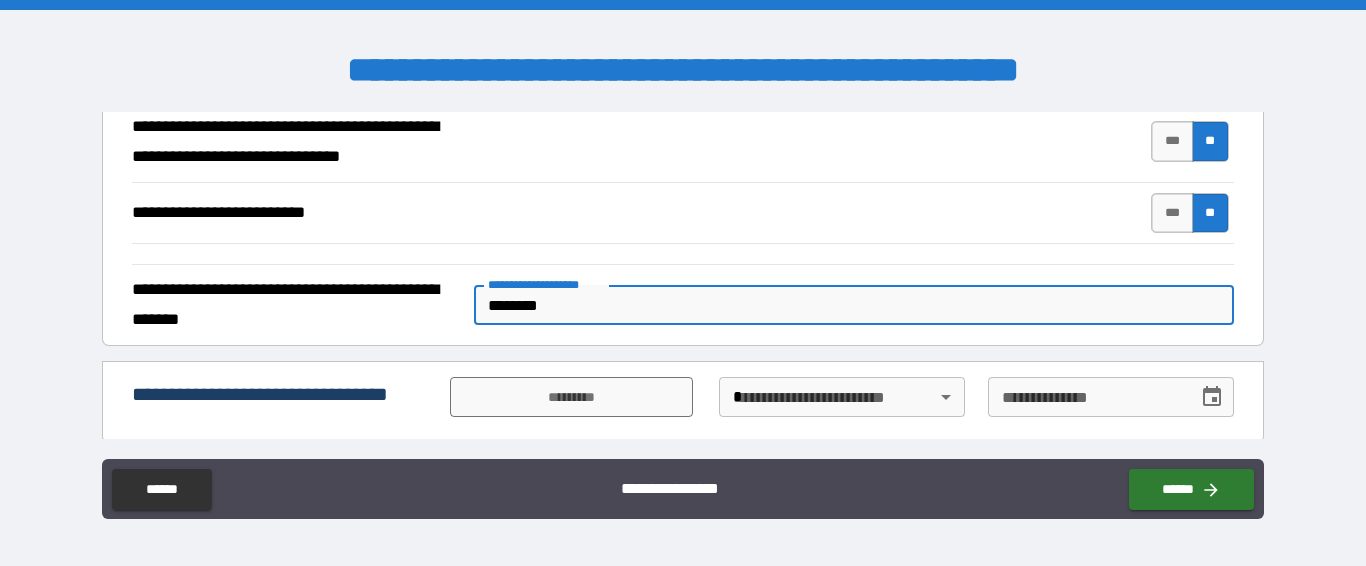 scroll, scrollTop: 202, scrollLeft: 0, axis: vertical 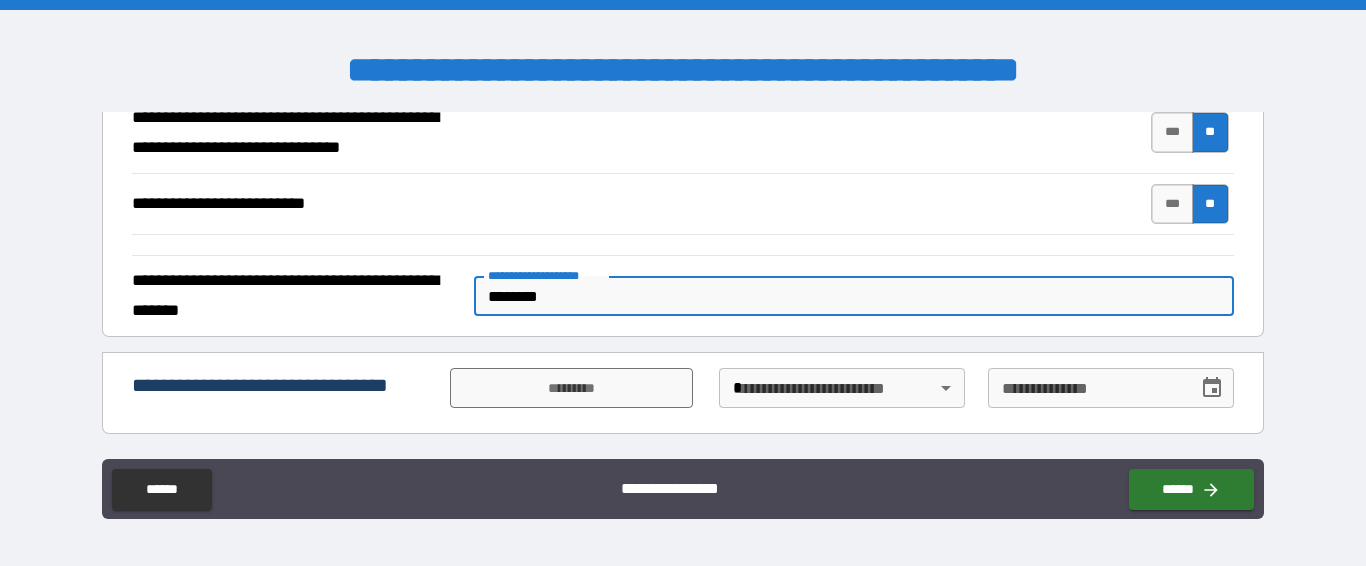 type on "********" 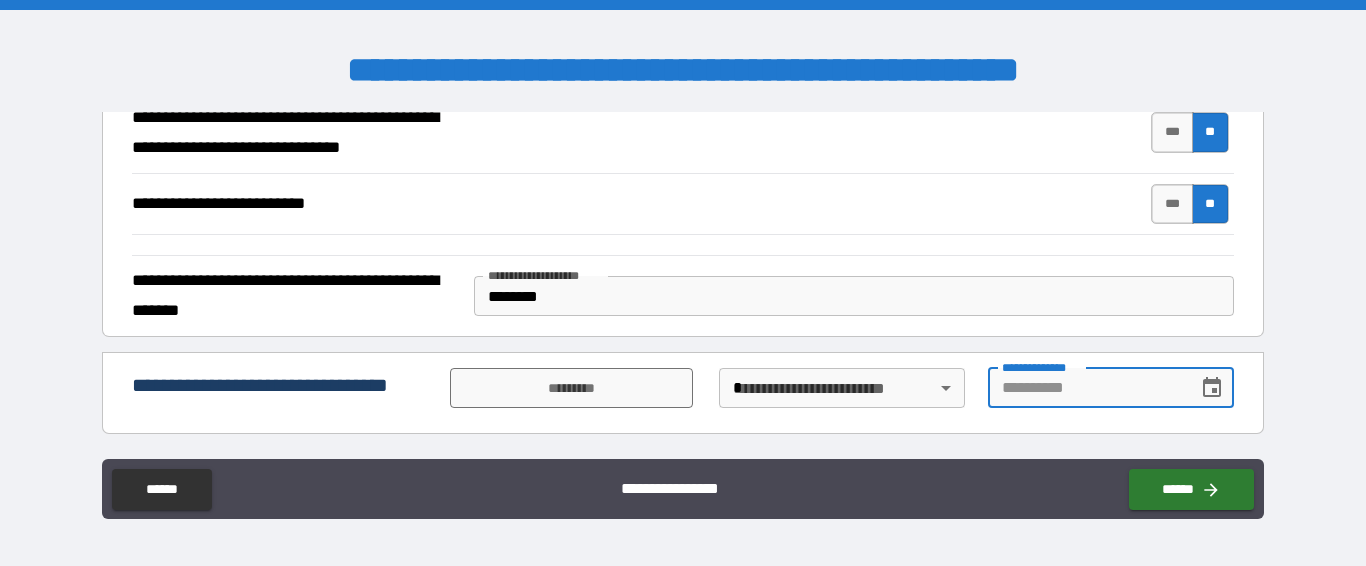 click on "**********" at bounding box center (1086, 388) 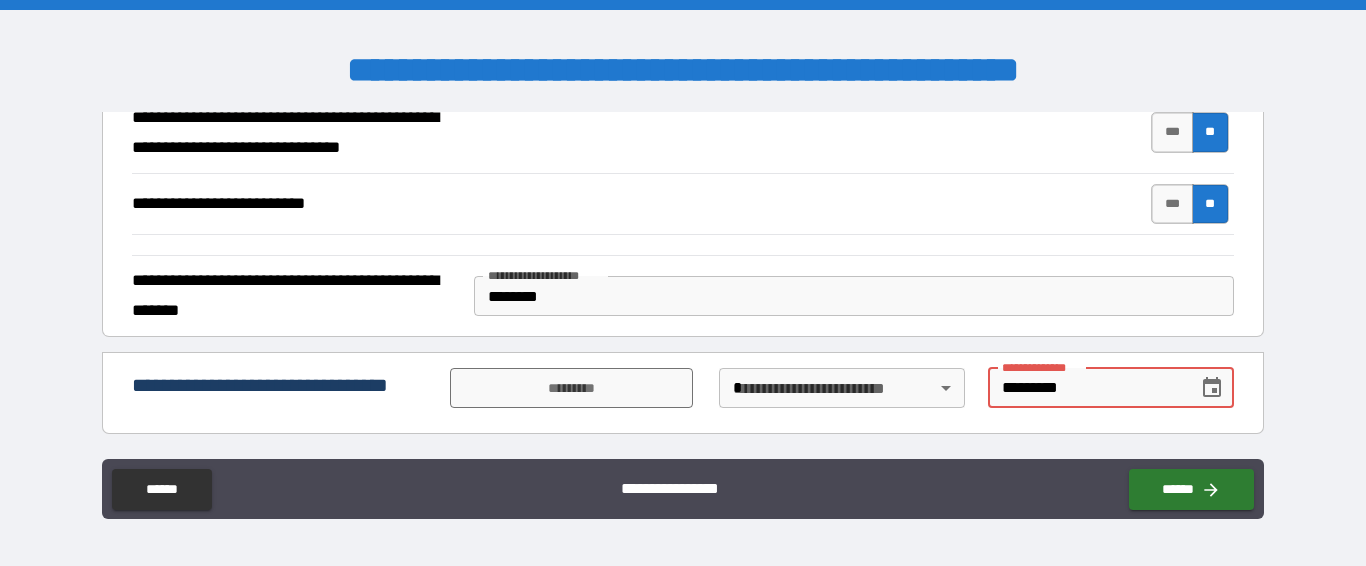 type on "*********" 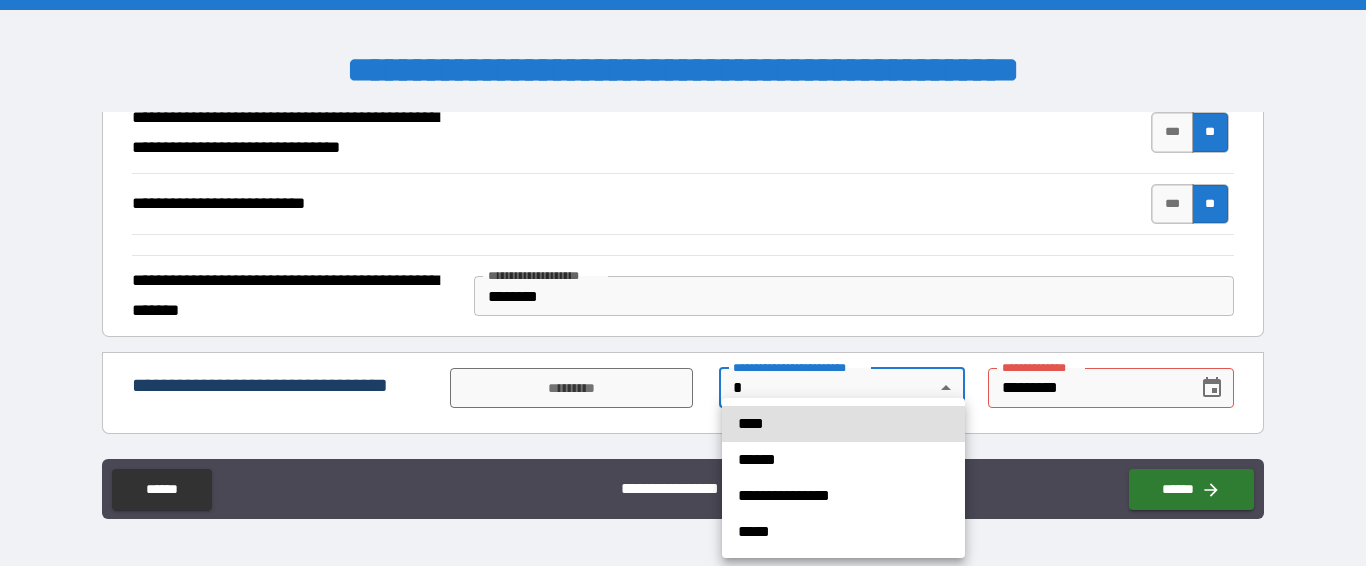 click on "**********" at bounding box center [683, 283] 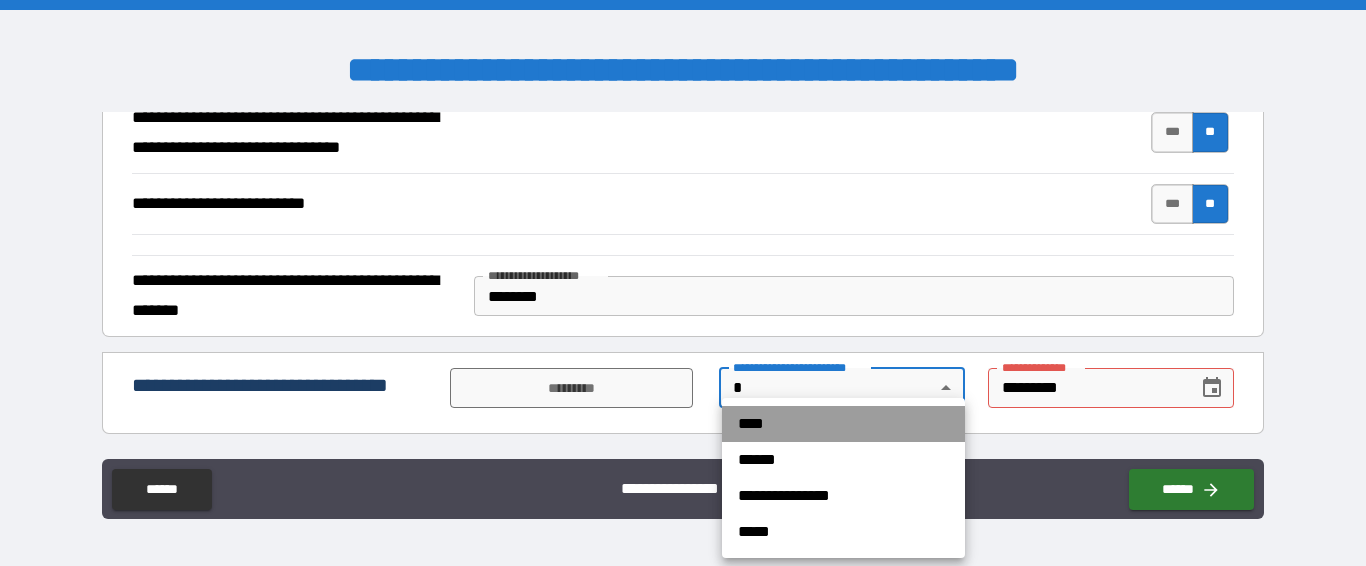 click on "****" at bounding box center (843, 424) 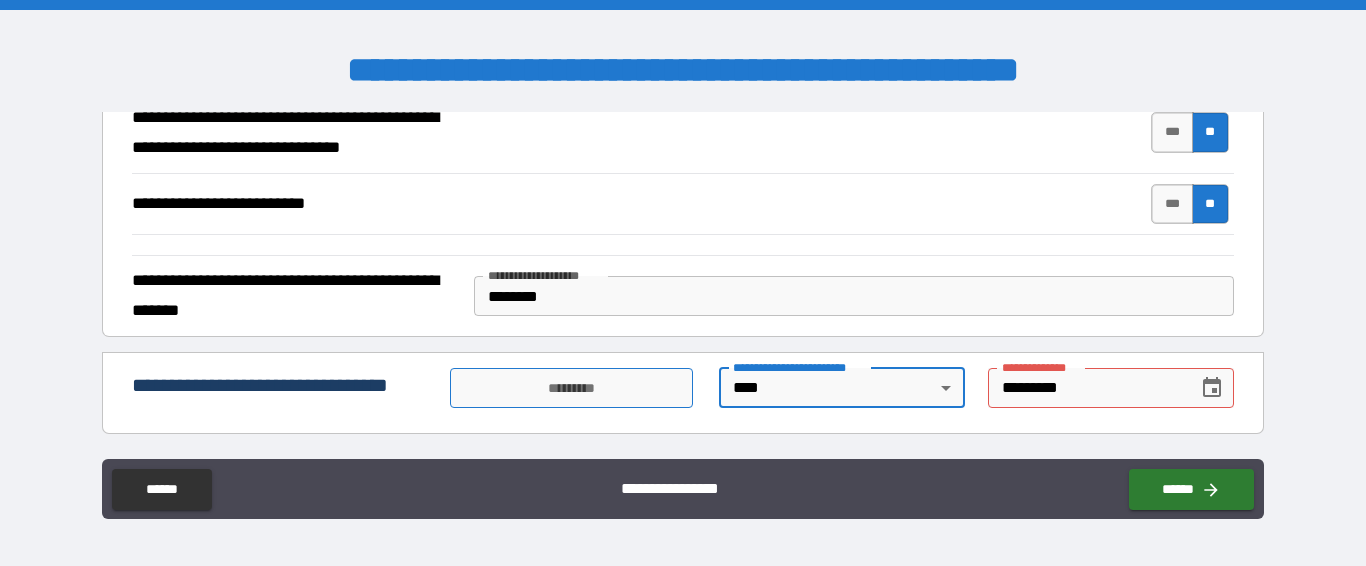 click on "*********" at bounding box center [571, 388] 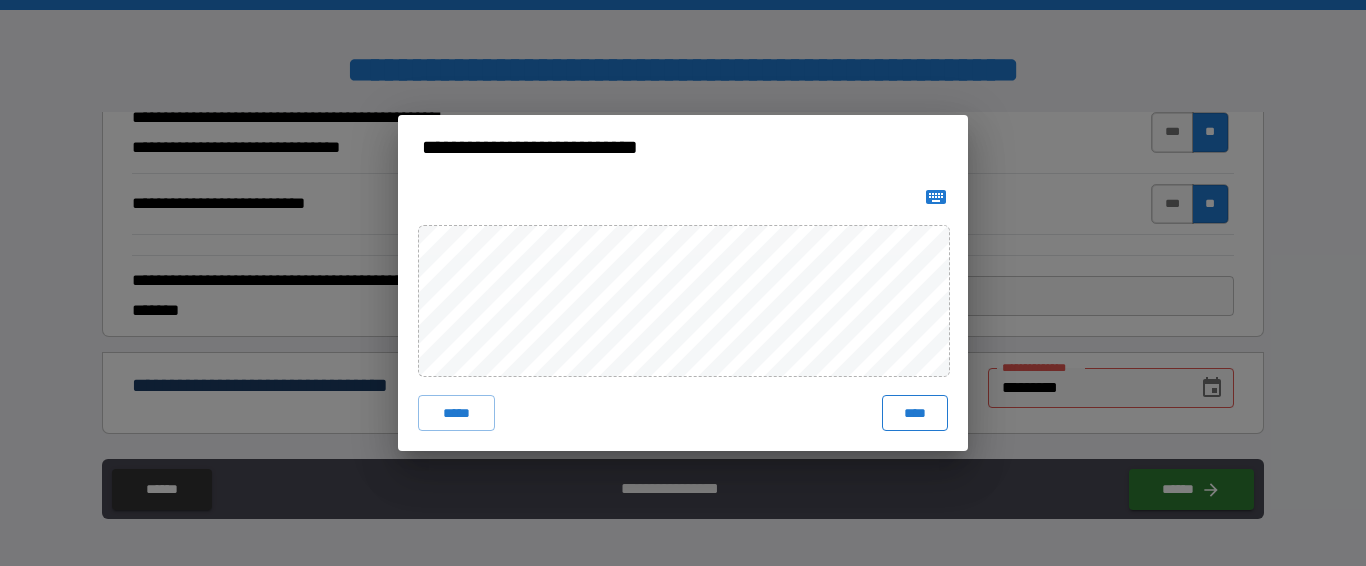 click on "****" at bounding box center (915, 413) 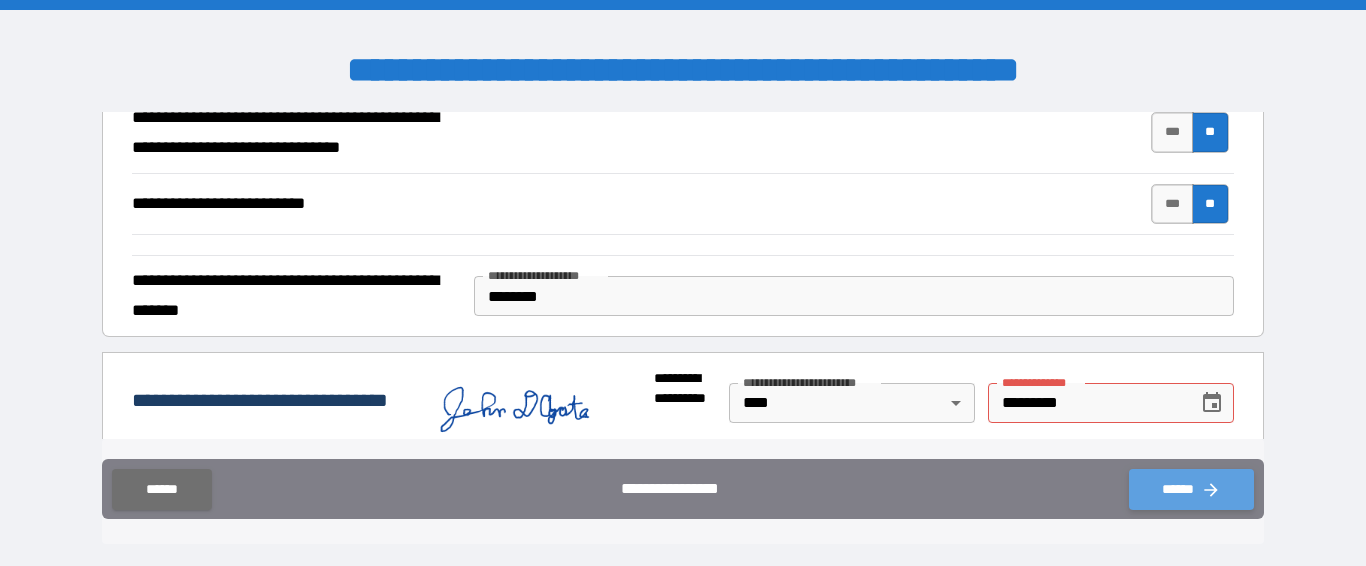click on "******" at bounding box center (1191, 489) 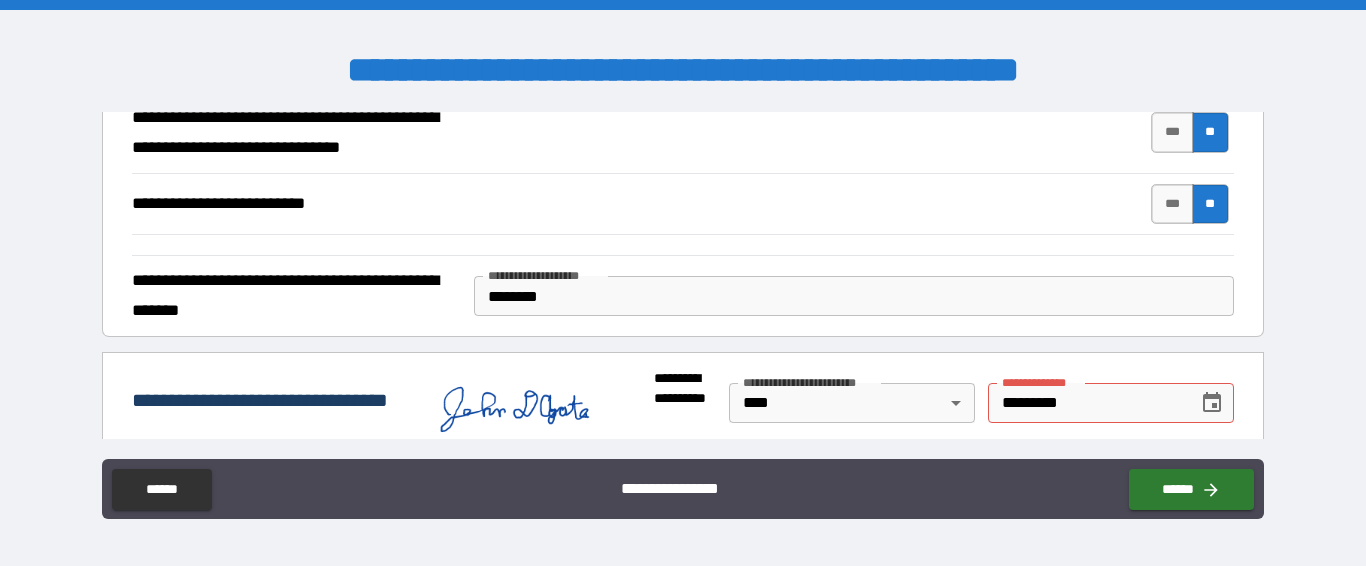 click on "*********" at bounding box center [1086, 403] 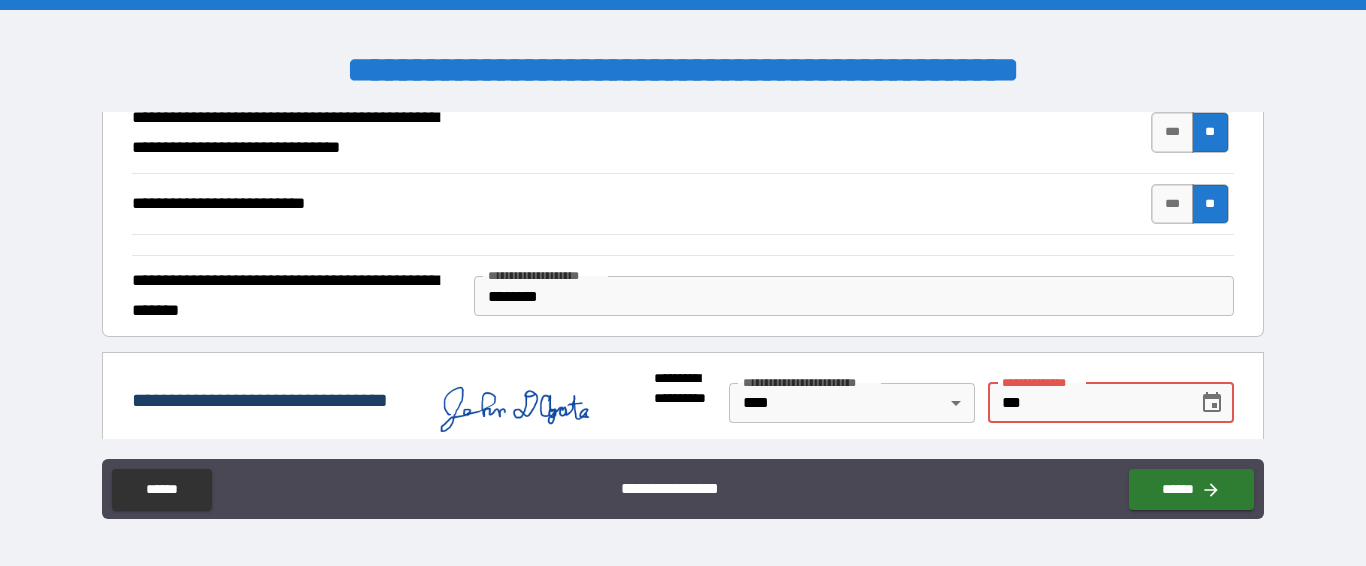 type on "*" 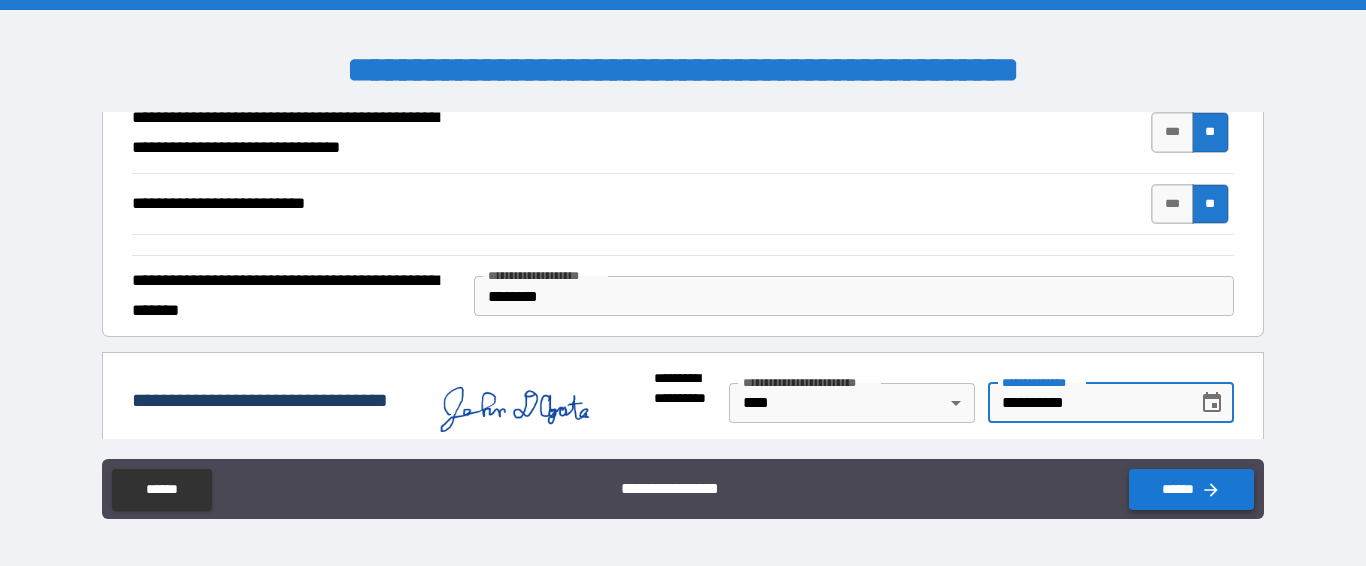 type on "**********" 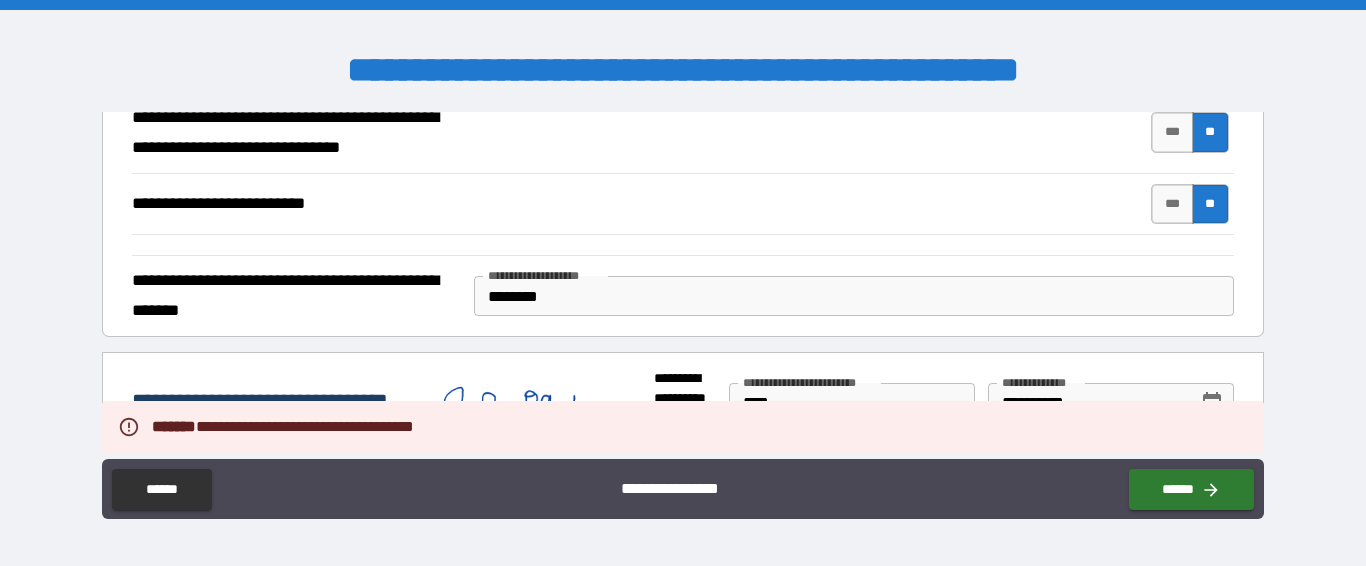 click on "**********" at bounding box center (683, 285) 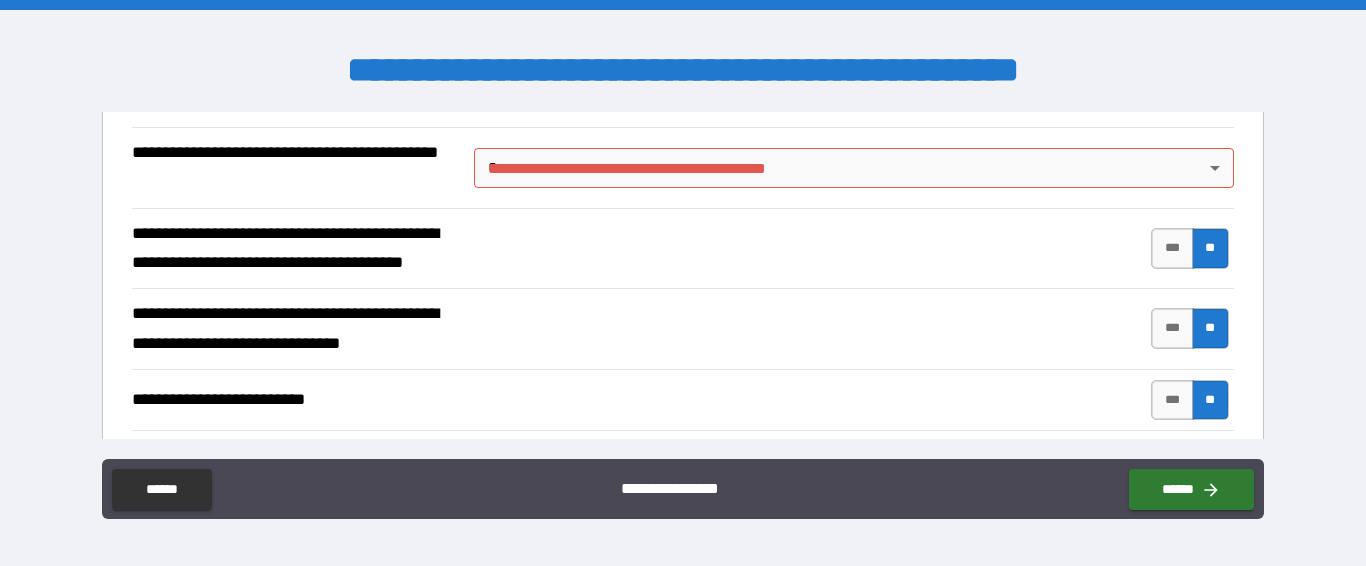 scroll, scrollTop: 0, scrollLeft: 0, axis: both 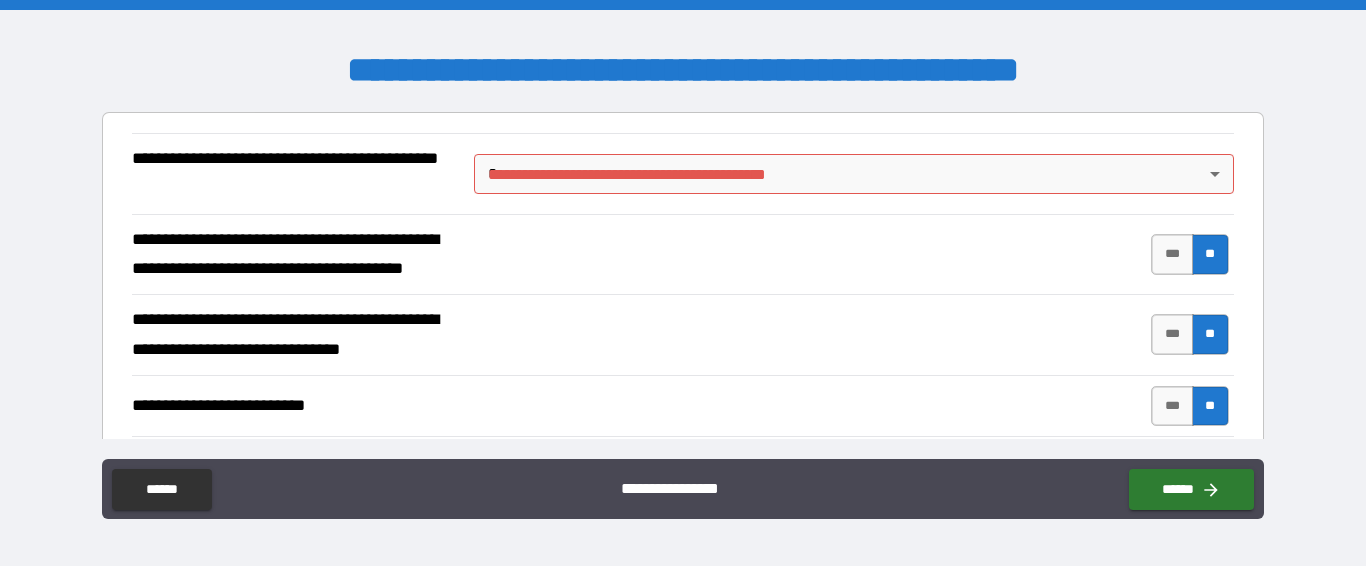click on "**********" at bounding box center (683, 283) 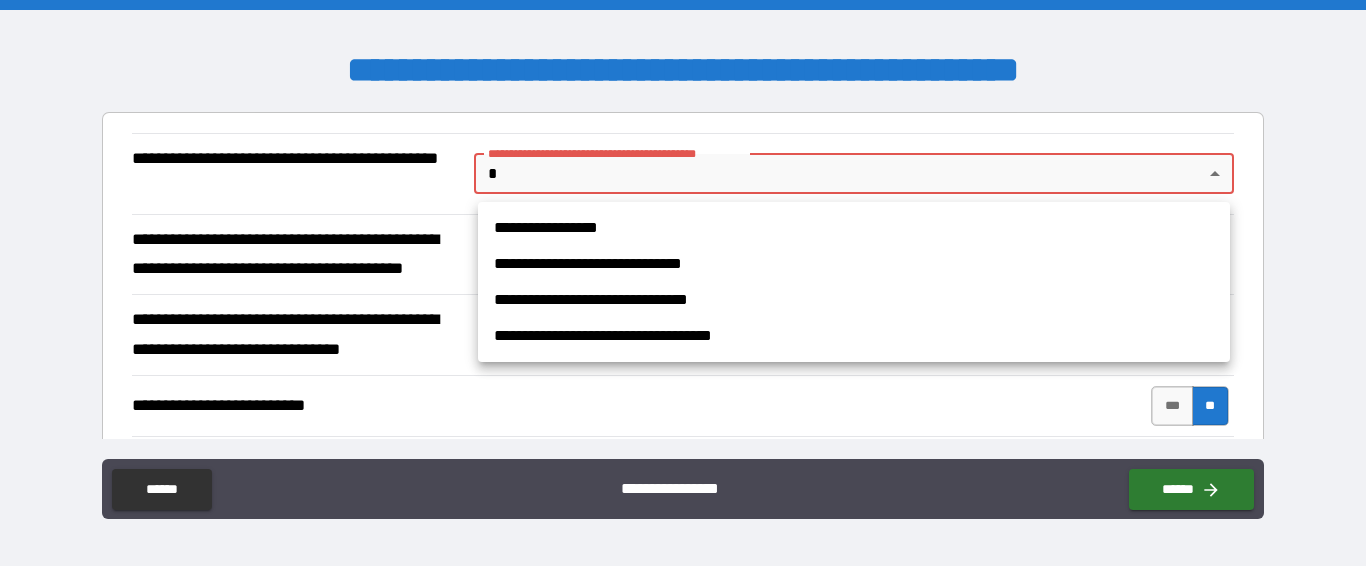 click on "**********" at bounding box center [854, 264] 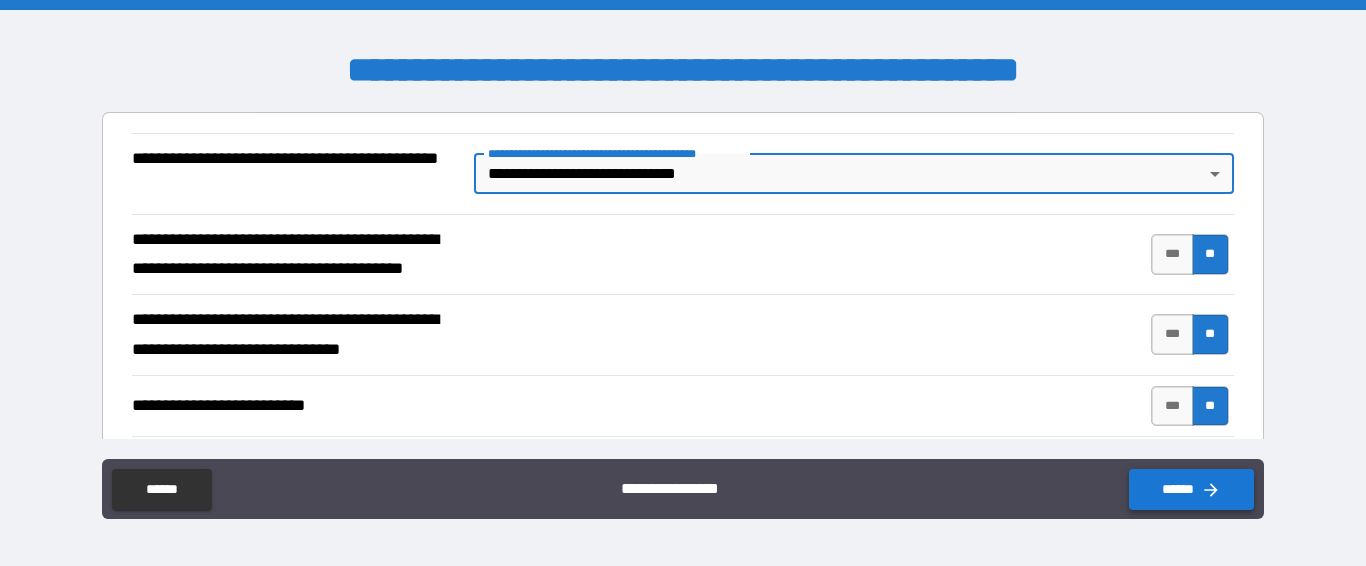 click on "******" at bounding box center (1191, 489) 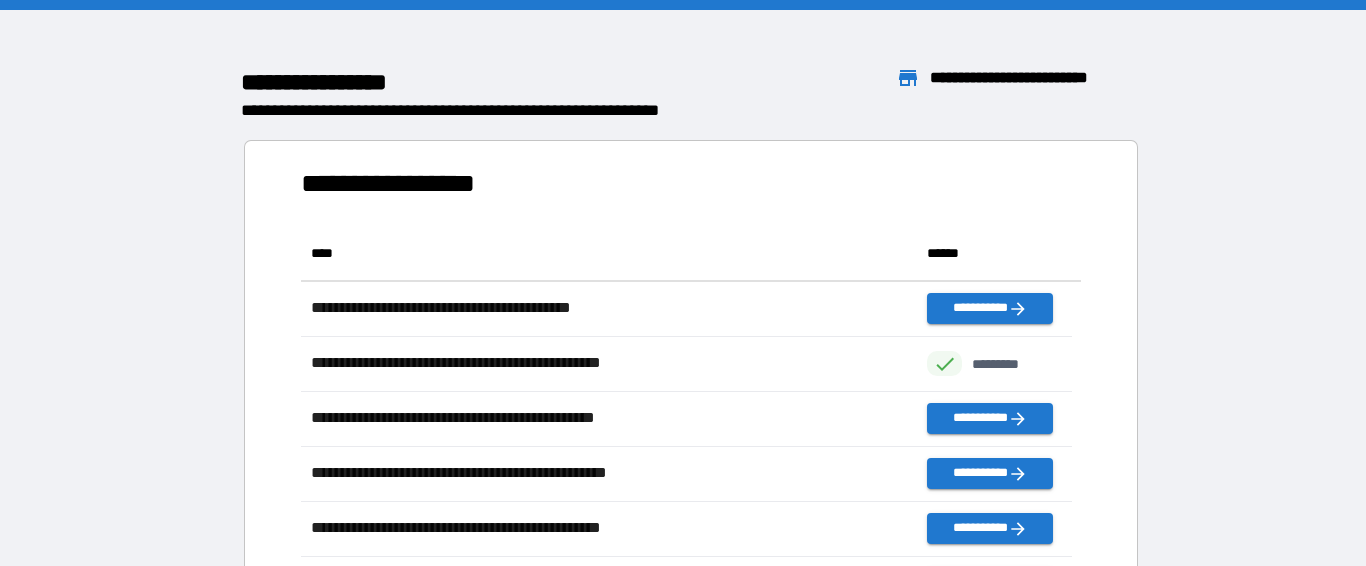 scroll, scrollTop: 16, scrollLeft: 16, axis: both 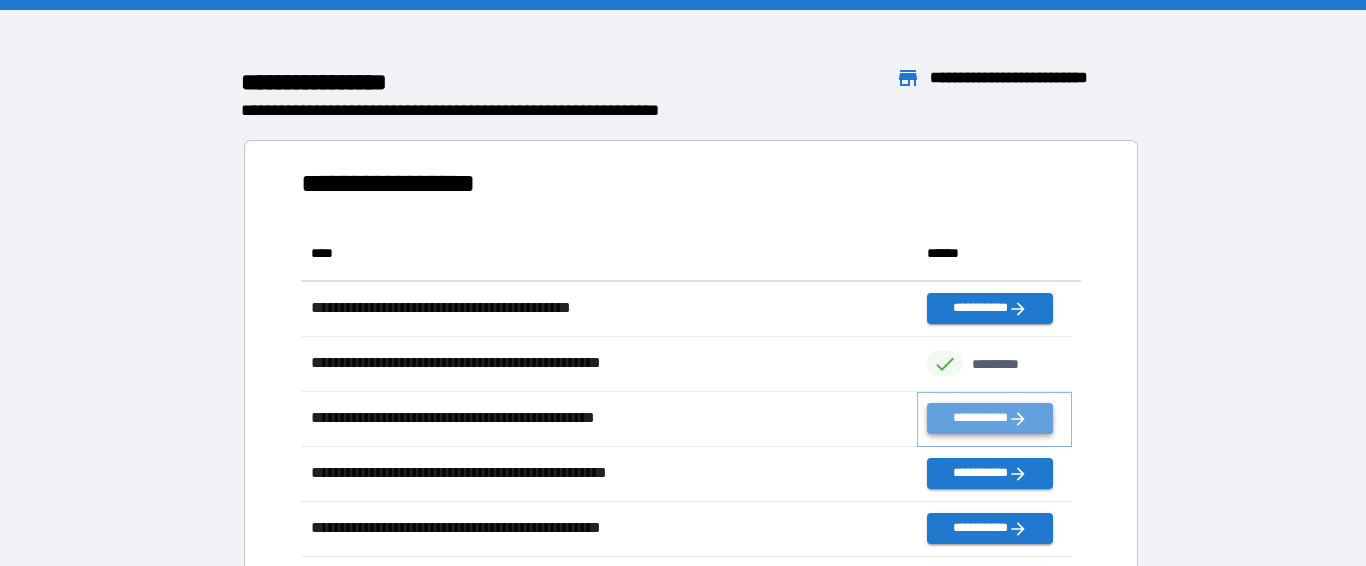 click on "**********" at bounding box center (989, 418) 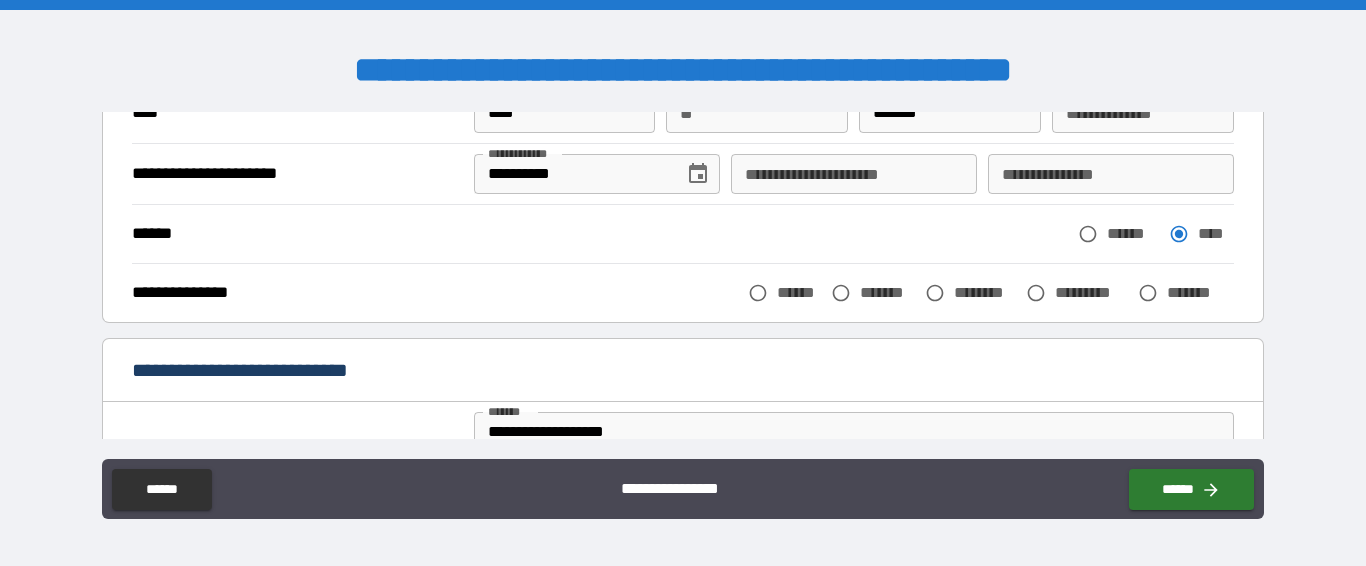 scroll, scrollTop: 204, scrollLeft: 0, axis: vertical 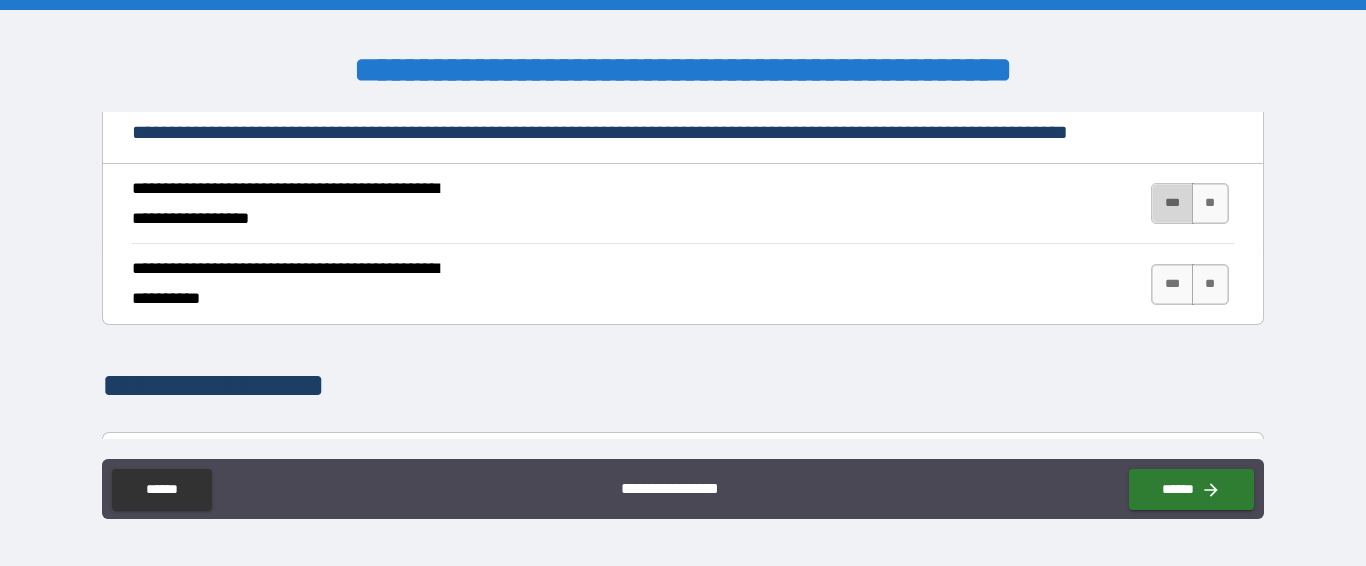 click on "***" at bounding box center (1172, 203) 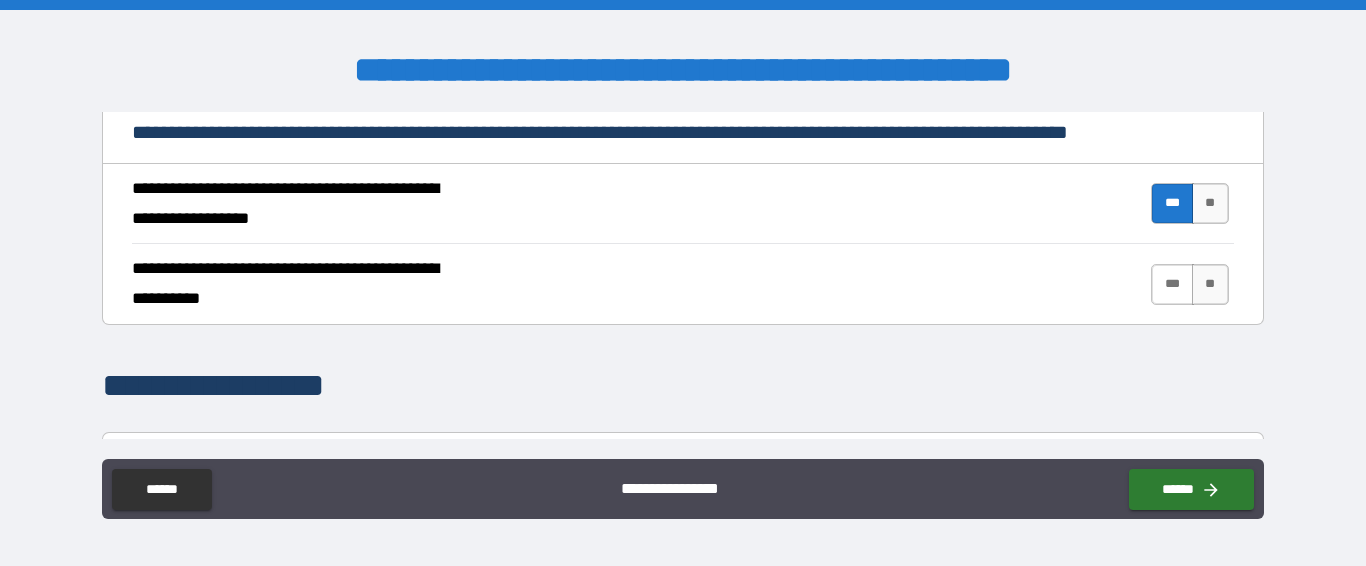 click on "***" at bounding box center [1172, 284] 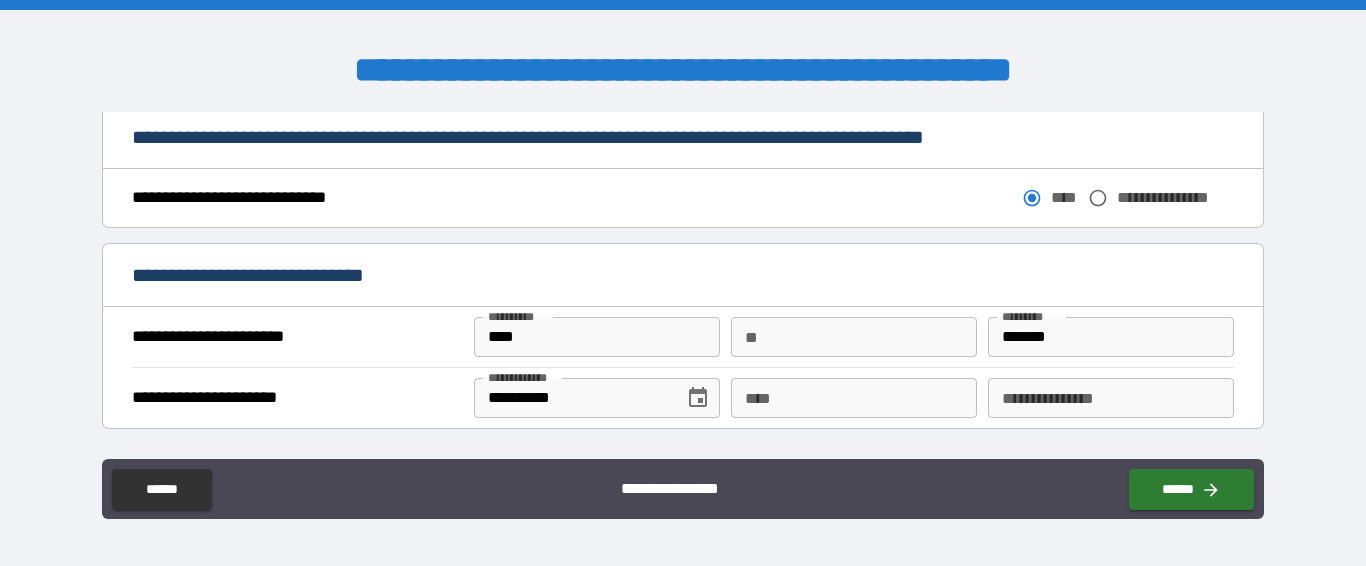 scroll, scrollTop: 1114, scrollLeft: 0, axis: vertical 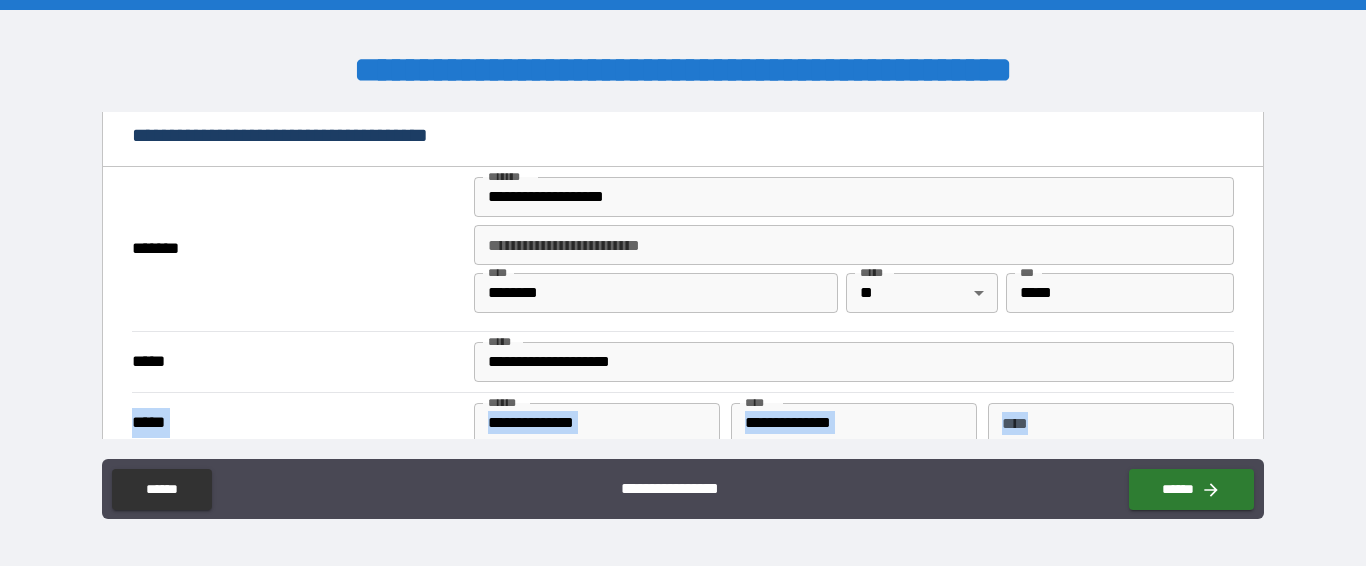 drag, startPoint x: 1264, startPoint y: 374, endPoint x: 1256, endPoint y: 418, distance: 44.72136 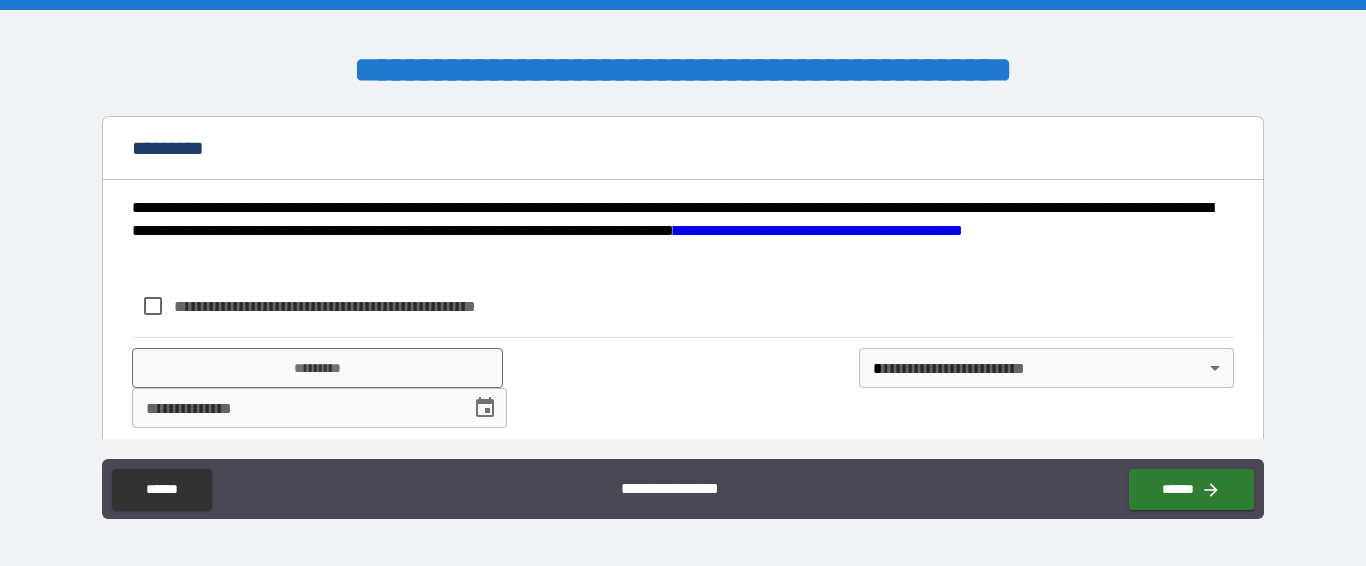 scroll, scrollTop: 1815, scrollLeft: 0, axis: vertical 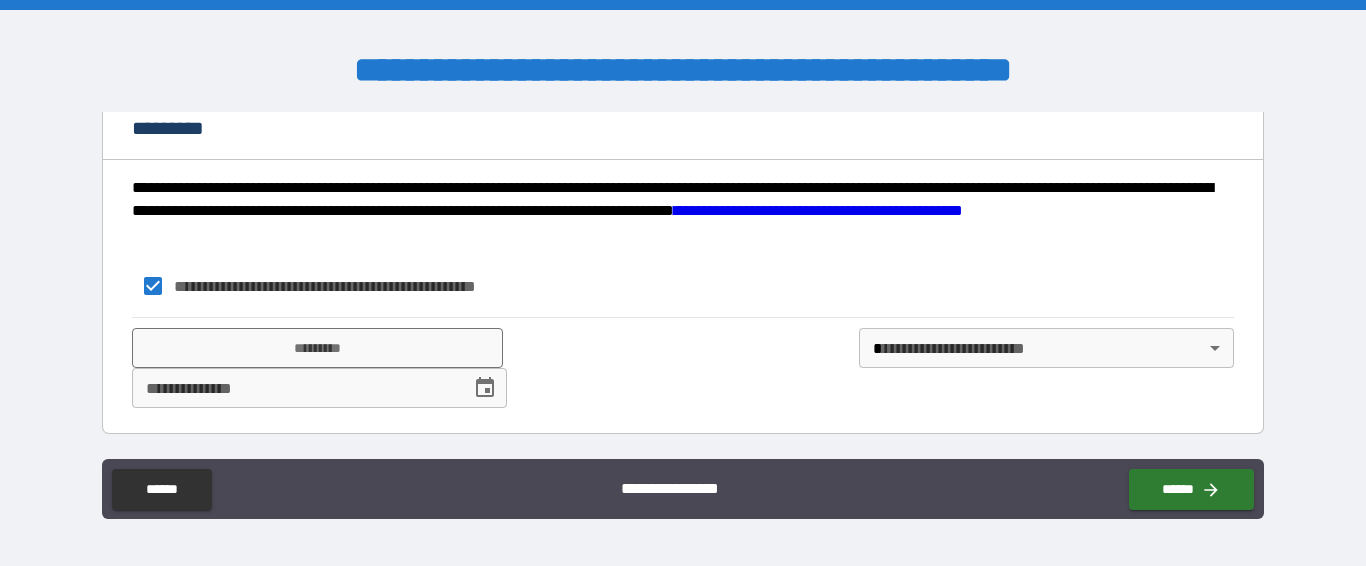 click 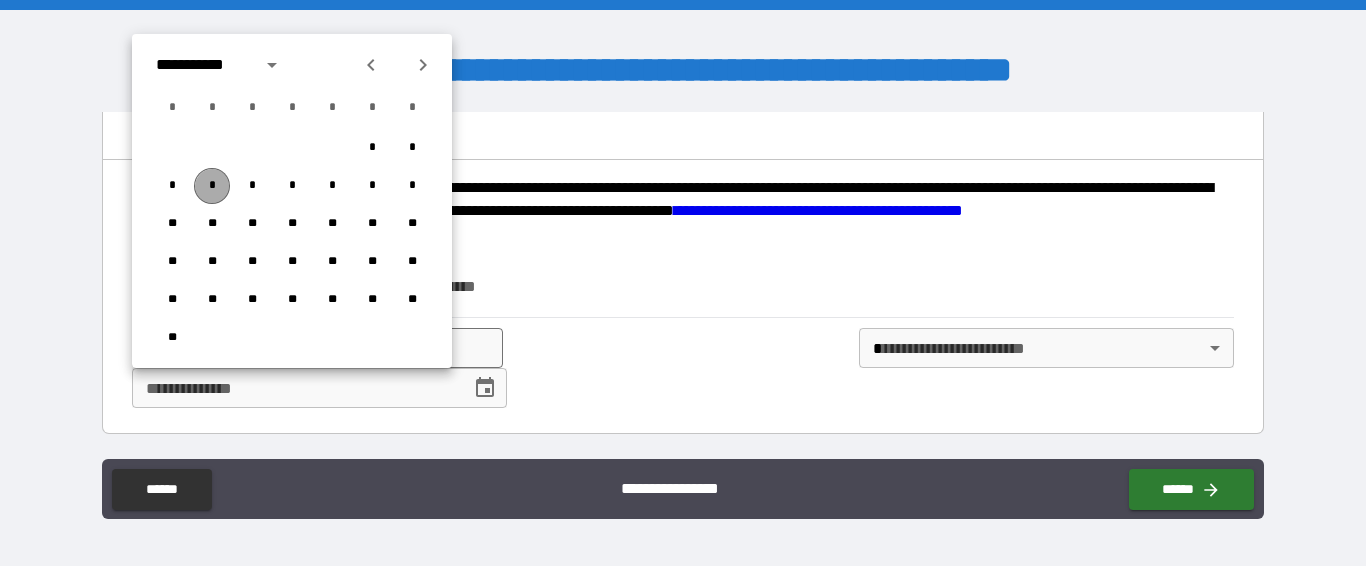 click on "*" at bounding box center (212, 186) 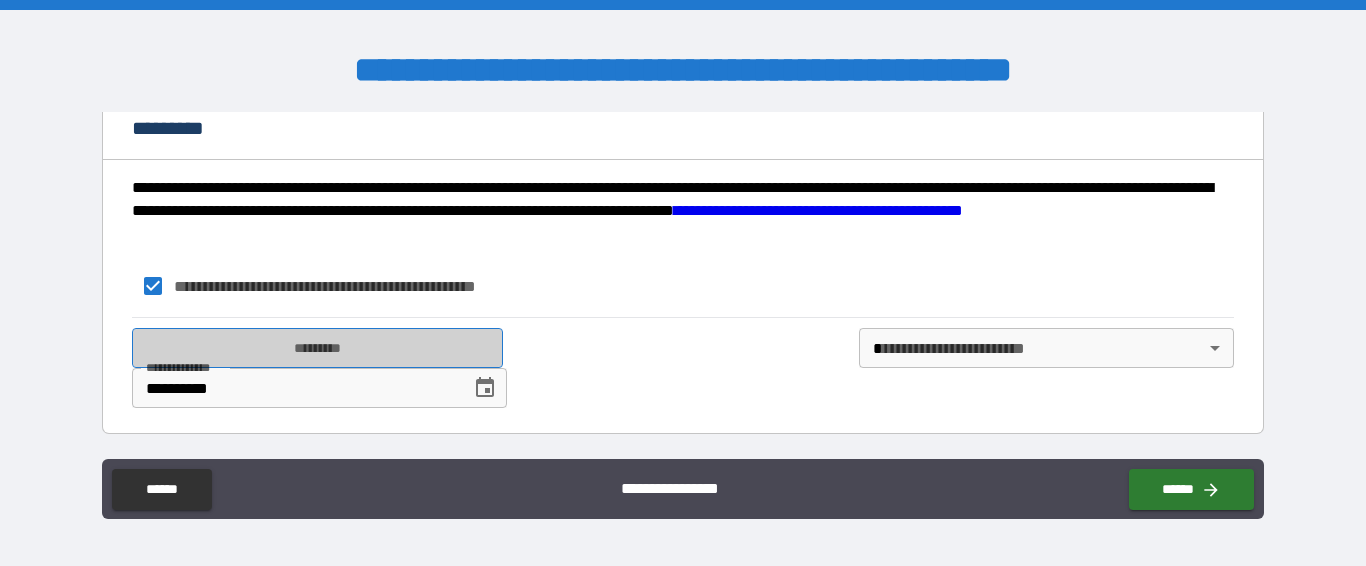 click on "*********" at bounding box center [317, 348] 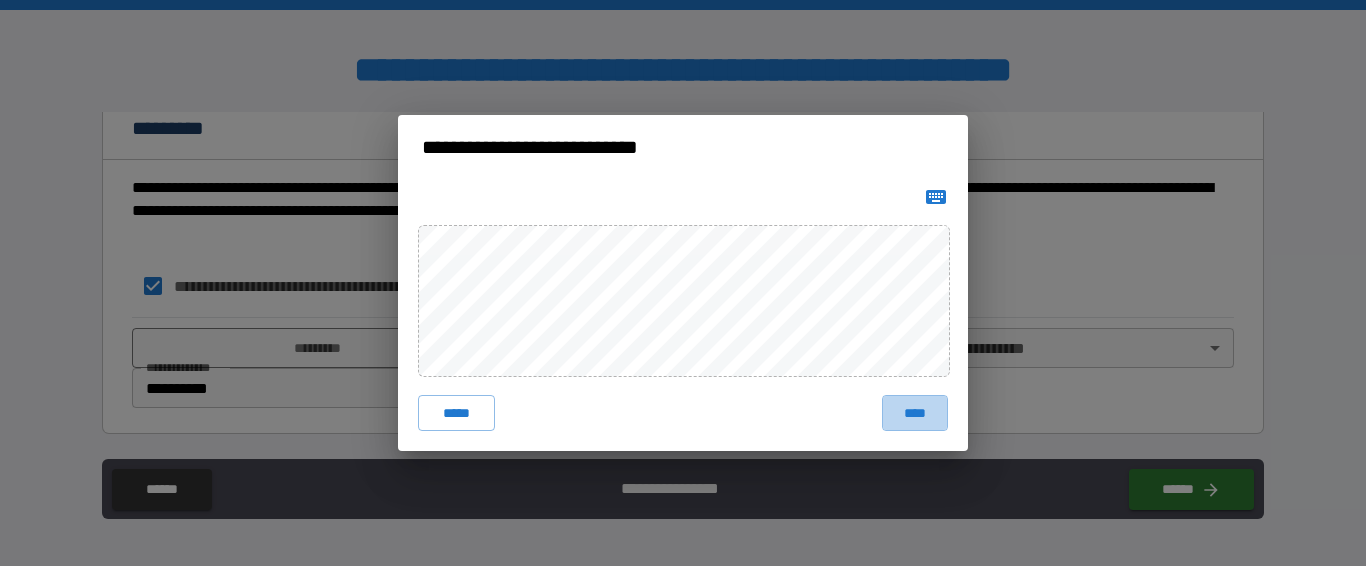 click on "****" at bounding box center [915, 413] 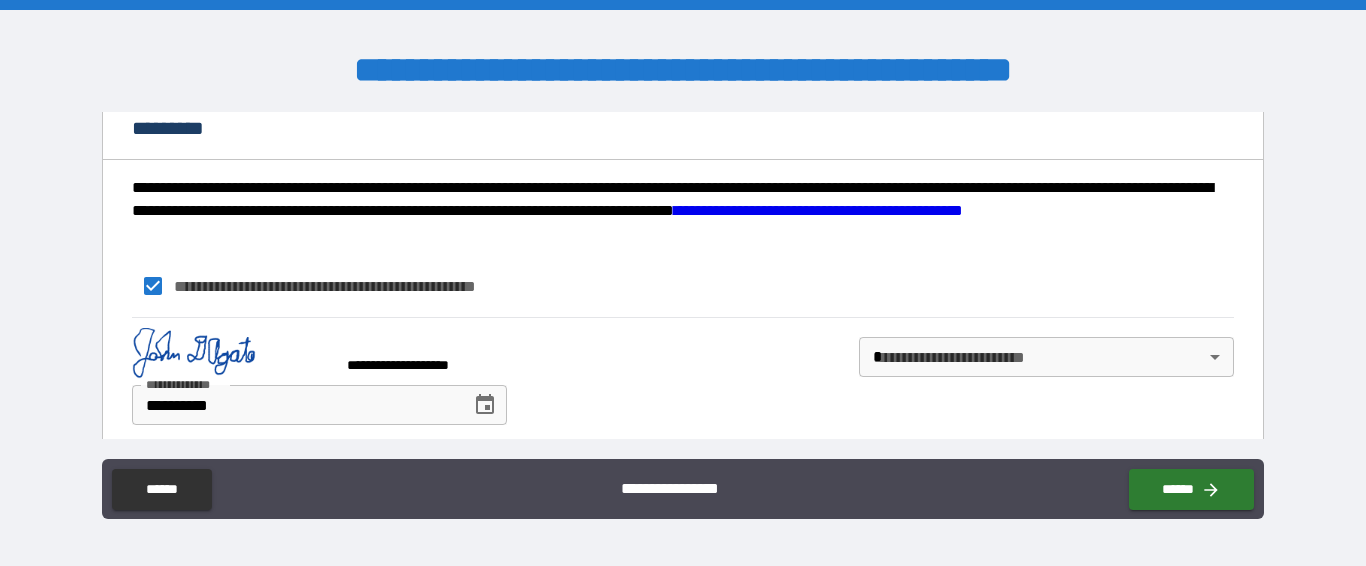 click on "**********" at bounding box center (683, 283) 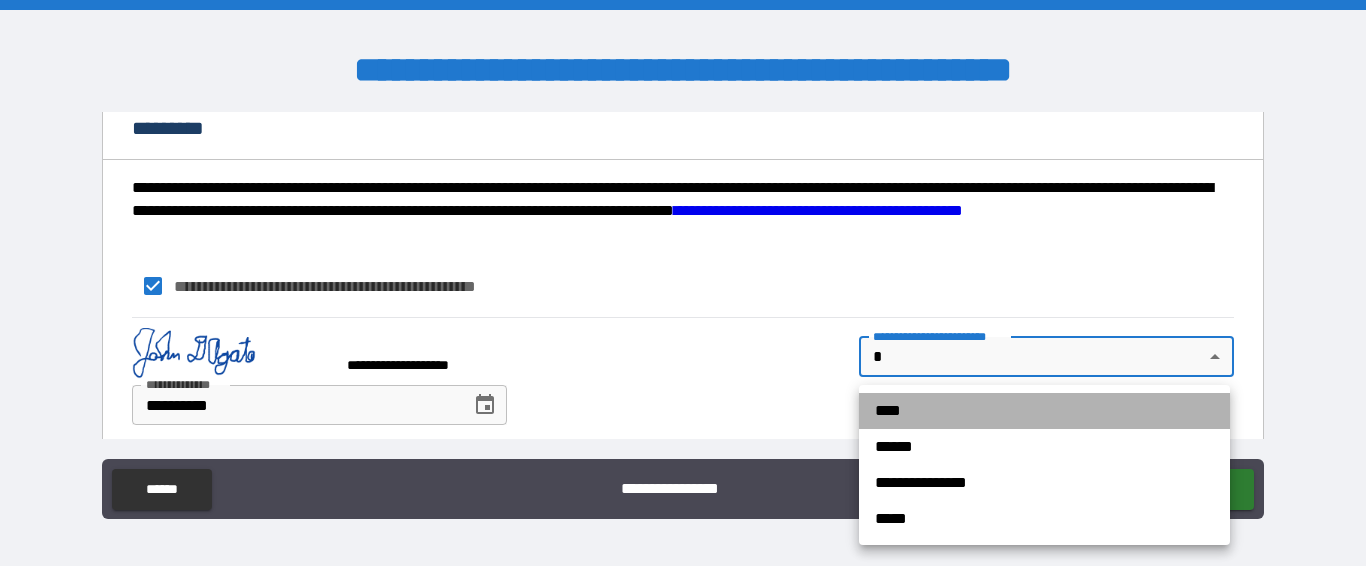click on "****" at bounding box center (1044, 411) 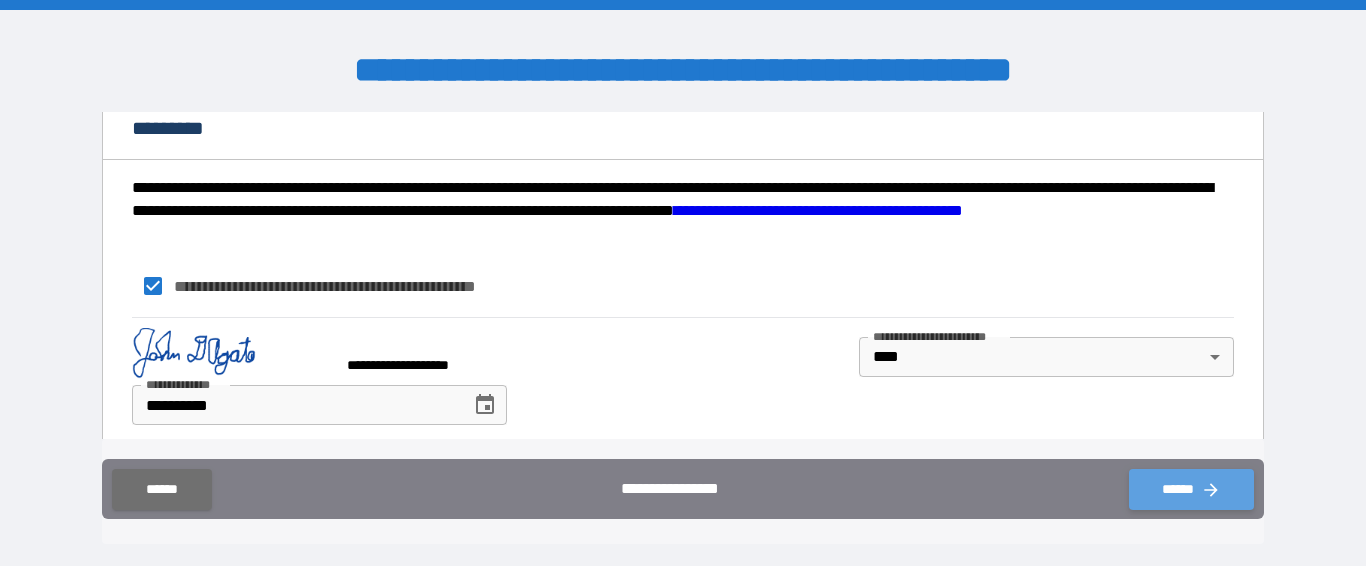 click on "******" at bounding box center [1191, 489] 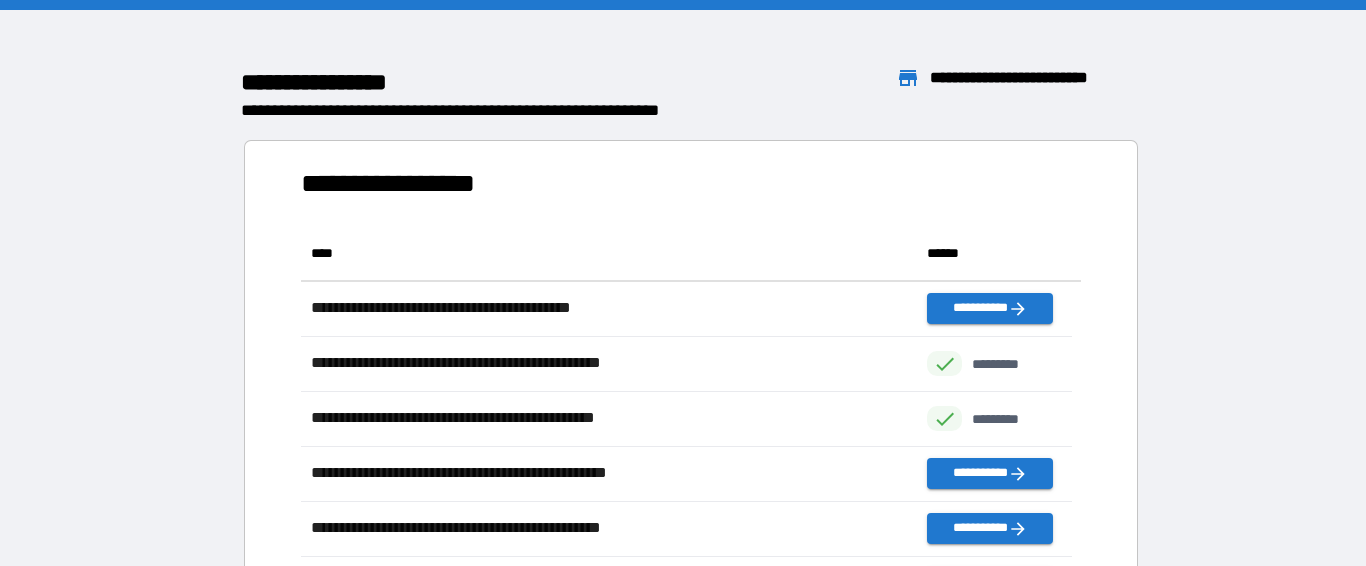 scroll, scrollTop: 16, scrollLeft: 16, axis: both 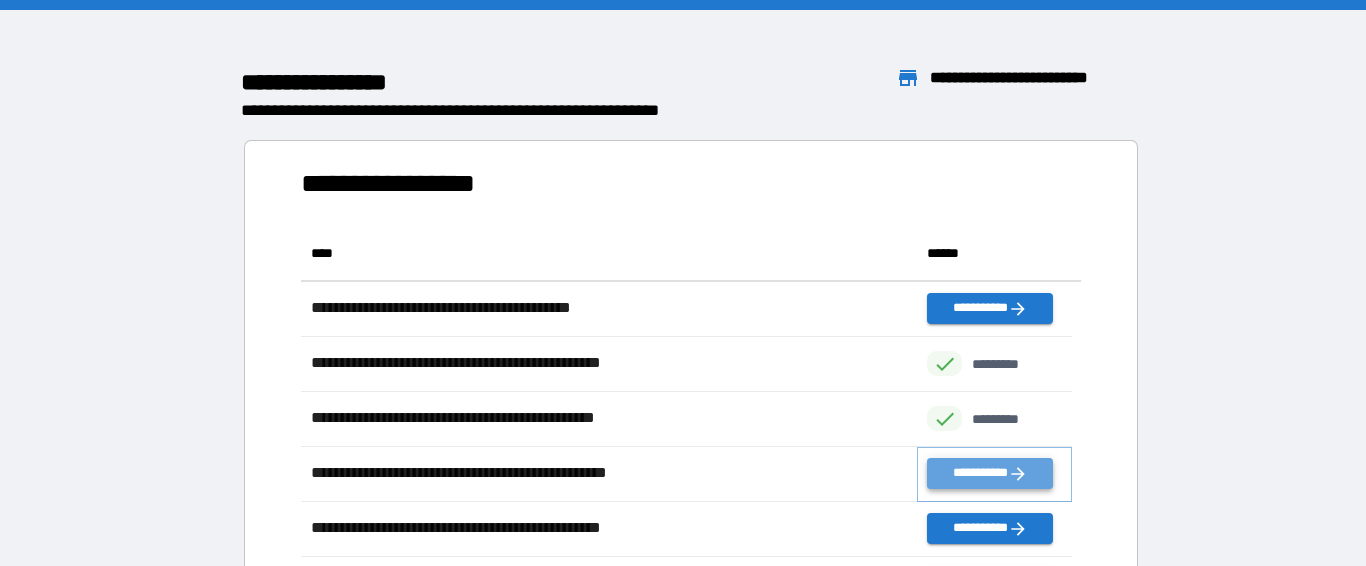 click on "**********" at bounding box center [989, 473] 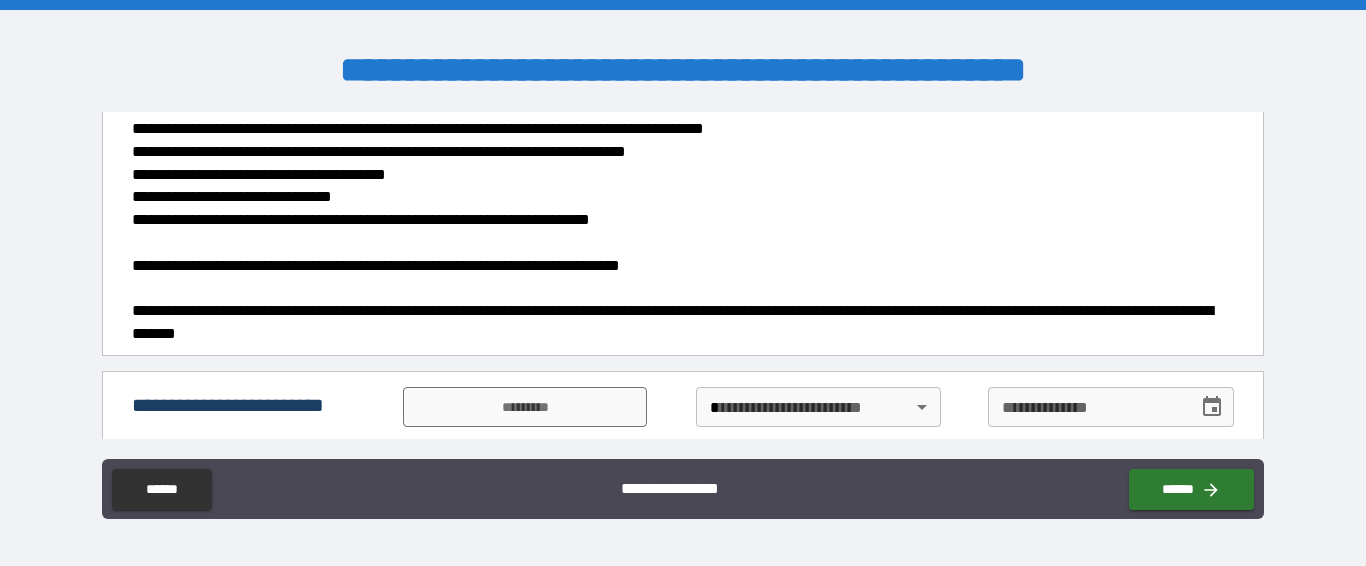 scroll, scrollTop: 258, scrollLeft: 0, axis: vertical 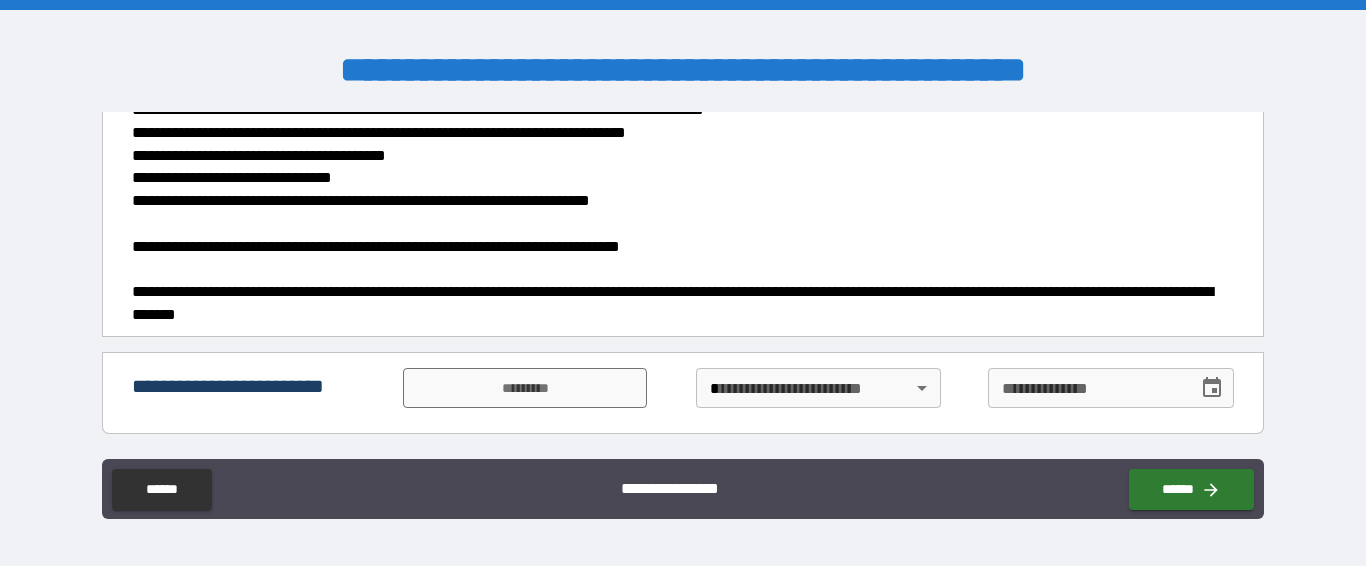 click on "**********" at bounding box center [683, 283] 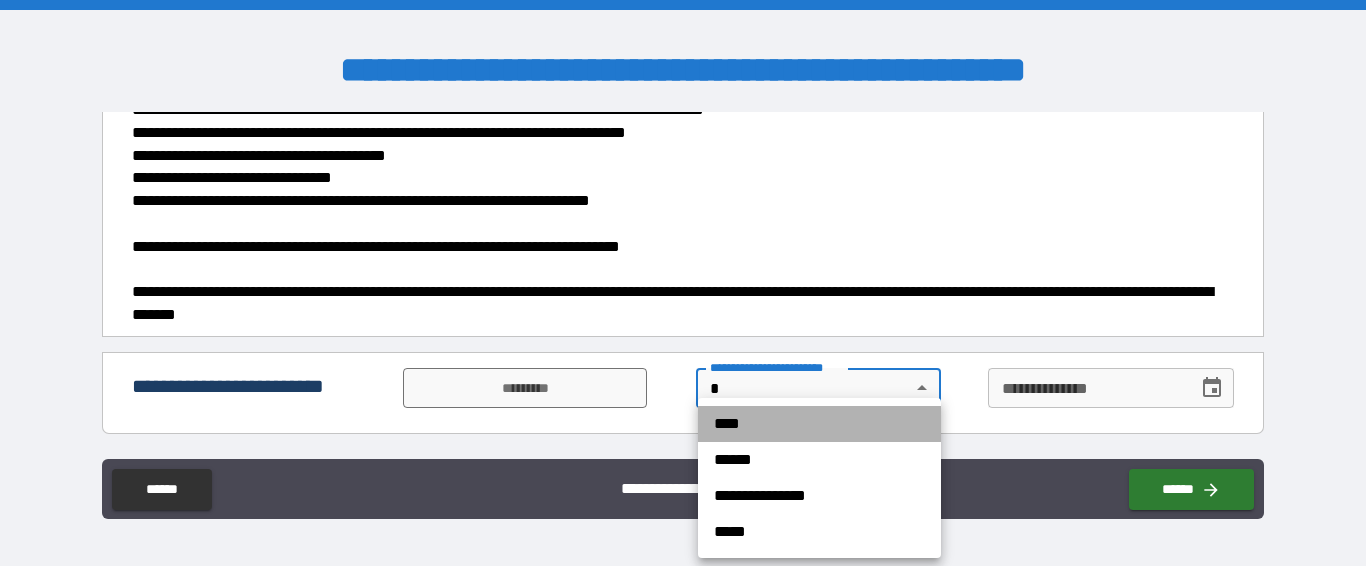 click on "****" at bounding box center [819, 424] 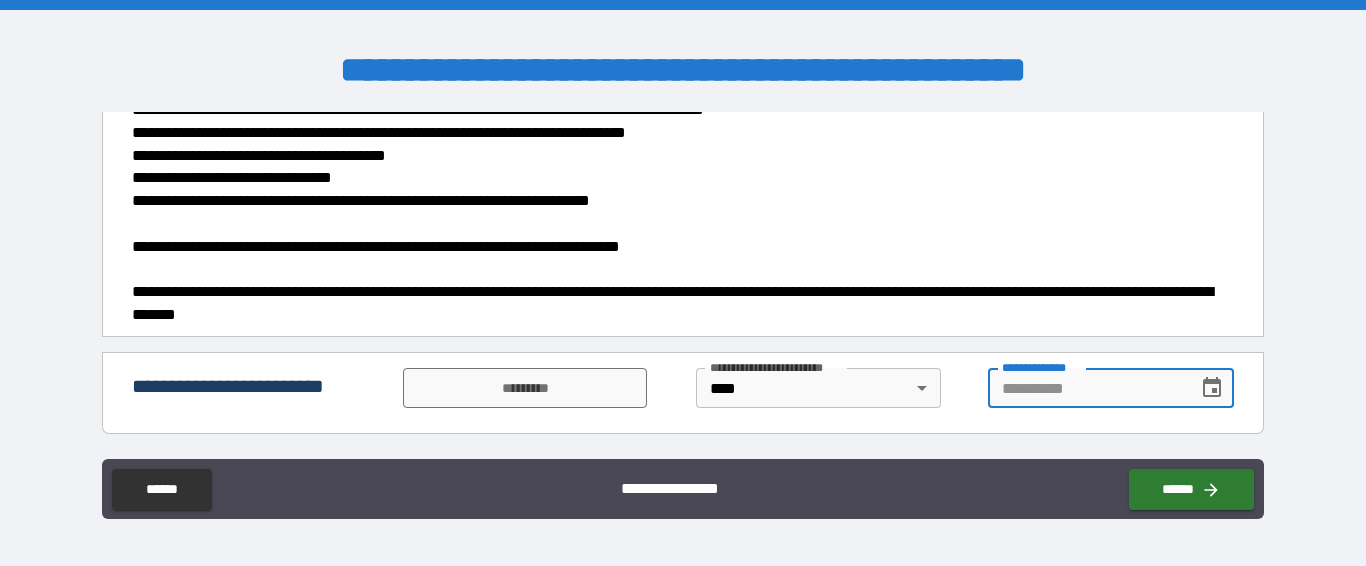 click on "**********" at bounding box center [1086, 388] 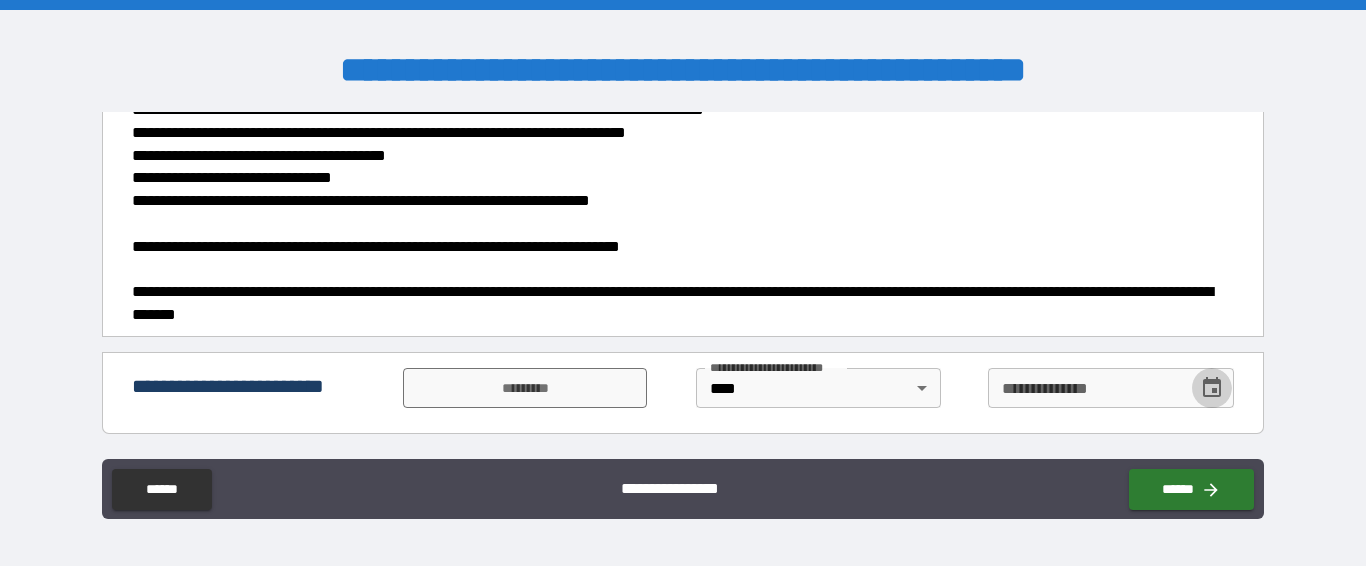 click 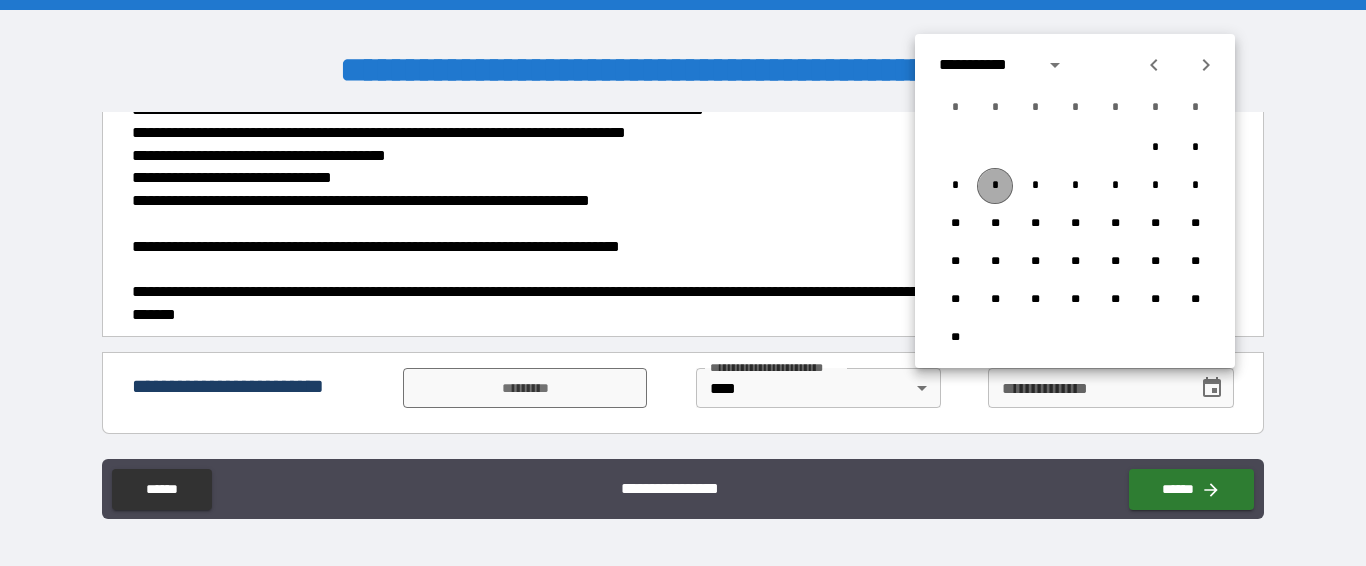 click on "*" at bounding box center (995, 186) 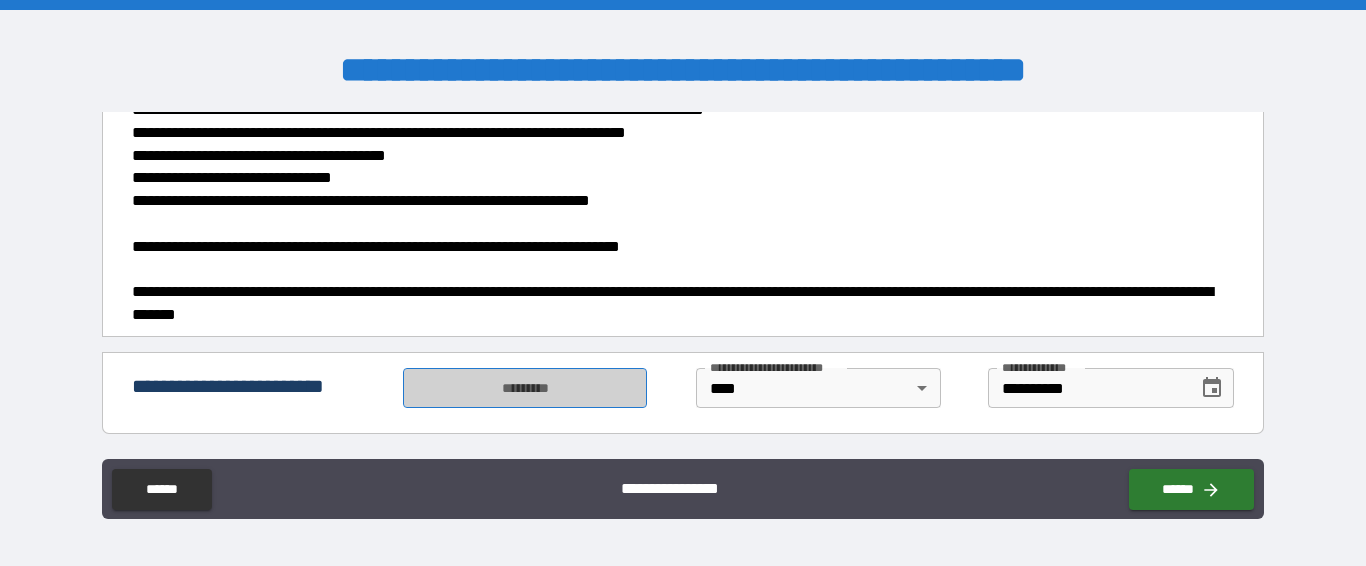 click on "*********" at bounding box center (524, 388) 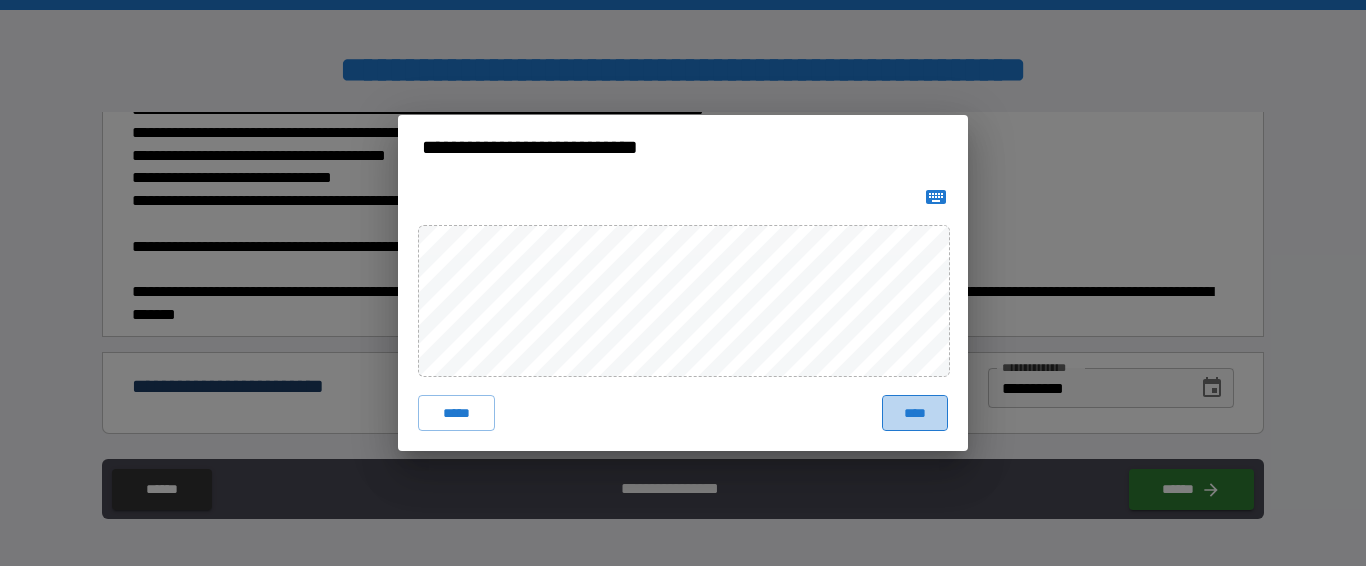 click on "****" at bounding box center [915, 413] 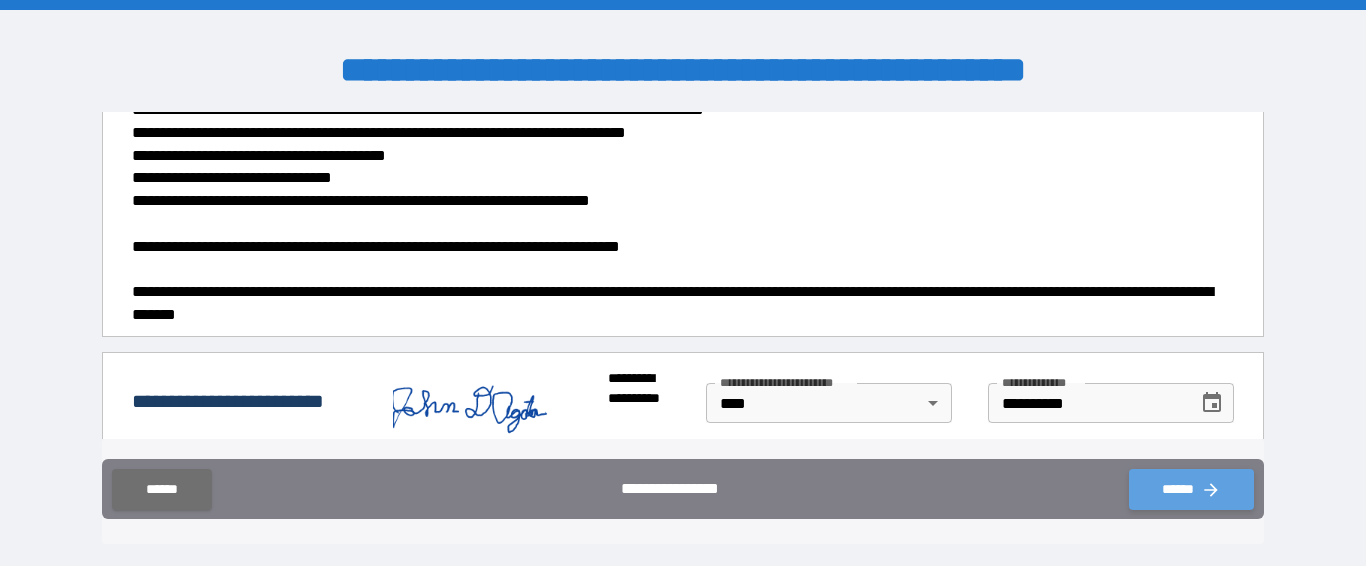 click on "******" at bounding box center (1191, 489) 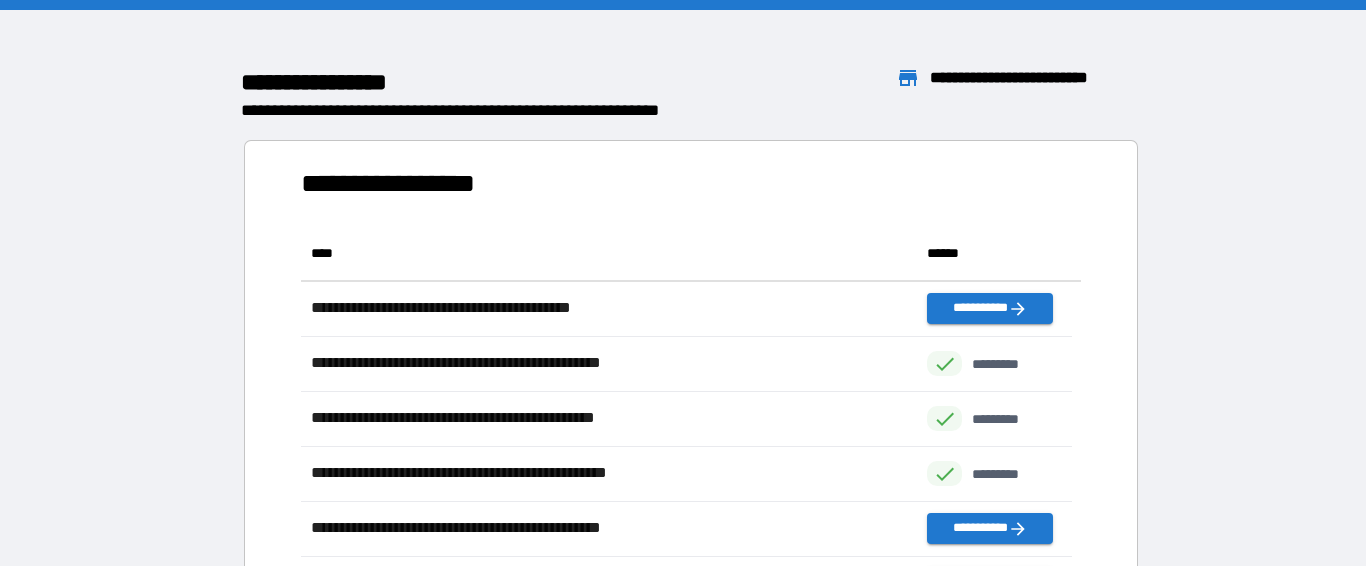 scroll, scrollTop: 16, scrollLeft: 16, axis: both 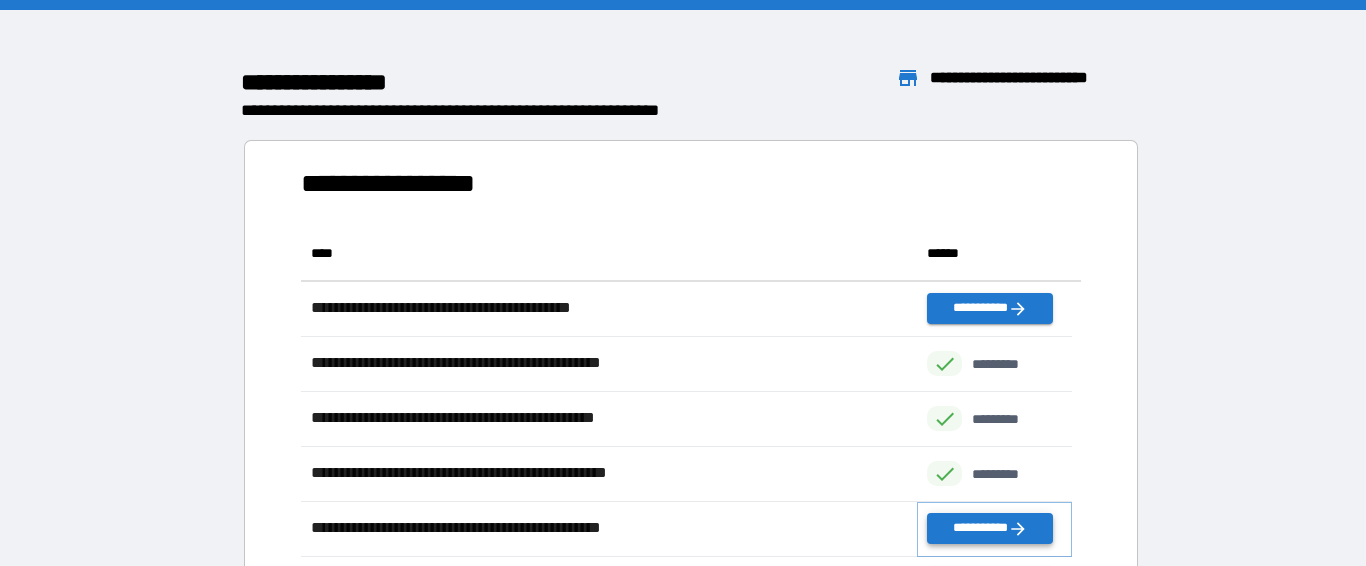 click on "**********" at bounding box center (989, 528) 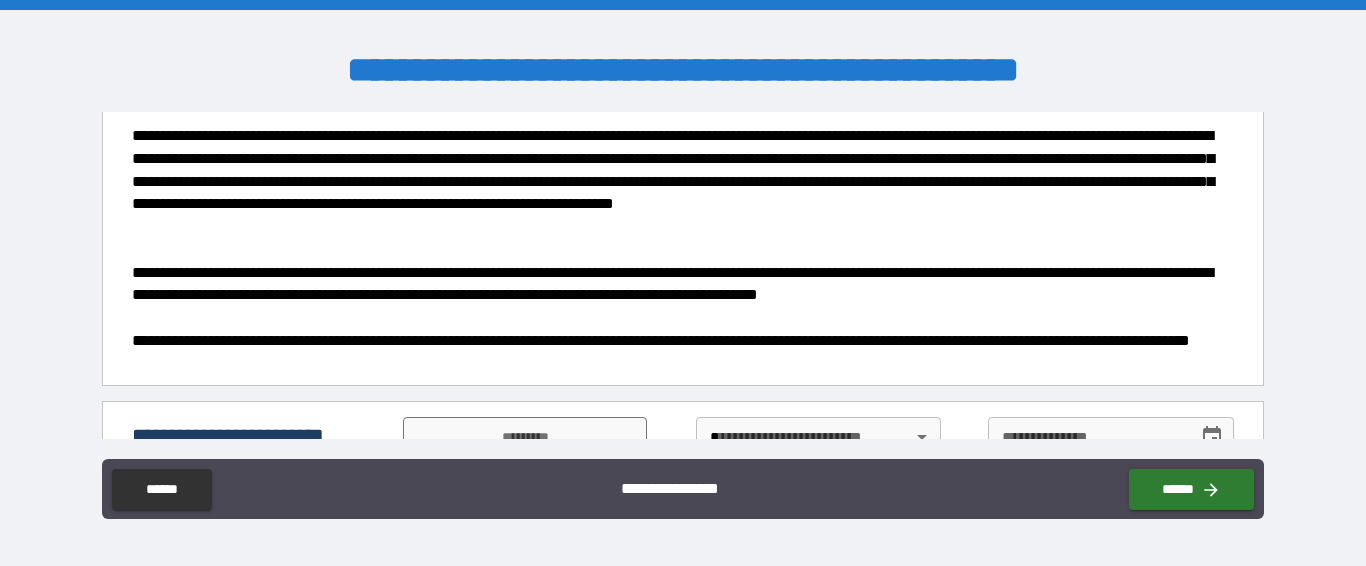 scroll, scrollTop: 190, scrollLeft: 0, axis: vertical 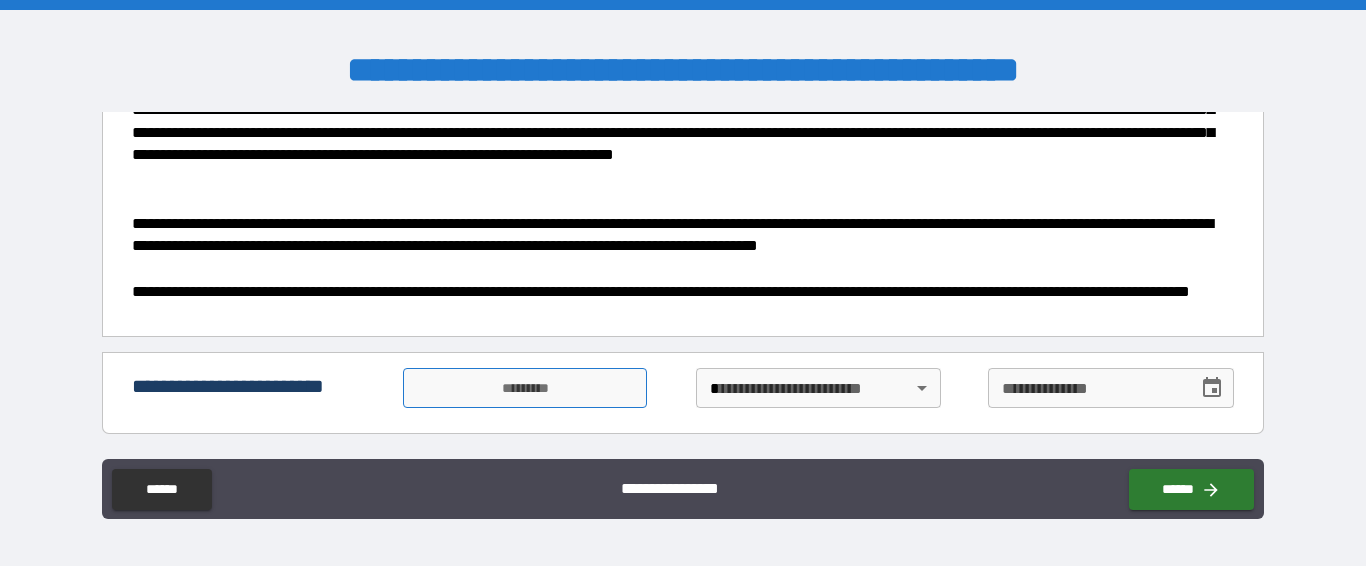 click on "*********" at bounding box center [524, 388] 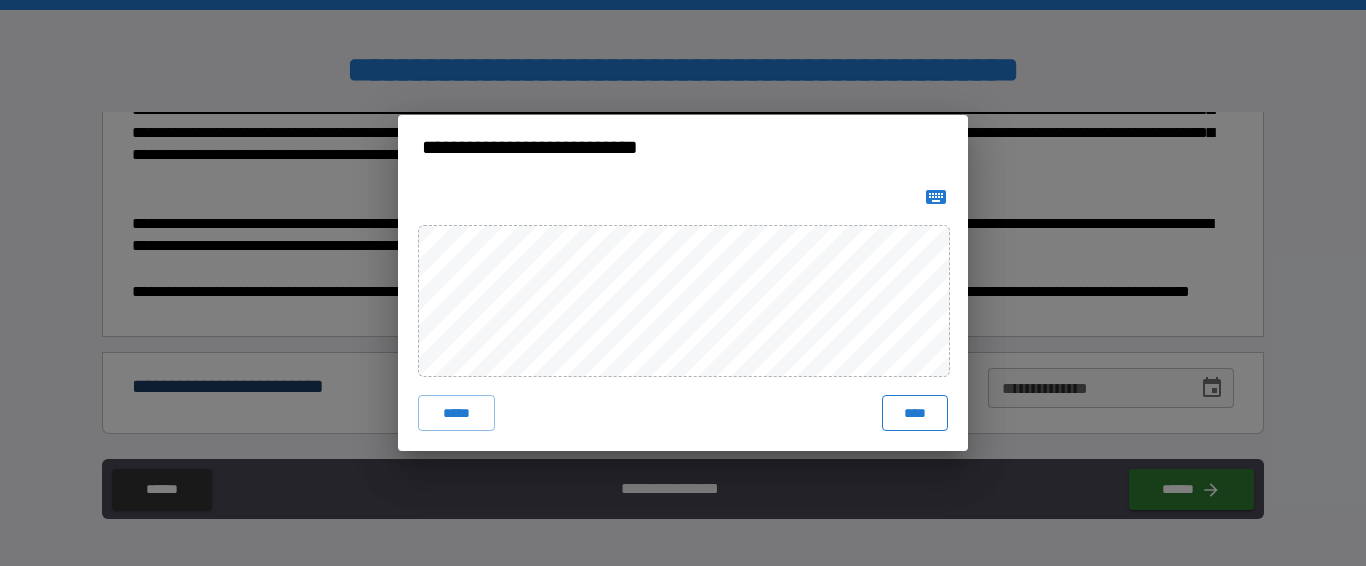 click on "****" at bounding box center [915, 413] 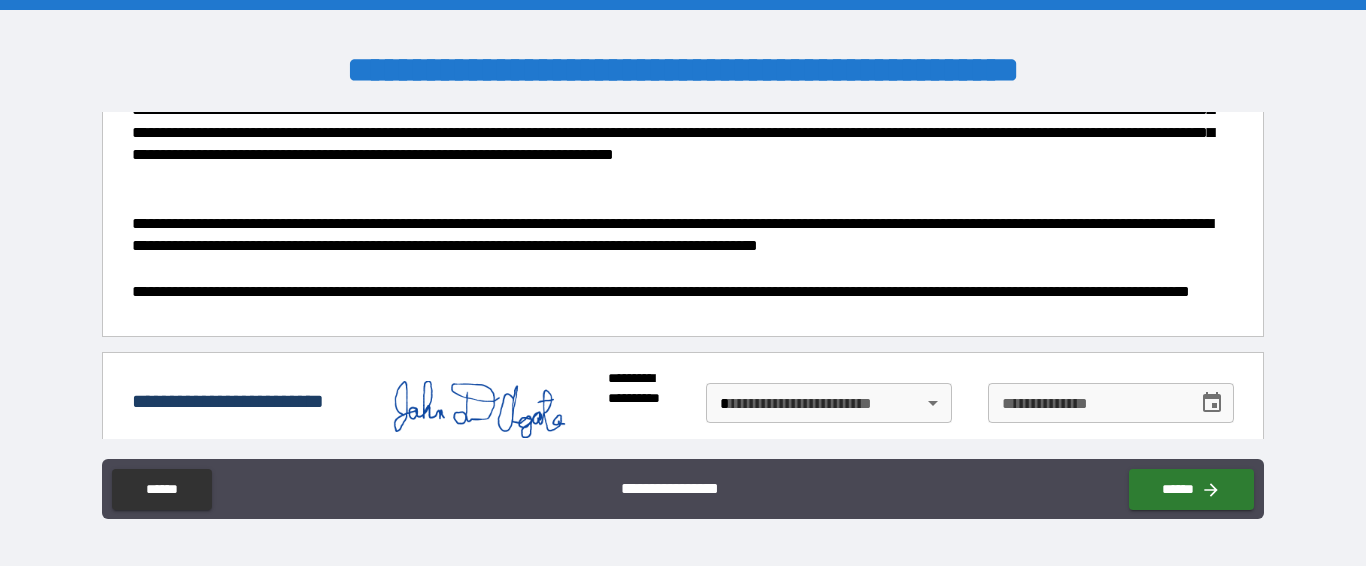 click 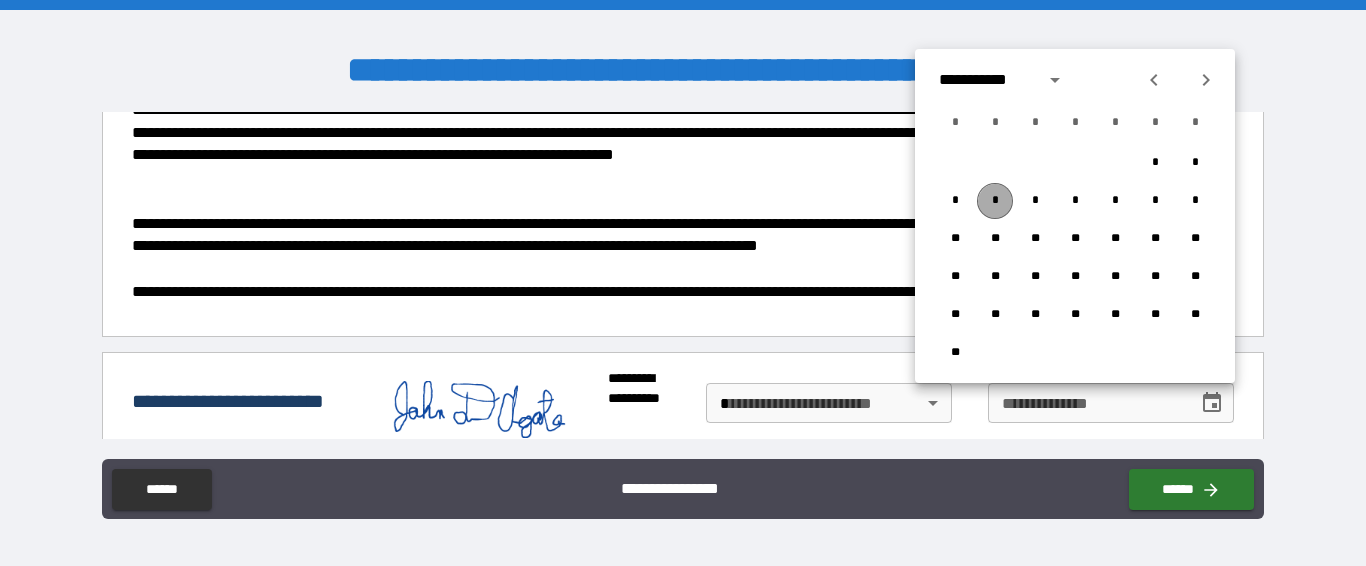 click on "*" at bounding box center [995, 201] 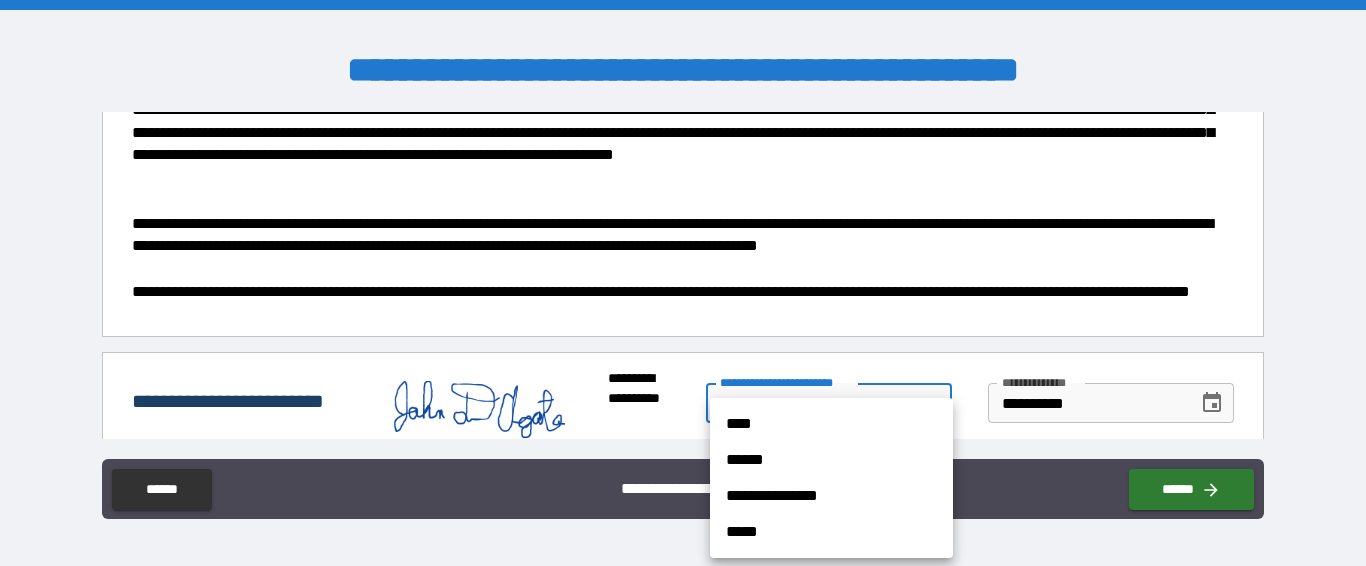 click on "**********" at bounding box center [683, 283] 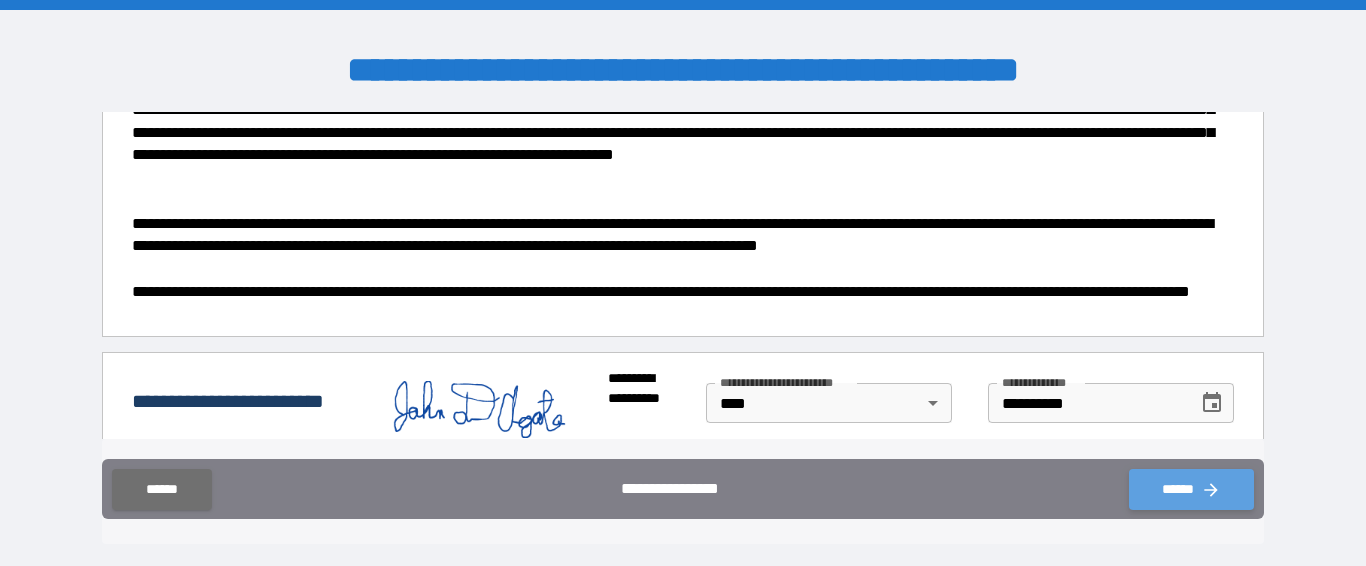 click on "******" at bounding box center (1191, 489) 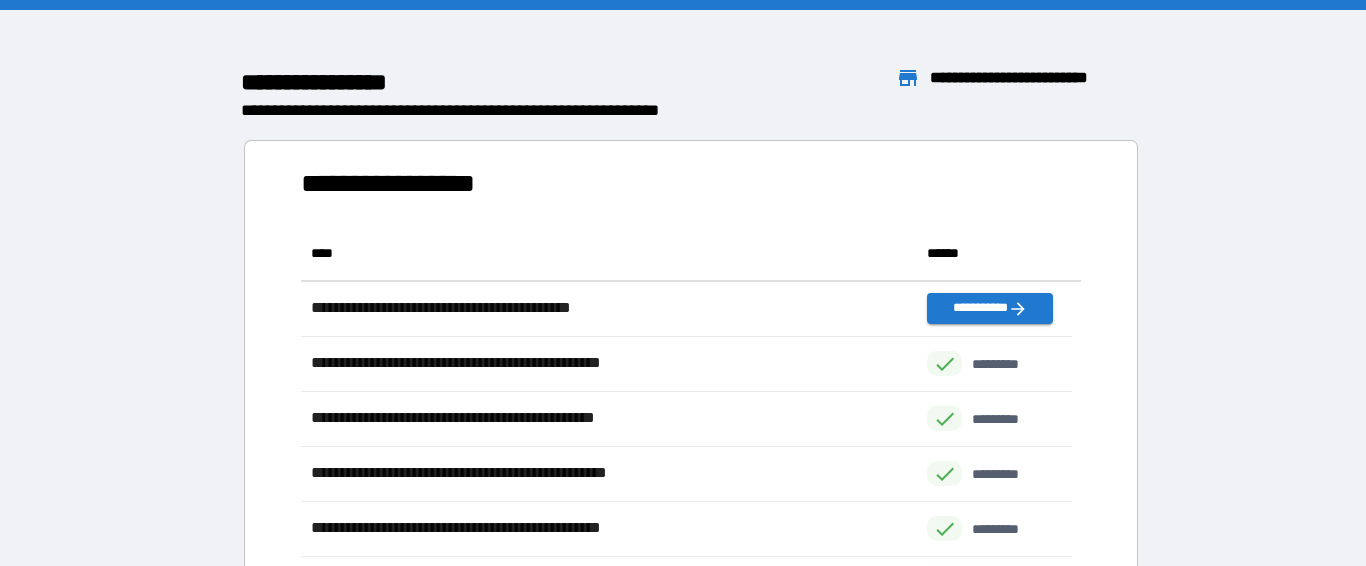 scroll, scrollTop: 16, scrollLeft: 16, axis: both 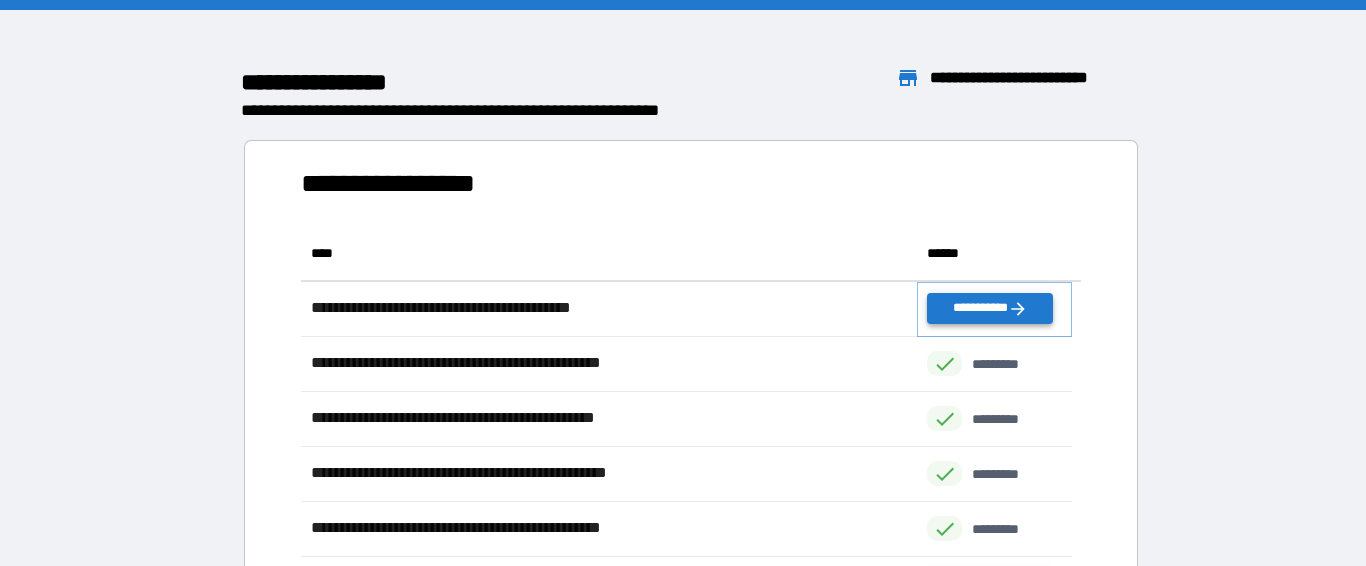 click on "**********" at bounding box center [989, 308] 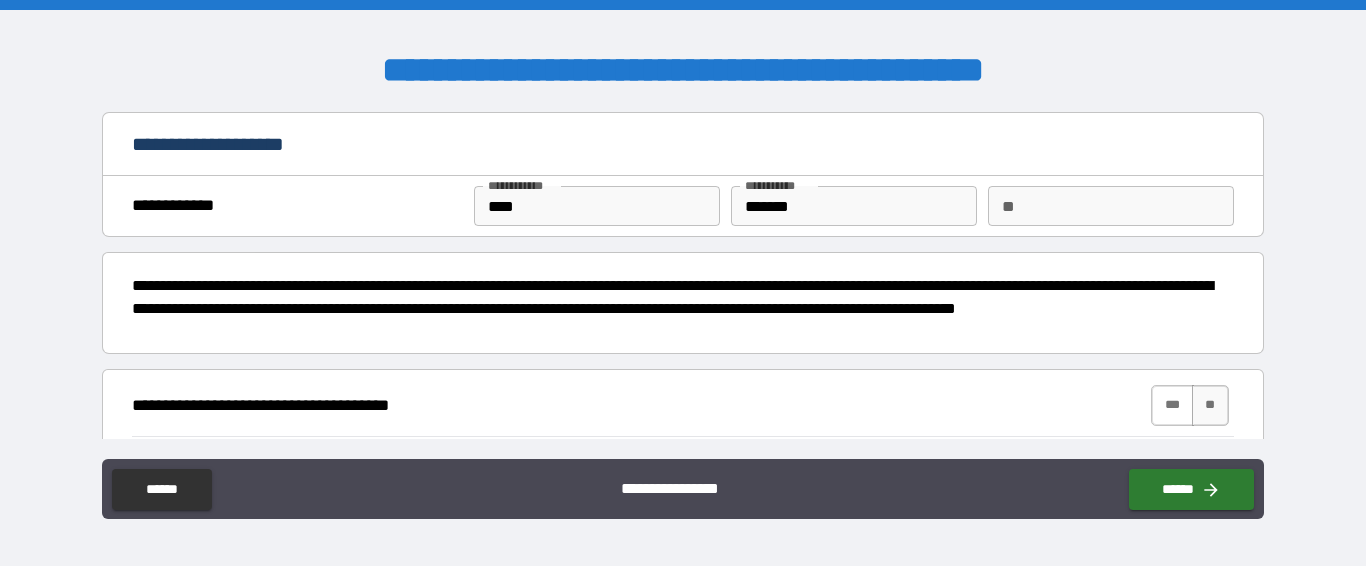 click on "***" at bounding box center [1172, 405] 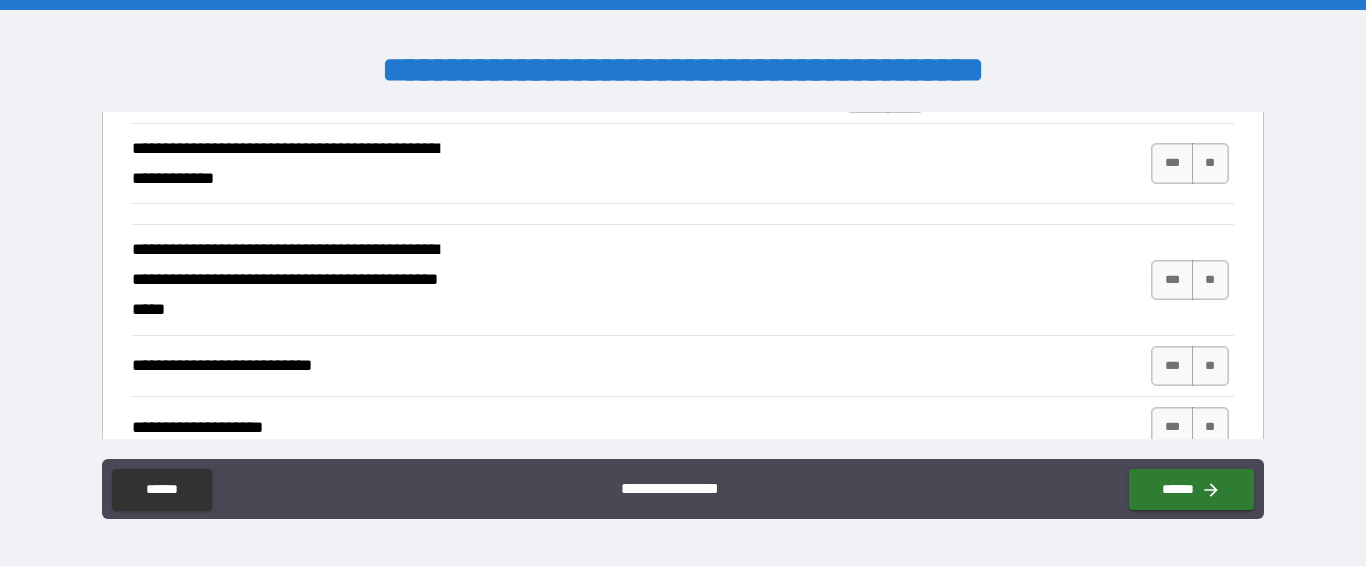 scroll, scrollTop: 343, scrollLeft: 0, axis: vertical 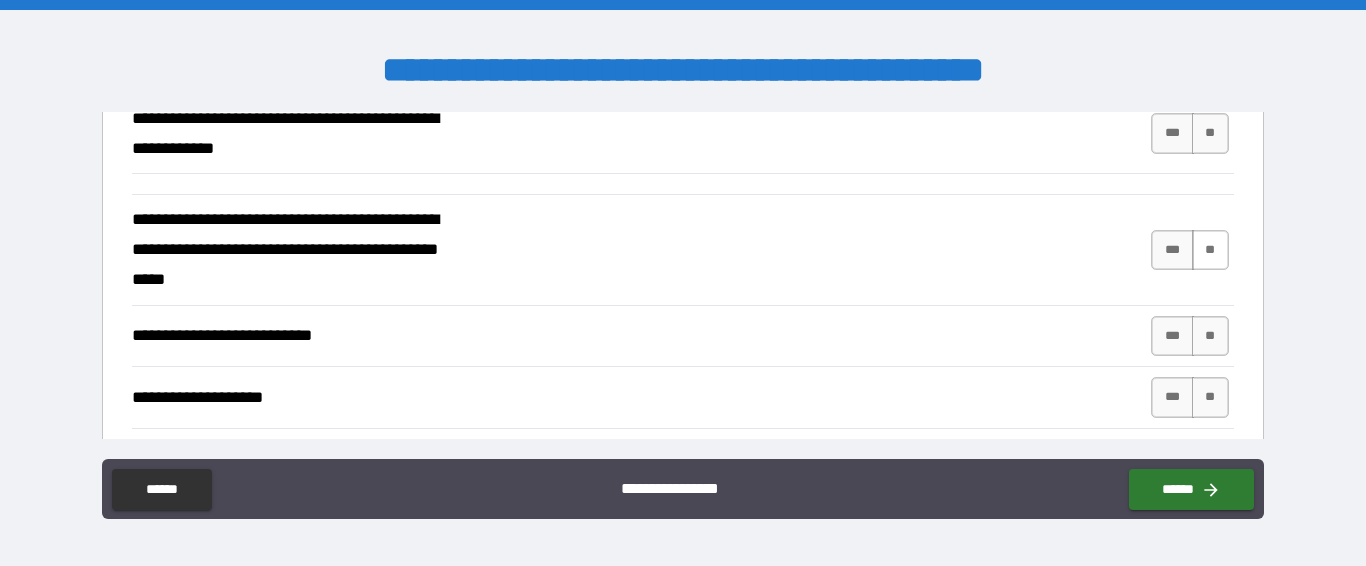 click on "**" at bounding box center [1210, 250] 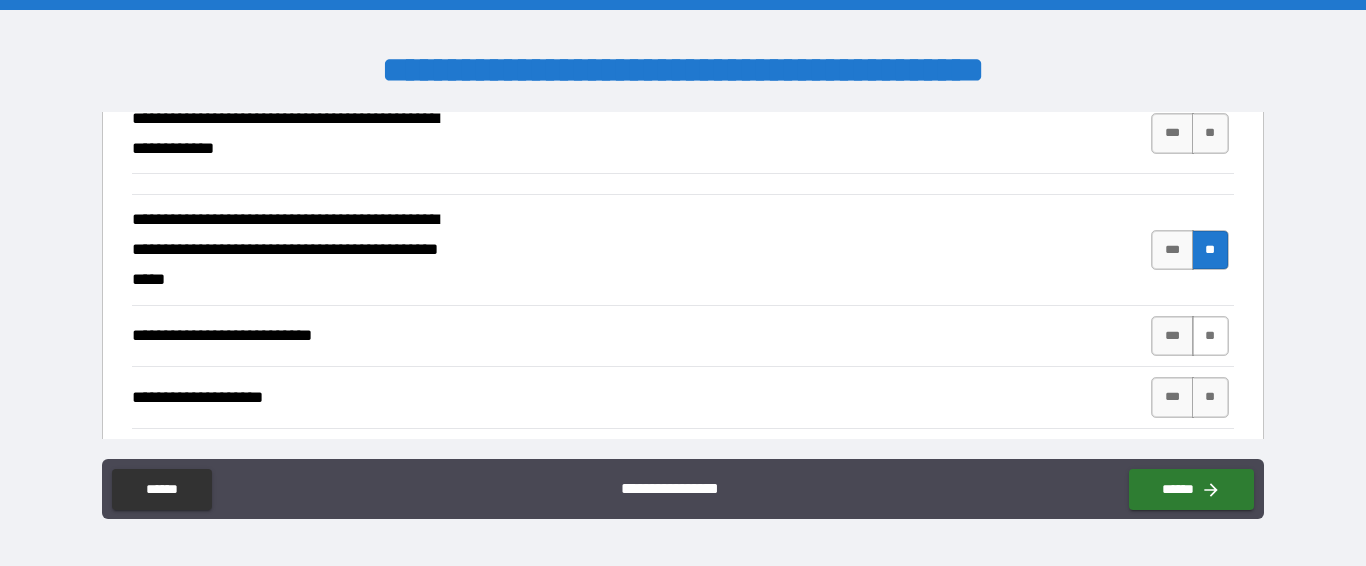 click on "**" at bounding box center (1210, 336) 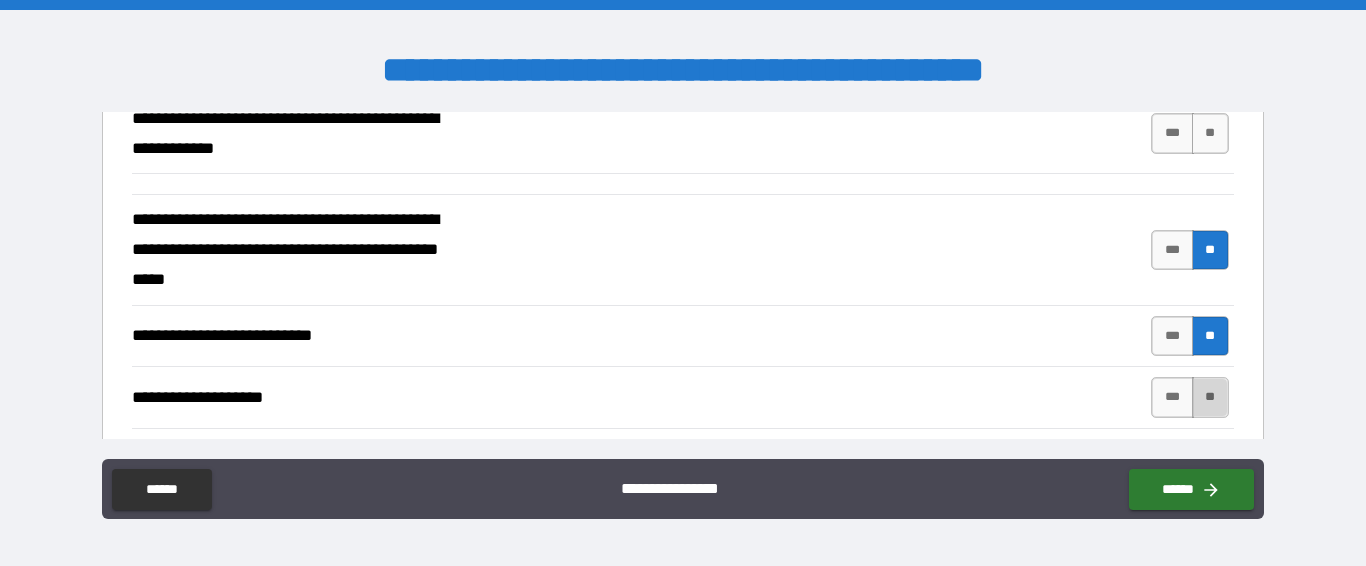 click on "**" at bounding box center [1210, 397] 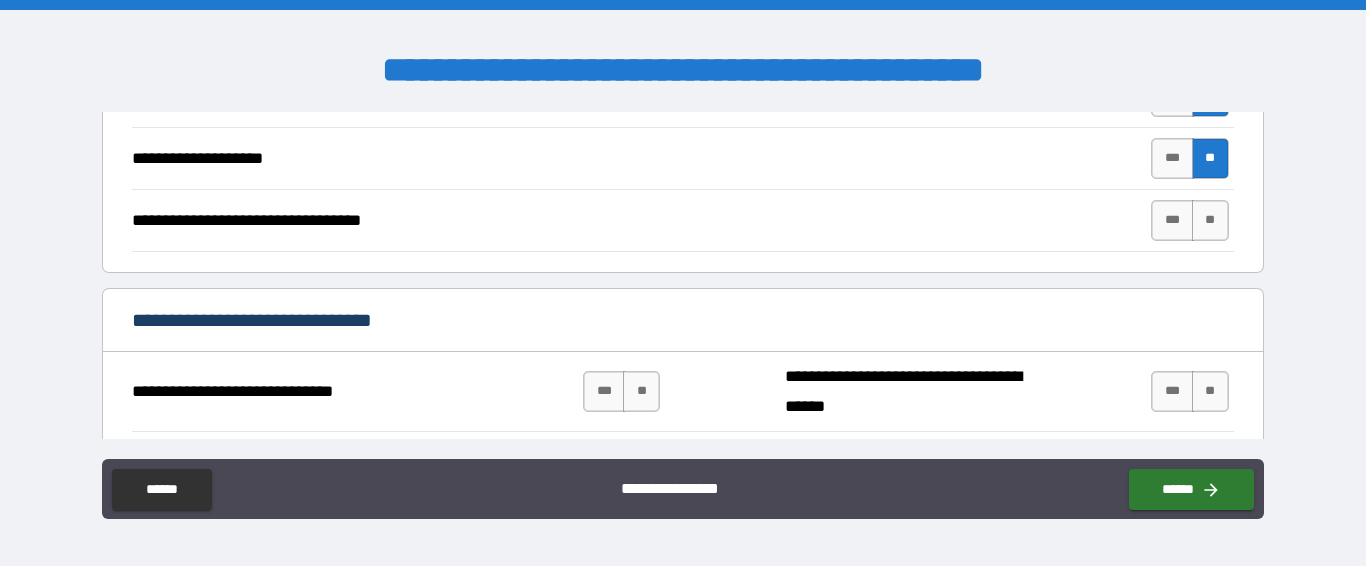 scroll, scrollTop: 597, scrollLeft: 0, axis: vertical 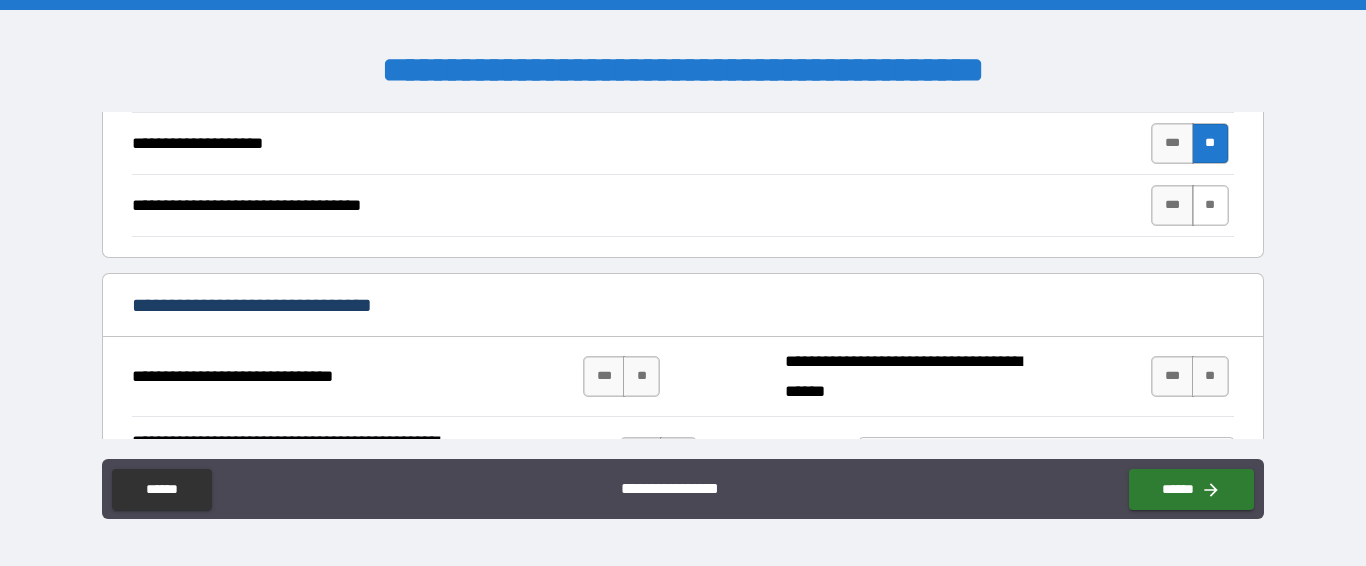 click on "**" at bounding box center (1210, 205) 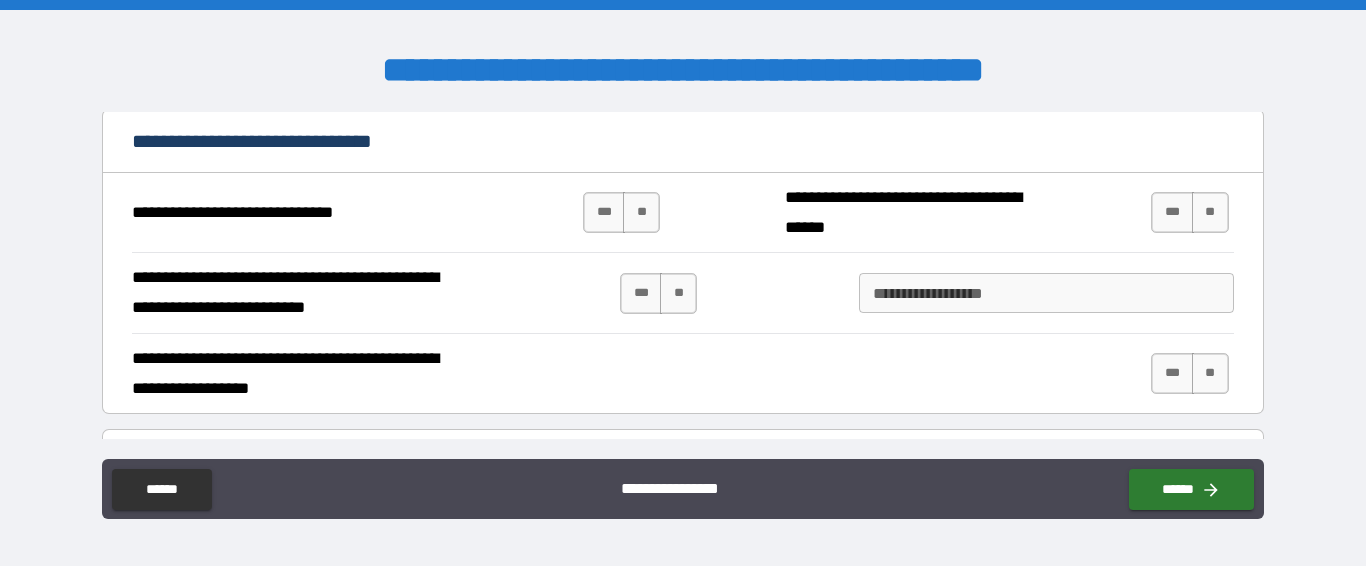 scroll, scrollTop: 657, scrollLeft: 0, axis: vertical 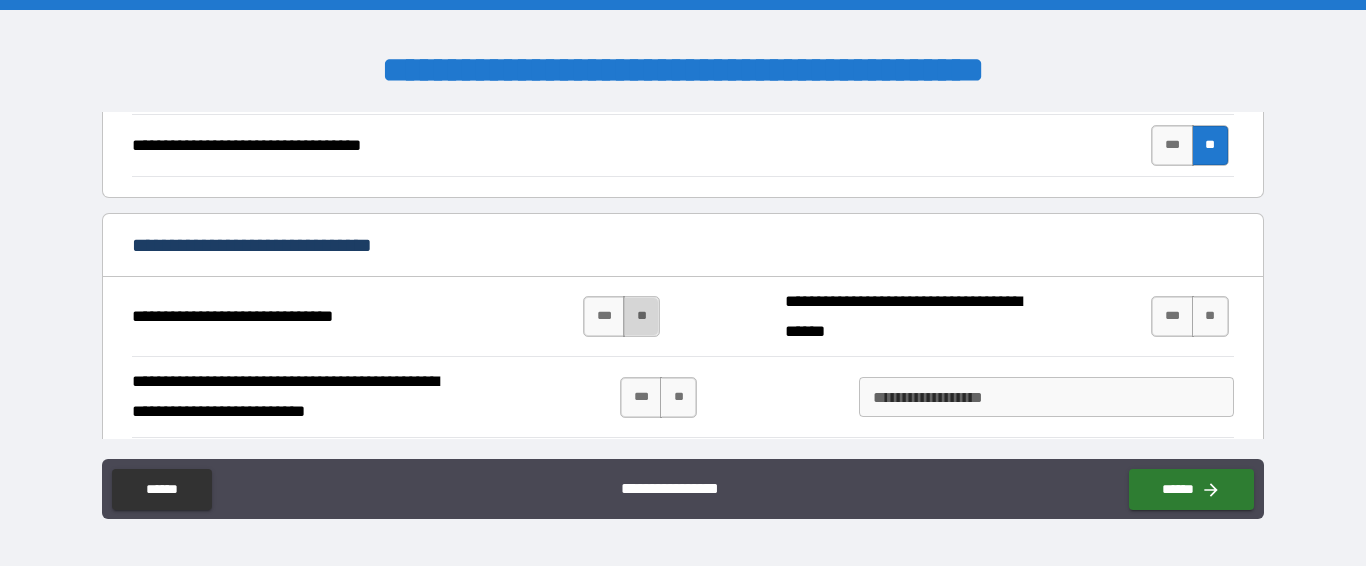 click on "**" at bounding box center [641, 316] 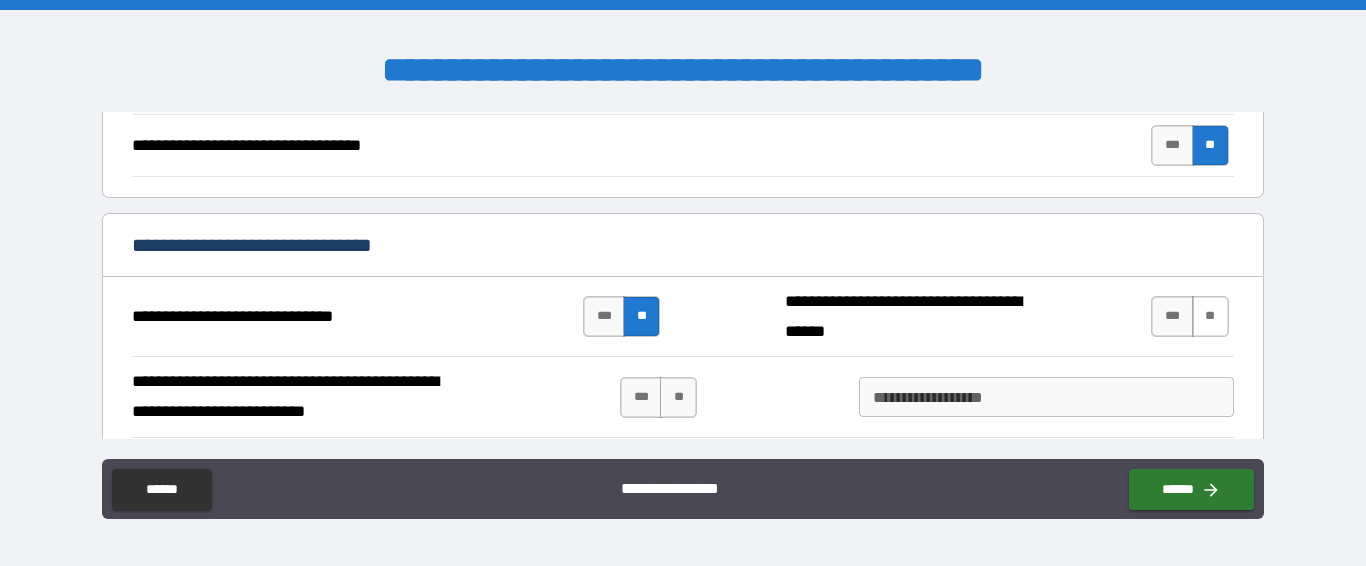 click on "**" at bounding box center [1210, 316] 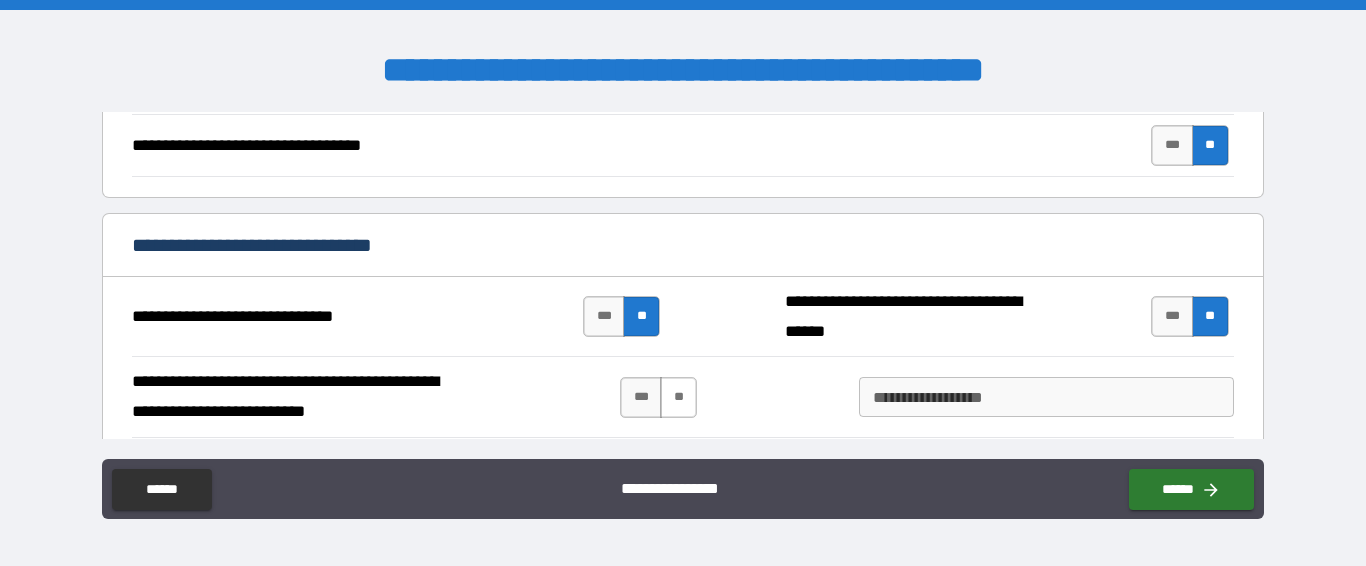click on "**" at bounding box center (678, 397) 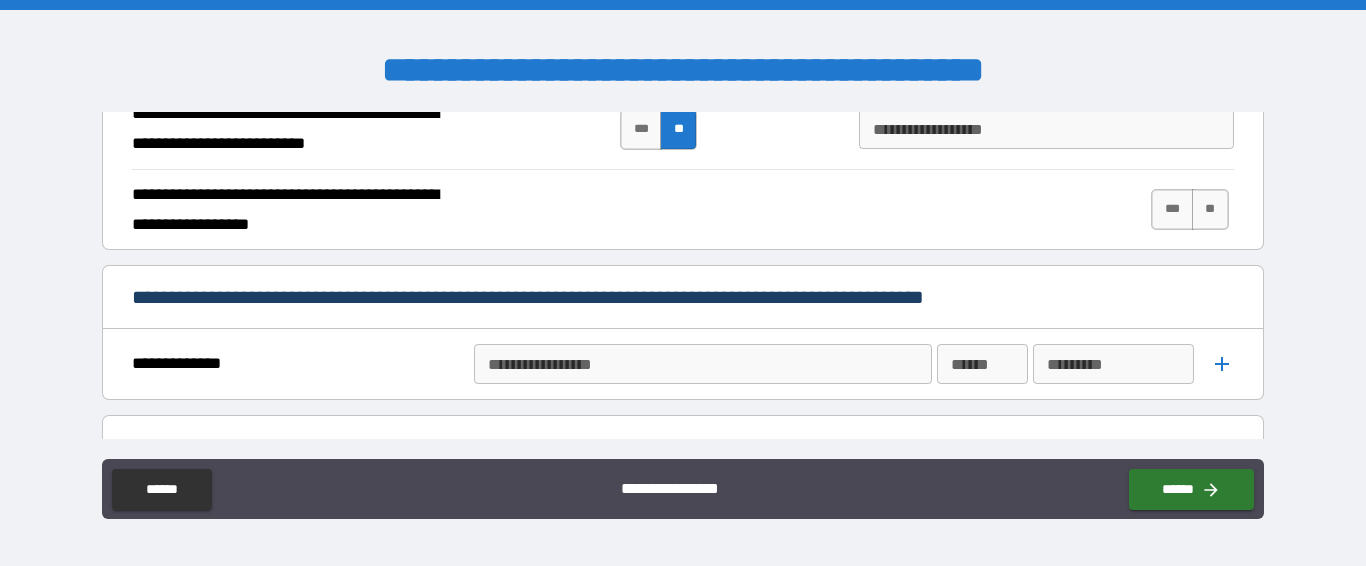 scroll, scrollTop: 955, scrollLeft: 0, axis: vertical 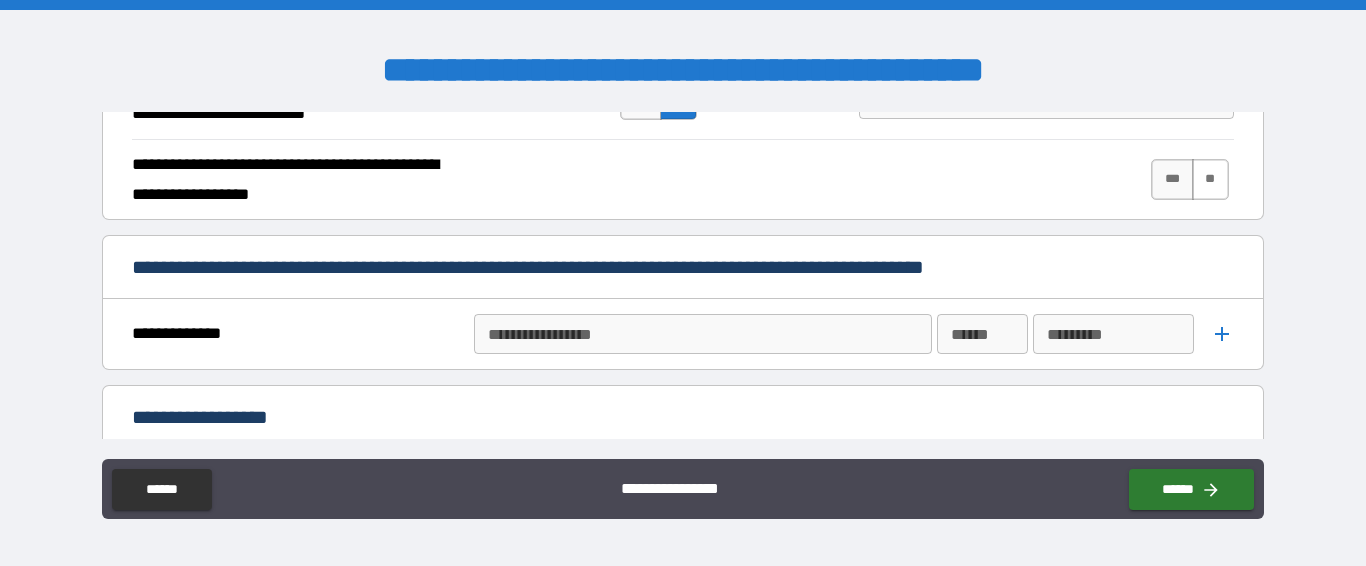 click on "**" at bounding box center [1210, 179] 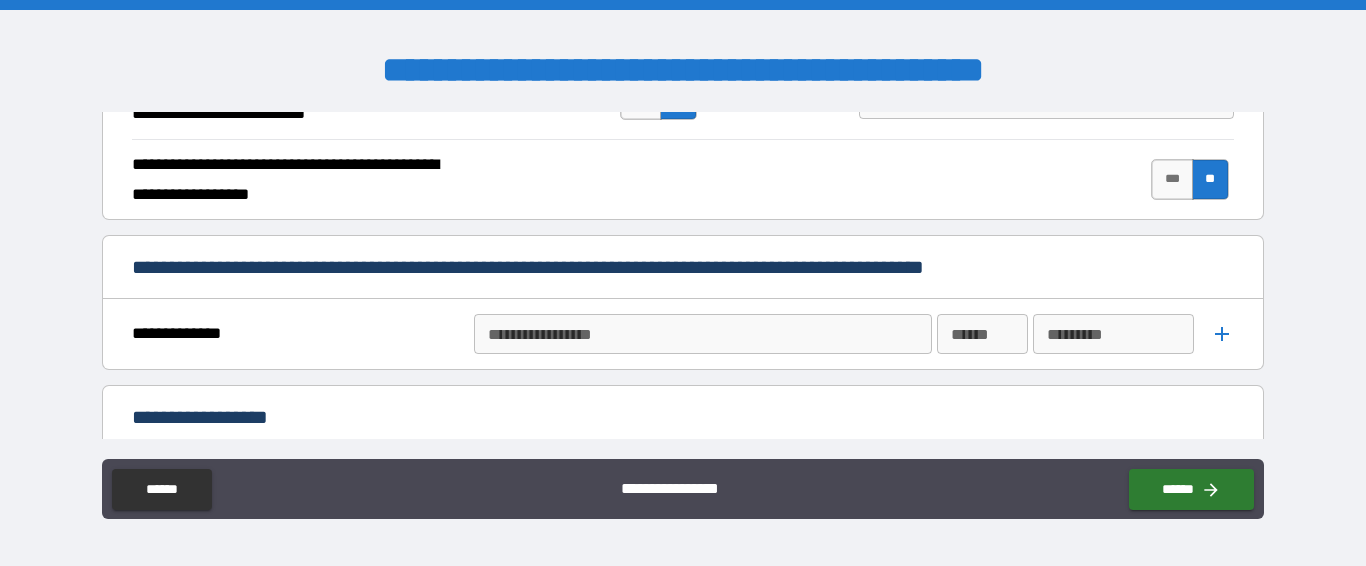 click on "**********" at bounding box center (701, 334) 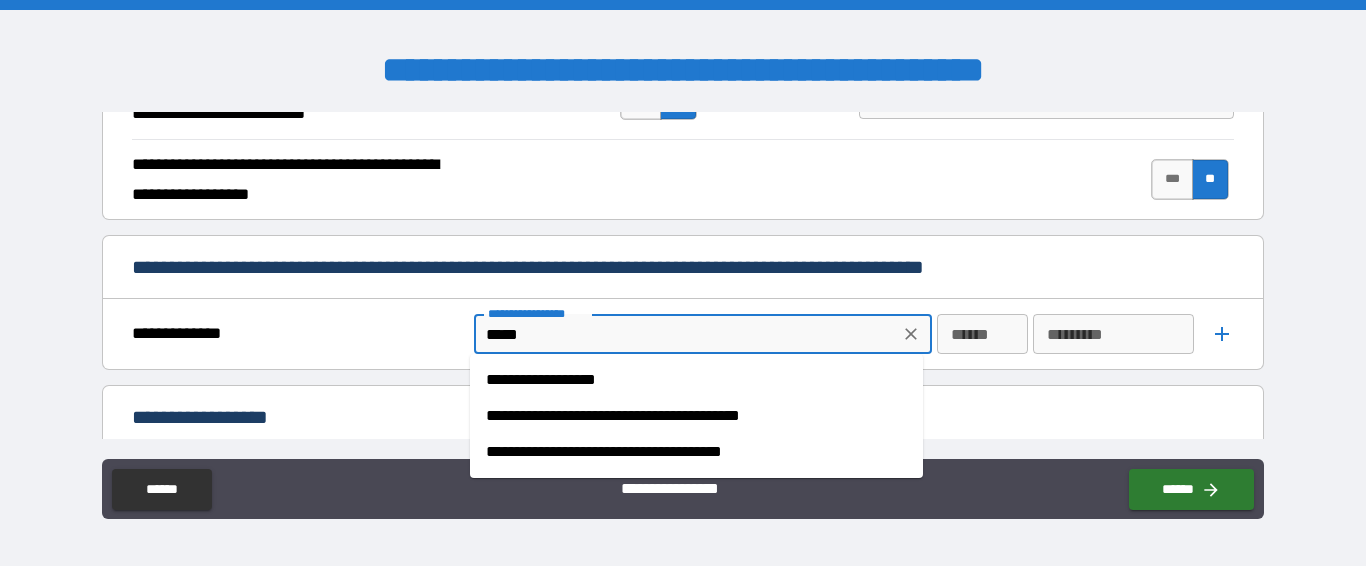 click on "**********" at bounding box center [696, 380] 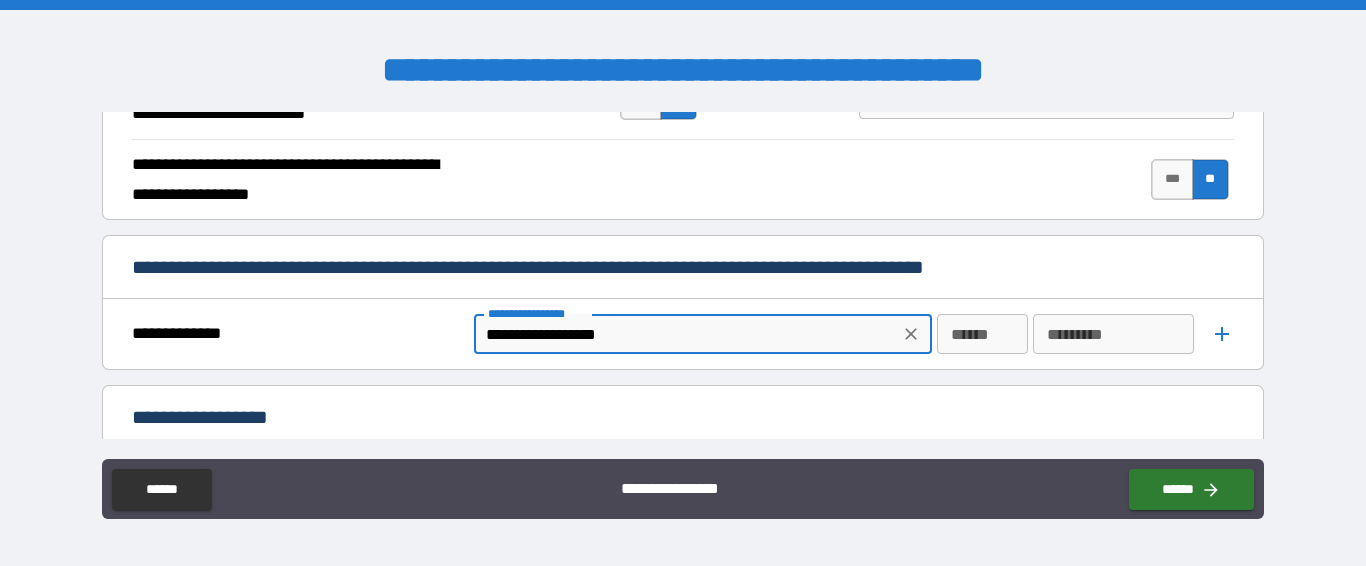 type on "**********" 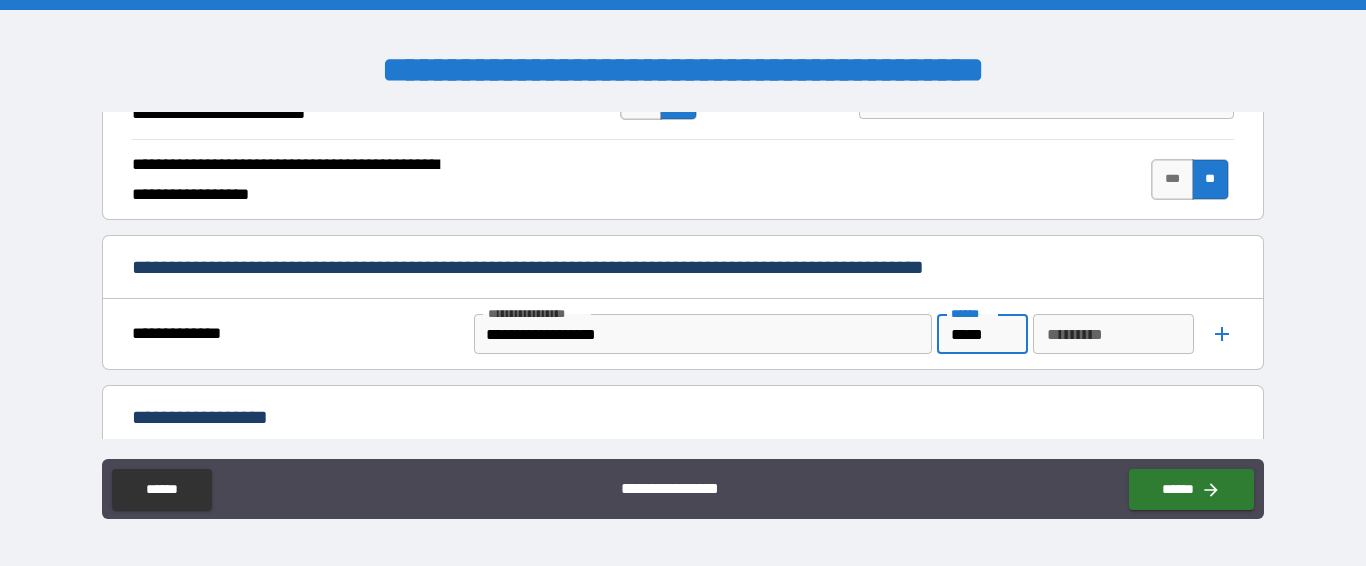 type on "*****" 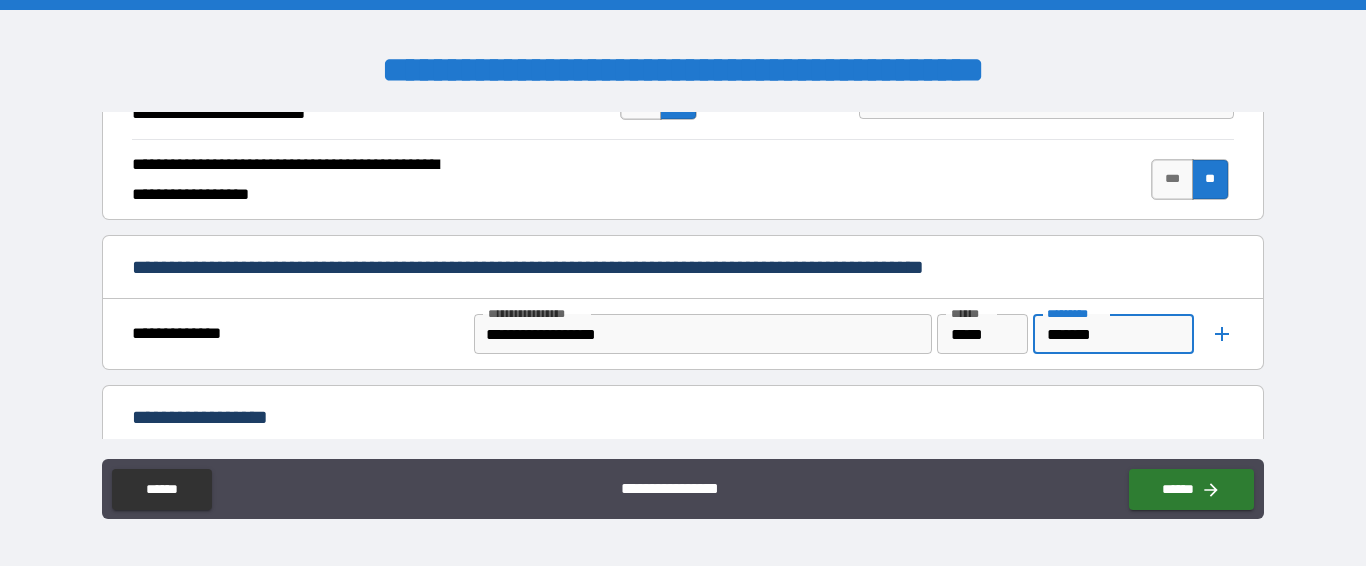type on "*******" 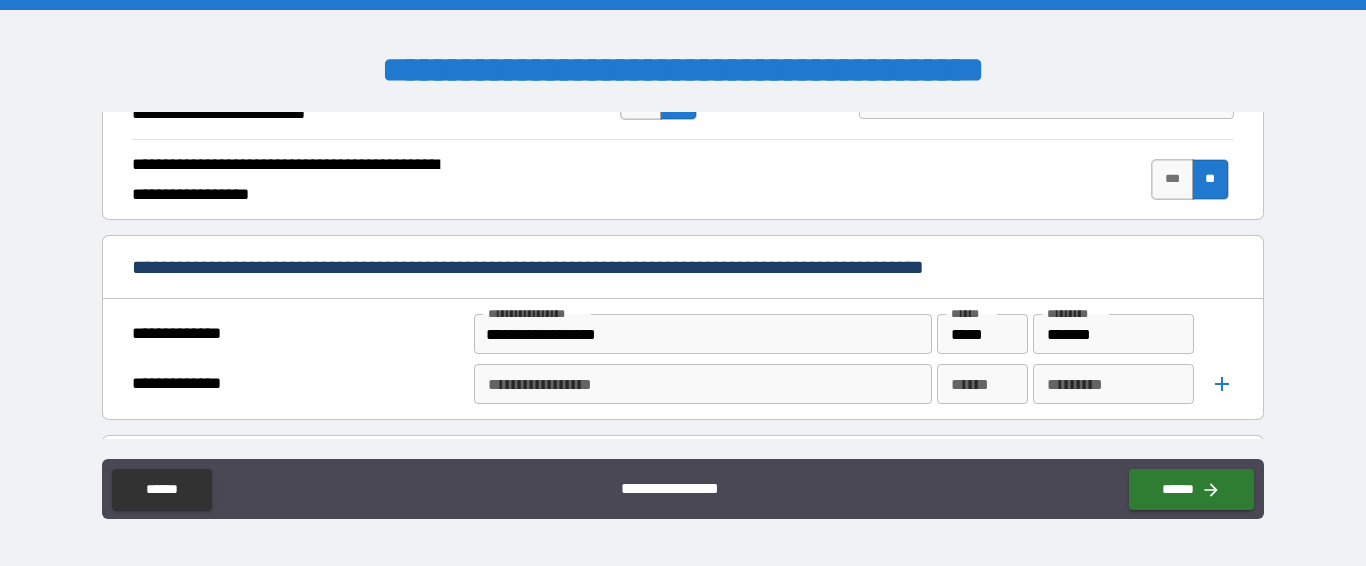 click on "**********" at bounding box center (701, 384) 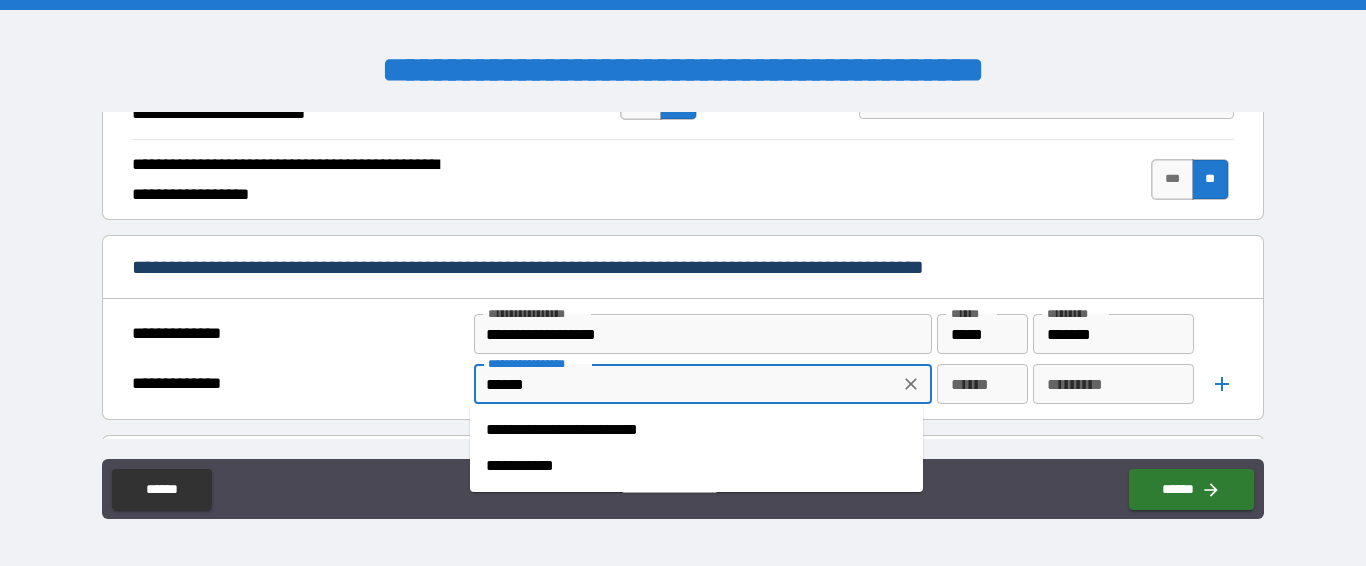 click on "**********" at bounding box center (696, 466) 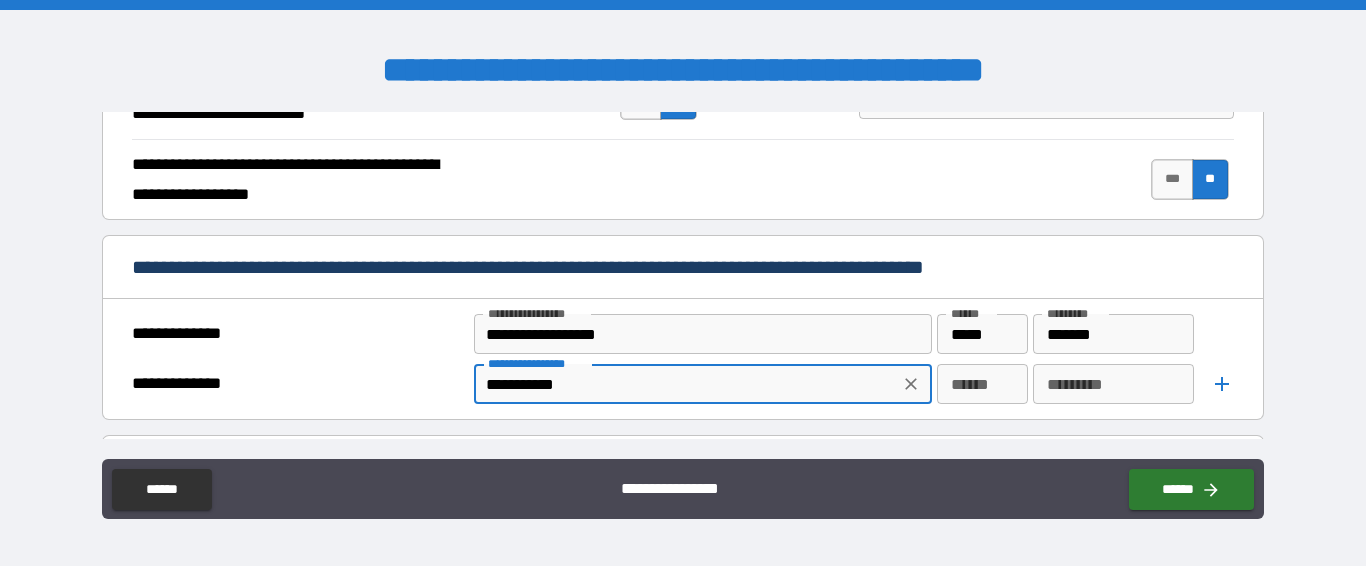 type on "**********" 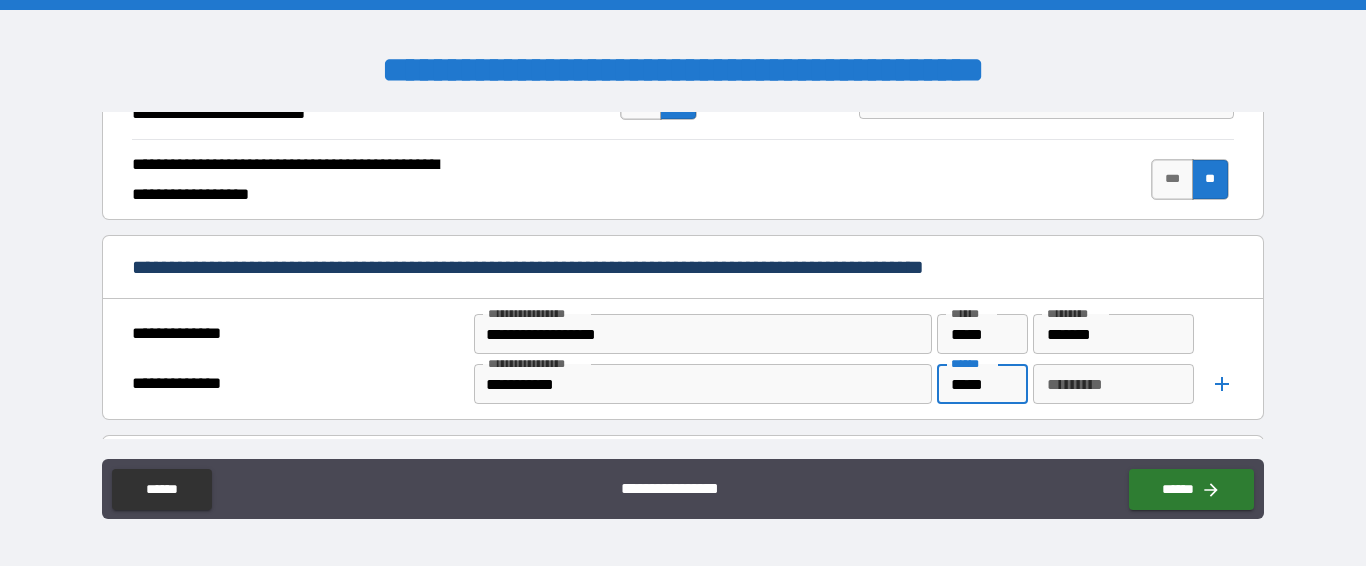 type on "*****" 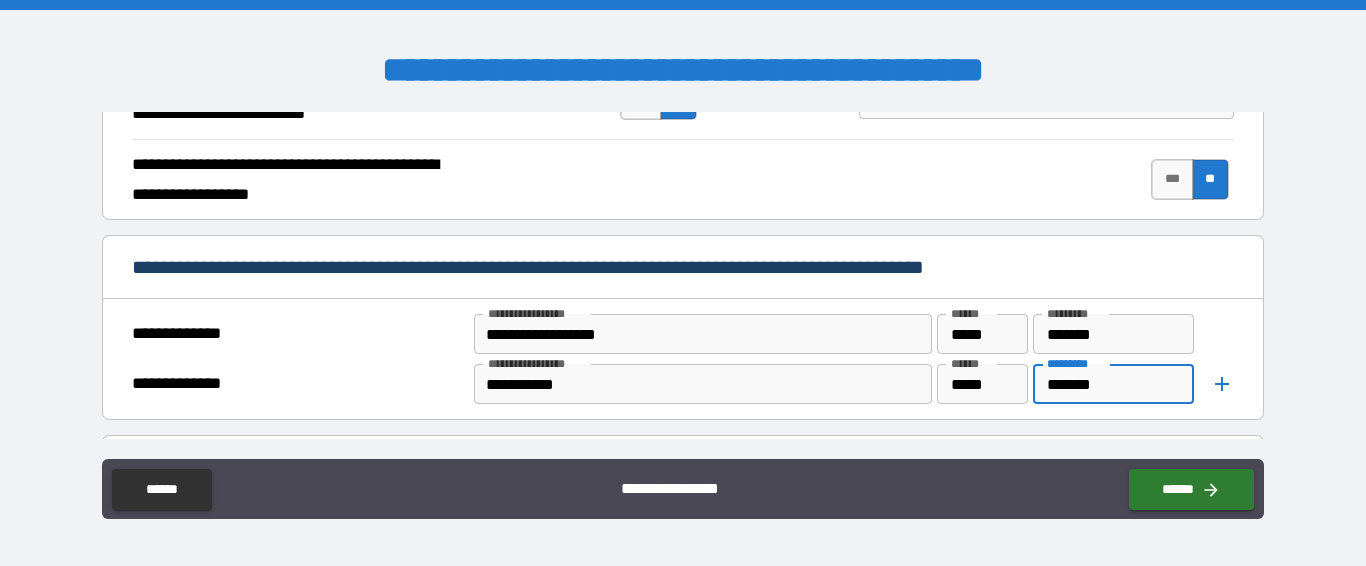 type on "*******" 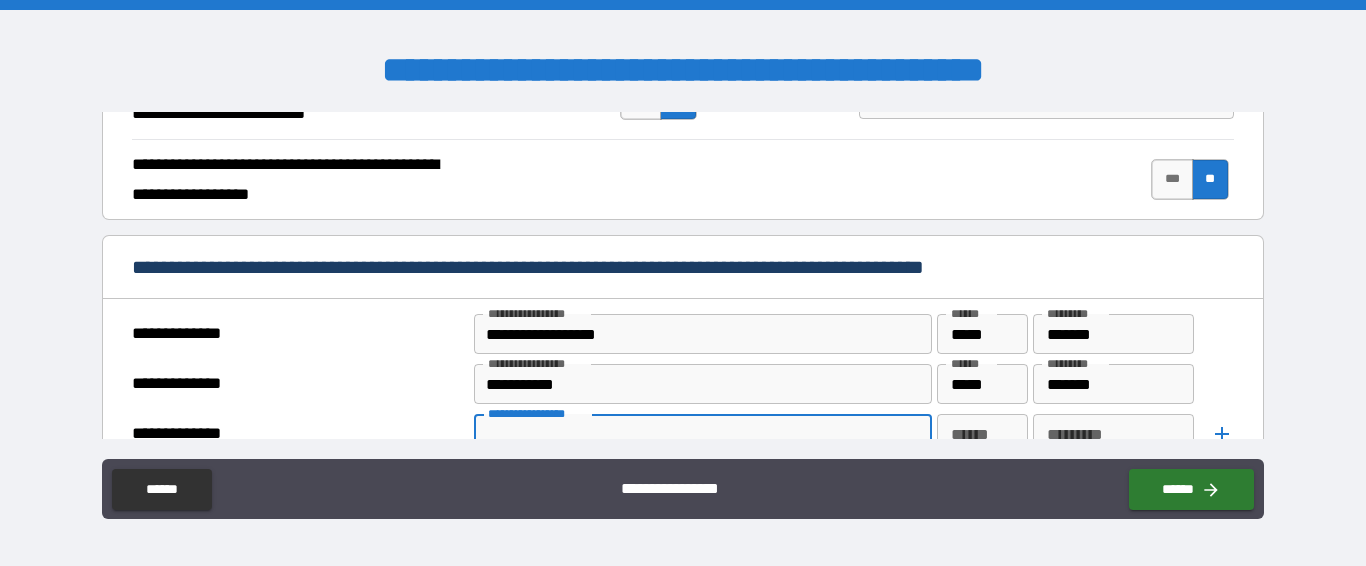 click on "**********" at bounding box center [701, 434] 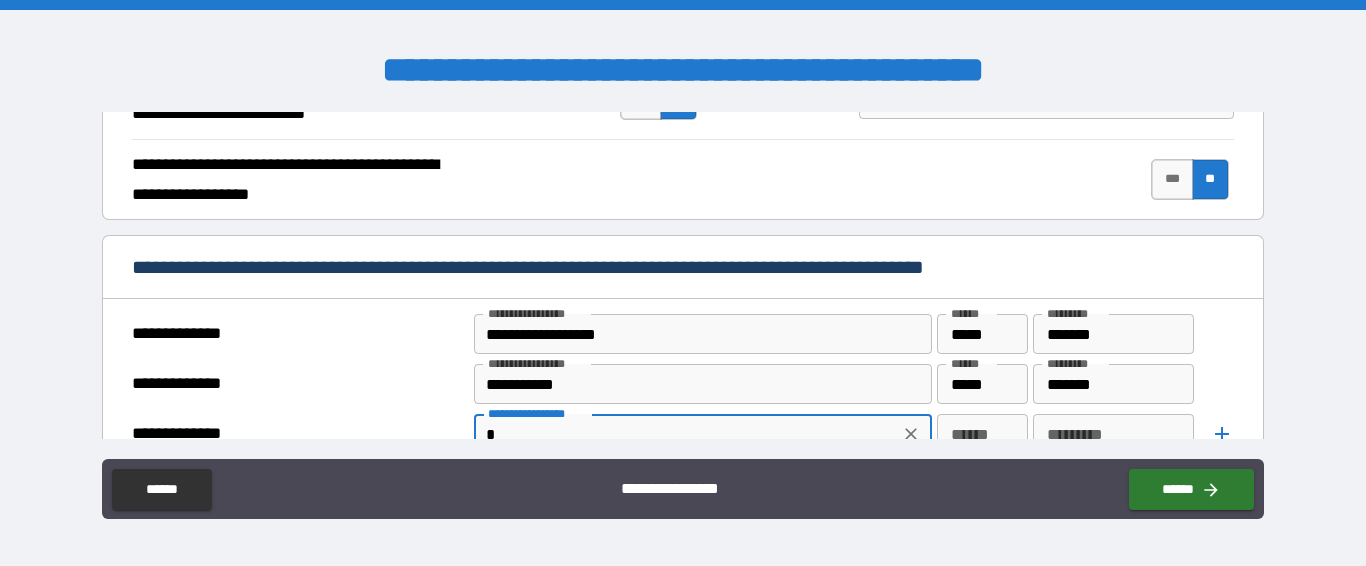 scroll, scrollTop: 960, scrollLeft: 0, axis: vertical 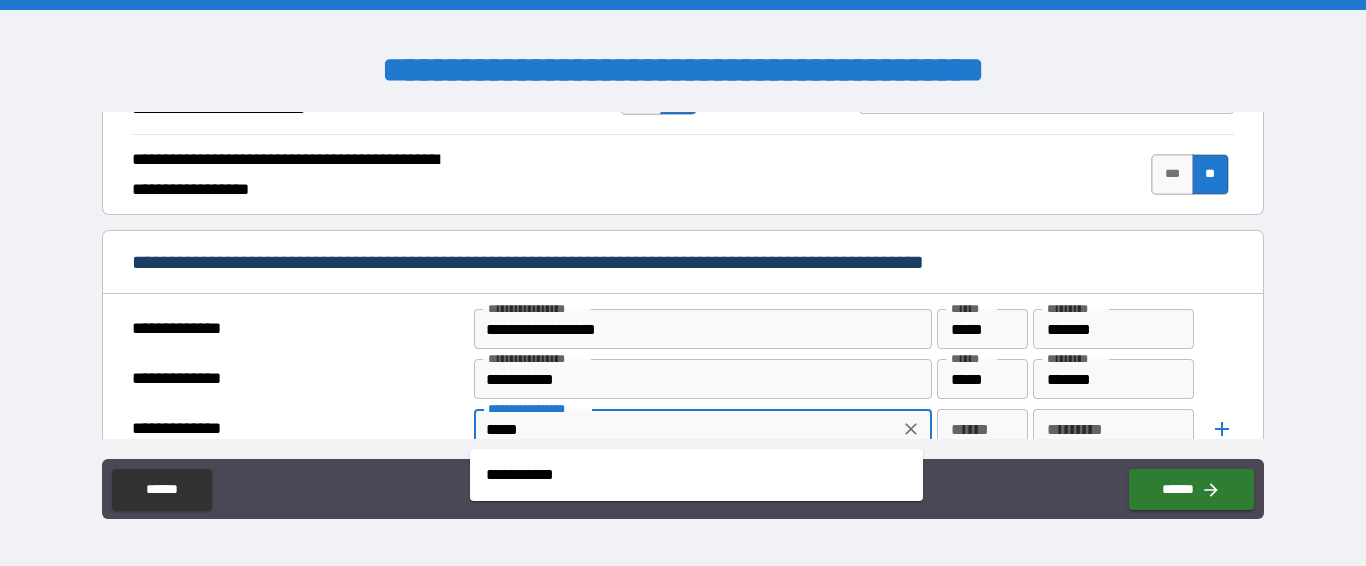 click on "**********" at bounding box center (696, 475) 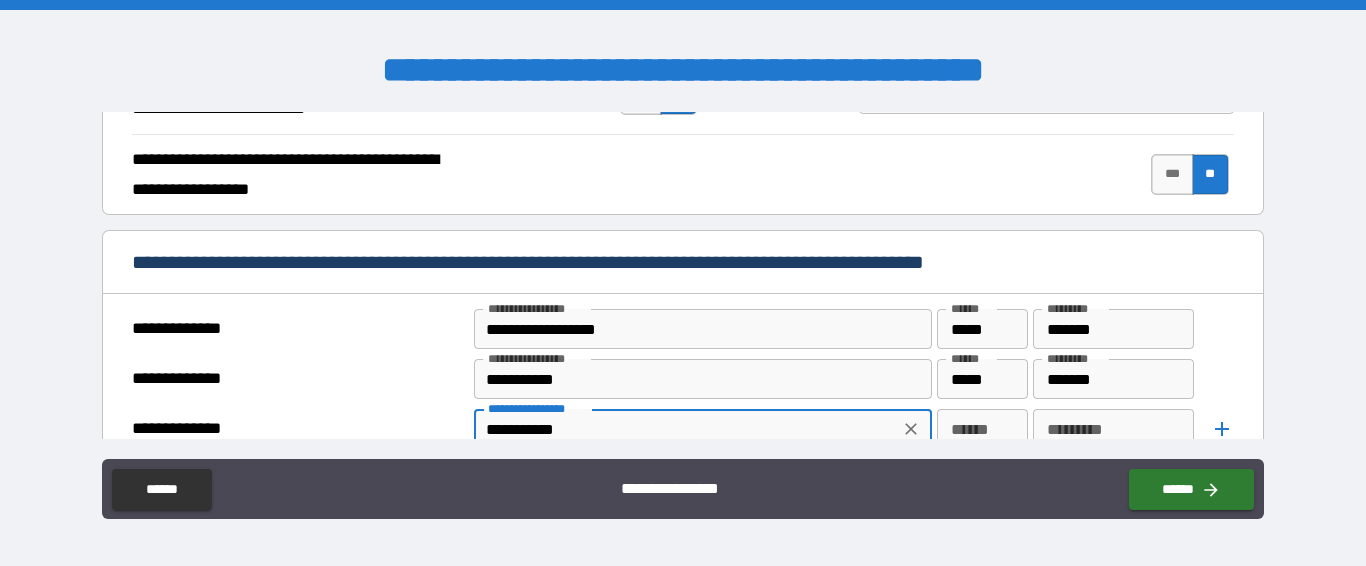 type on "**********" 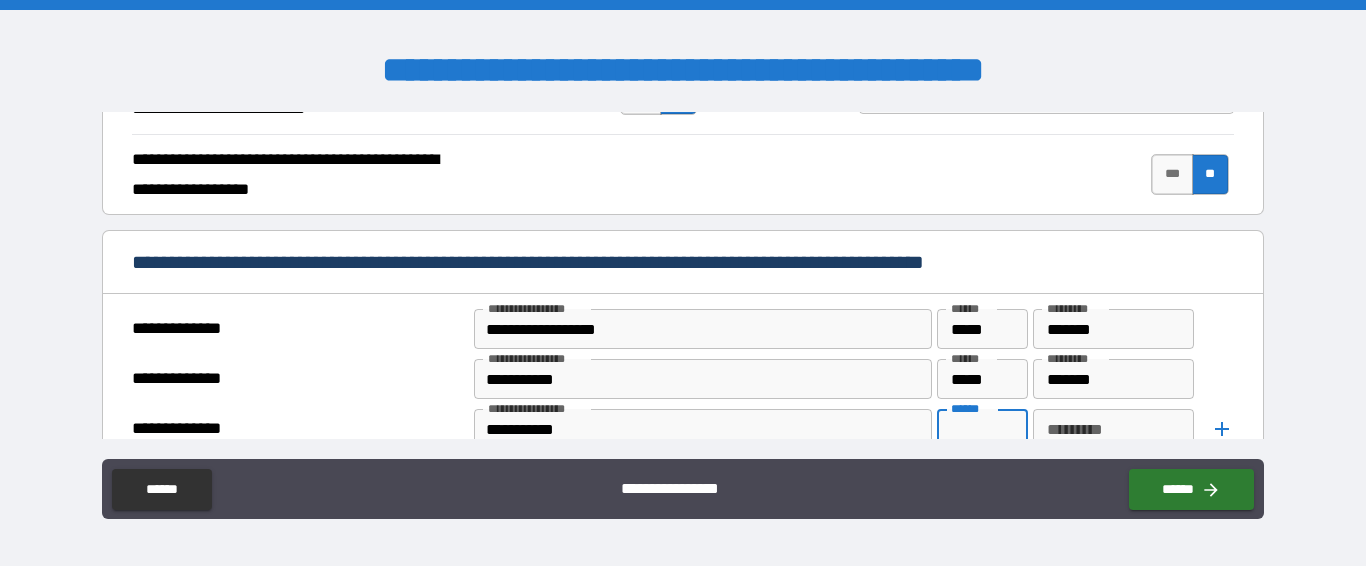 click on "******" at bounding box center [983, 429] 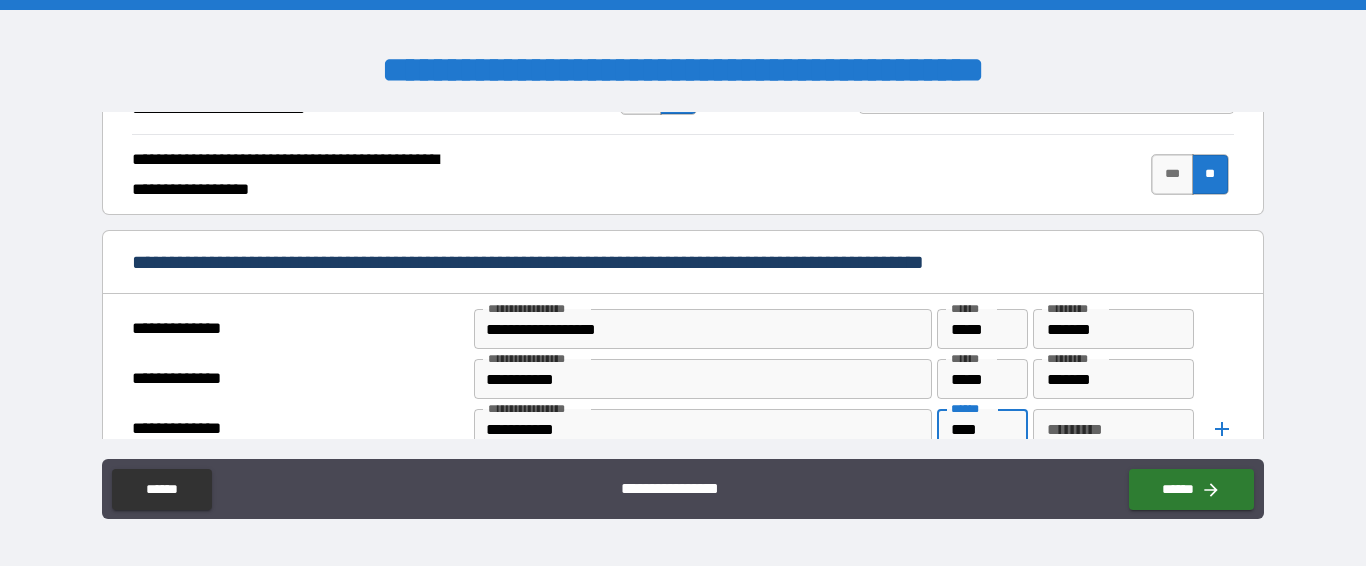 type on "****" 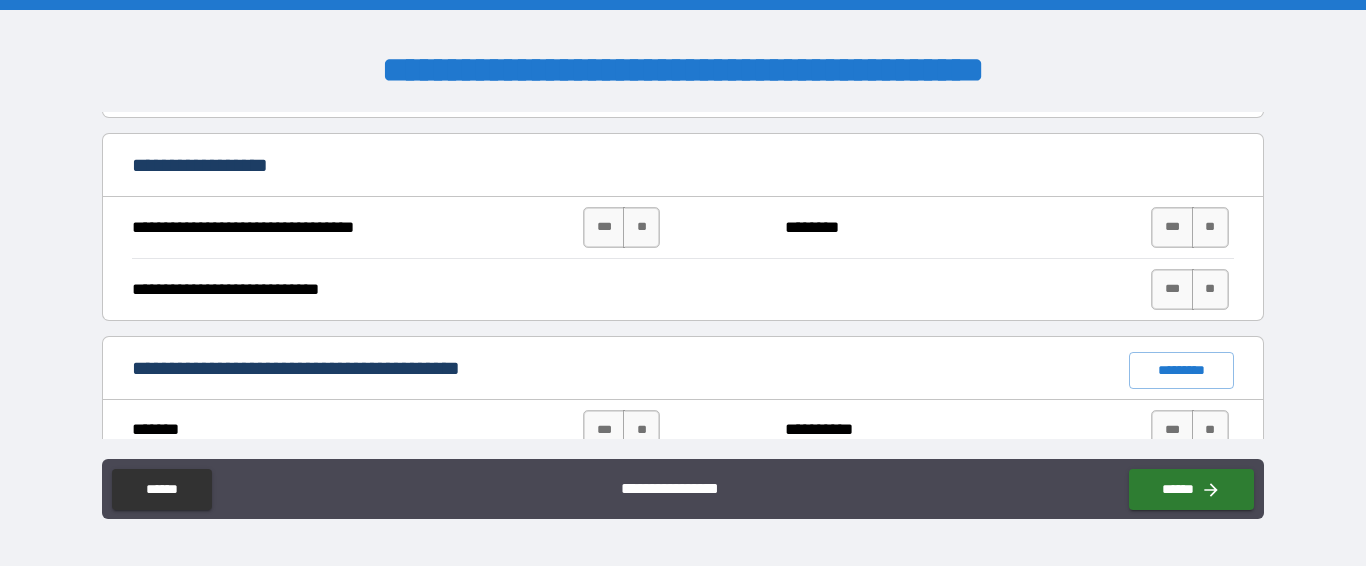 scroll, scrollTop: 1353, scrollLeft: 0, axis: vertical 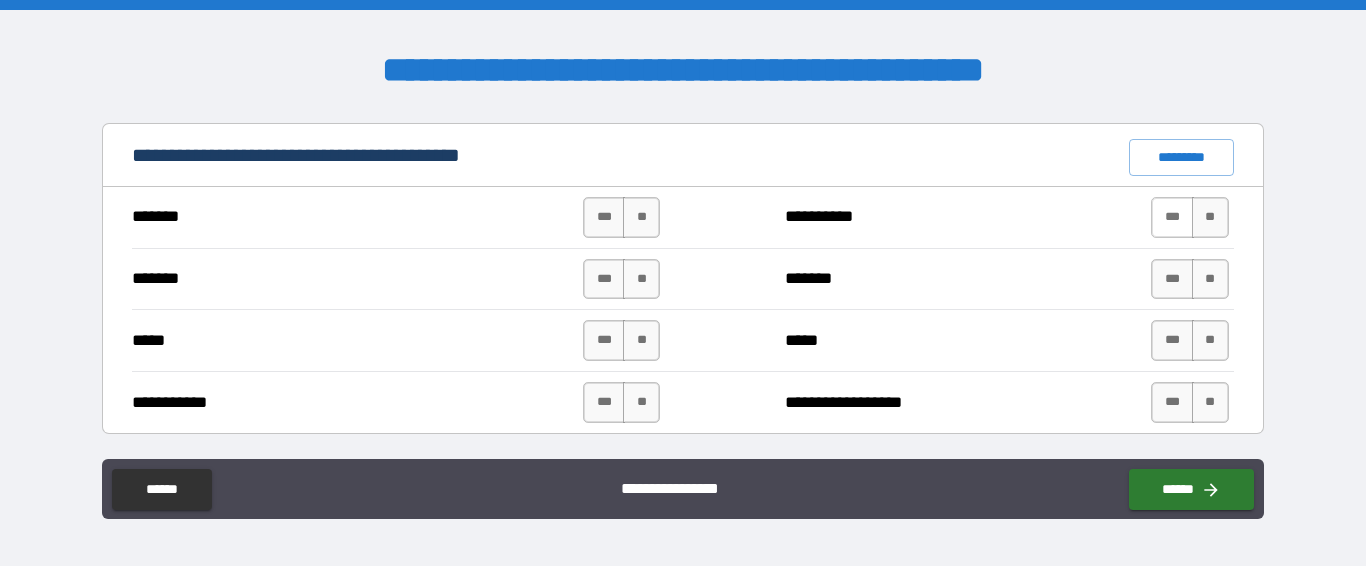 type on "*******" 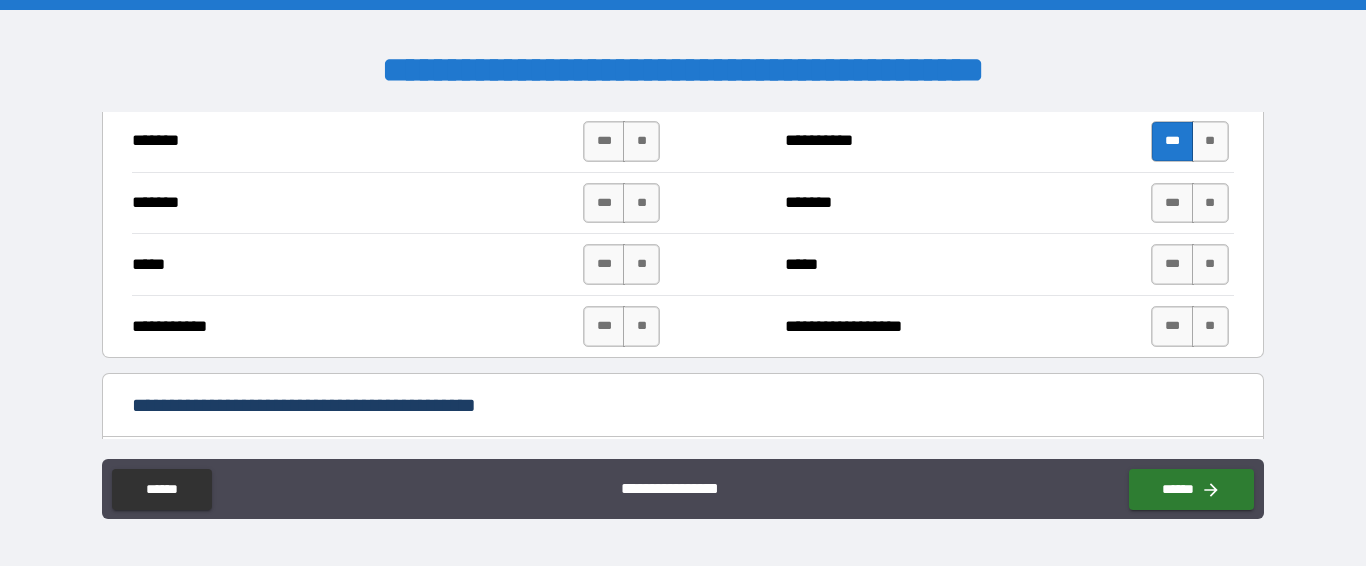 scroll, scrollTop: 1686, scrollLeft: 0, axis: vertical 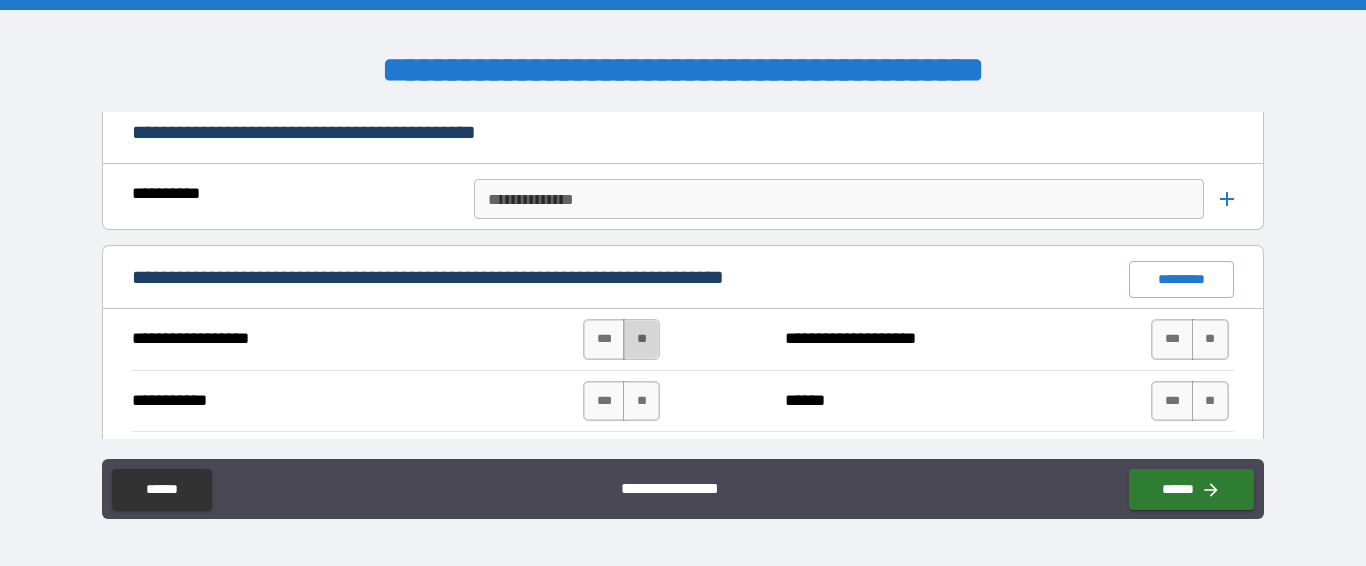 click on "**" at bounding box center [641, 339] 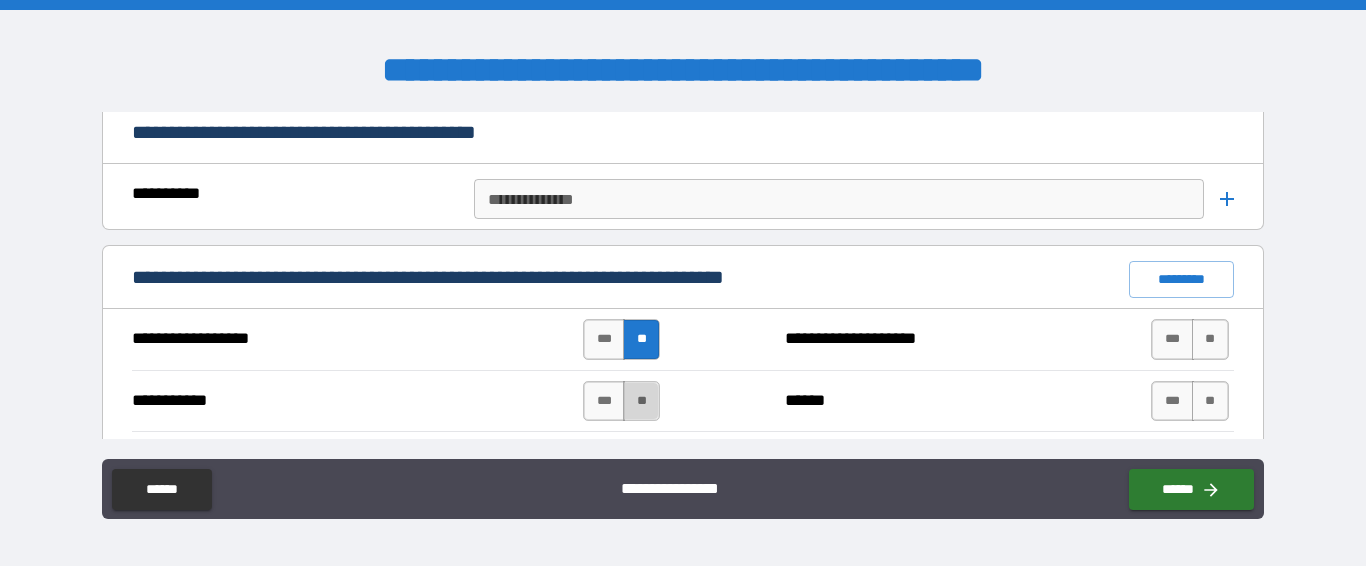 click on "**" at bounding box center [641, 401] 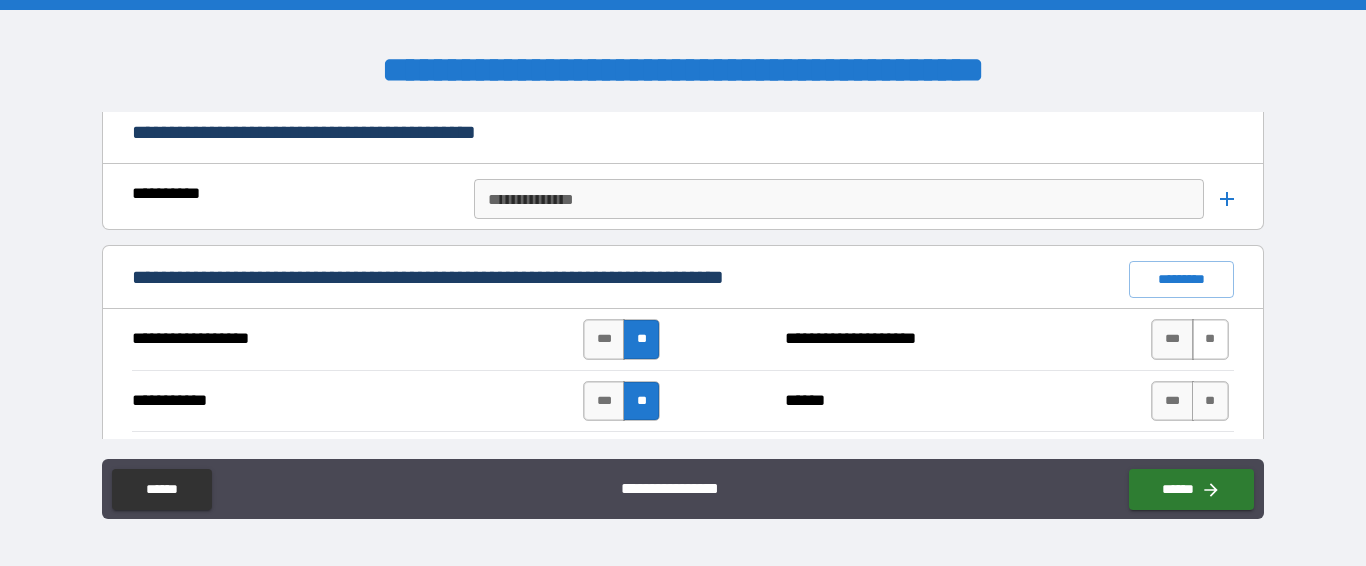 click on "**" at bounding box center (1210, 339) 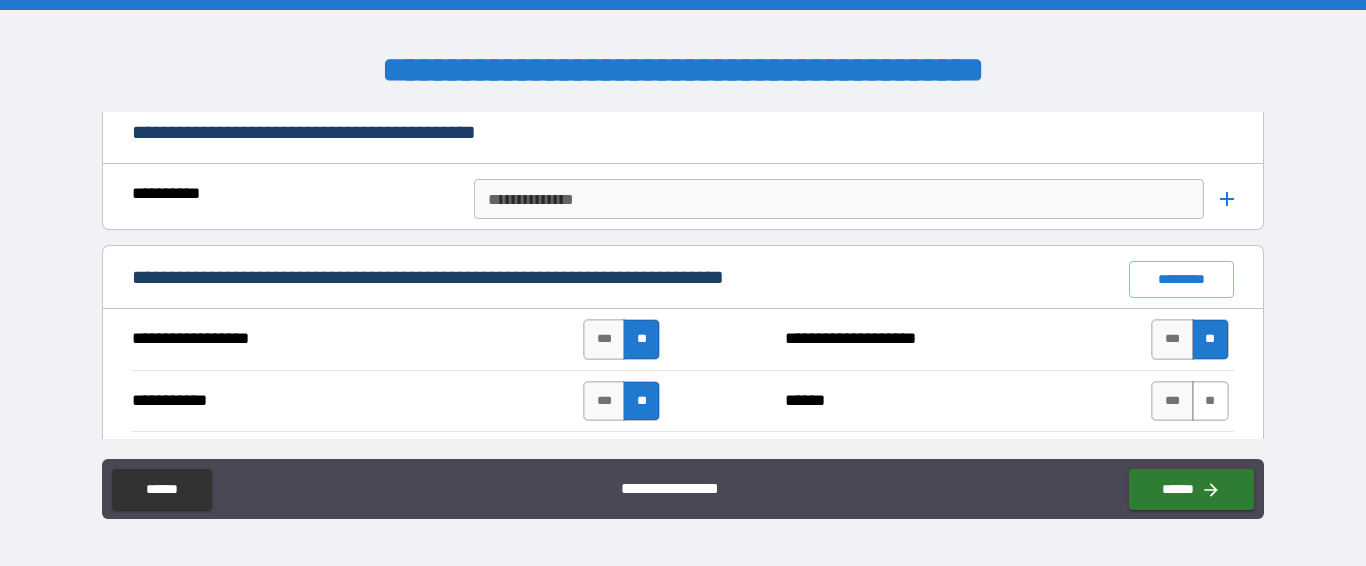 click on "**" at bounding box center (1210, 401) 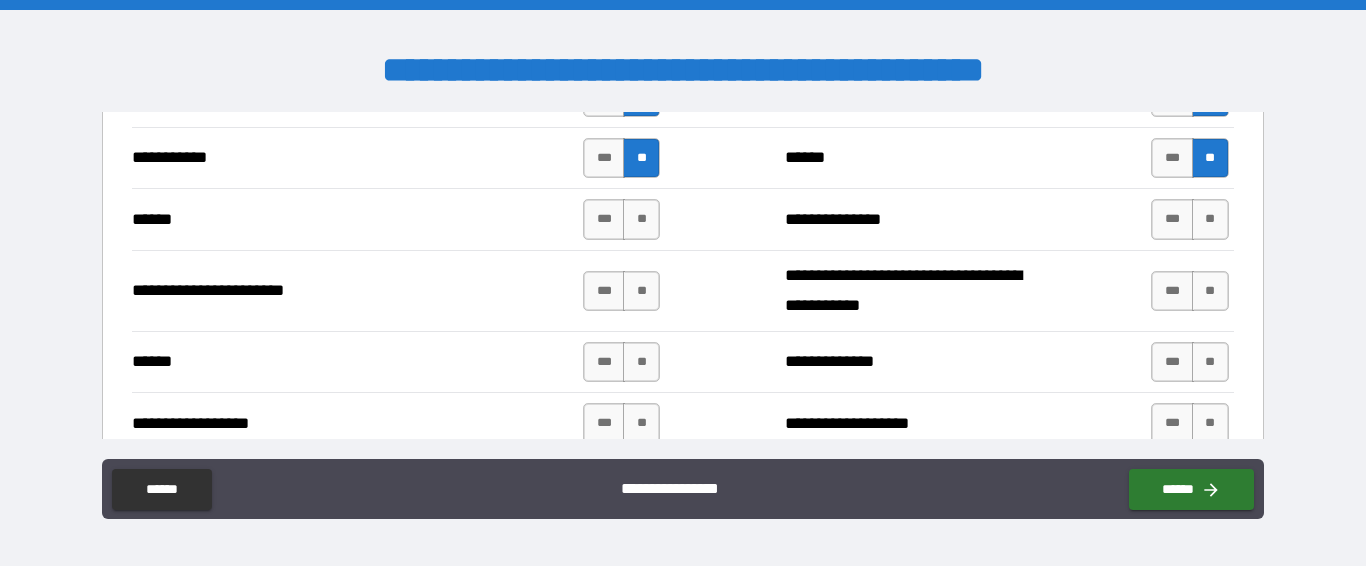 scroll, scrollTop: 2157, scrollLeft: 0, axis: vertical 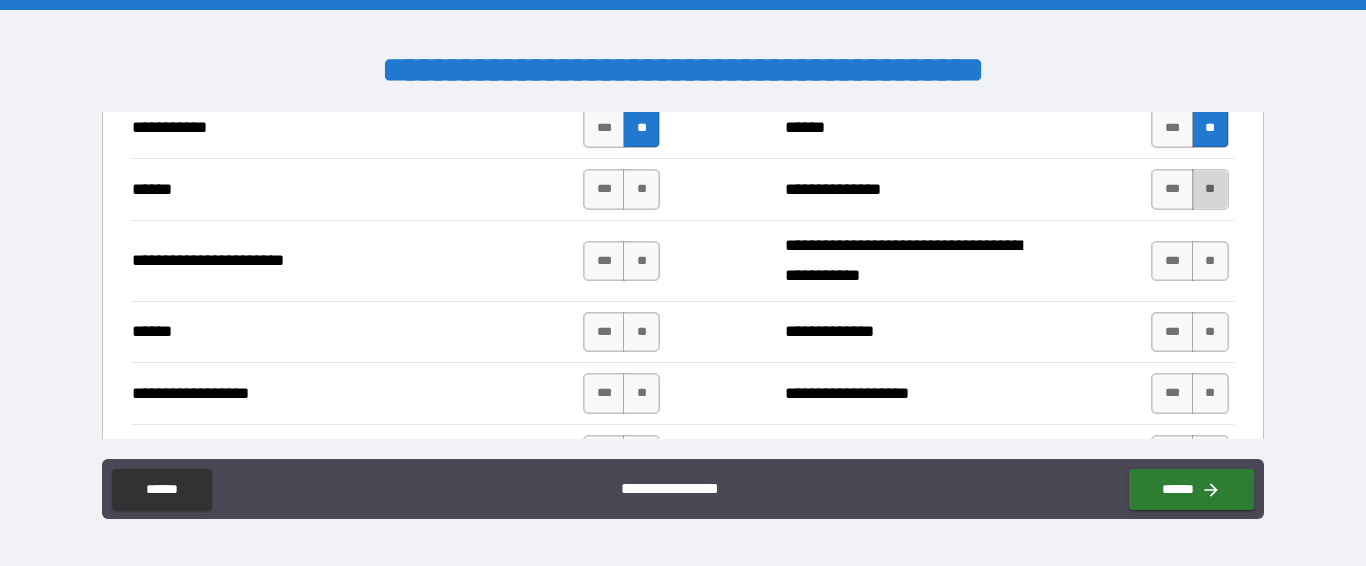 click on "**" at bounding box center [1210, 189] 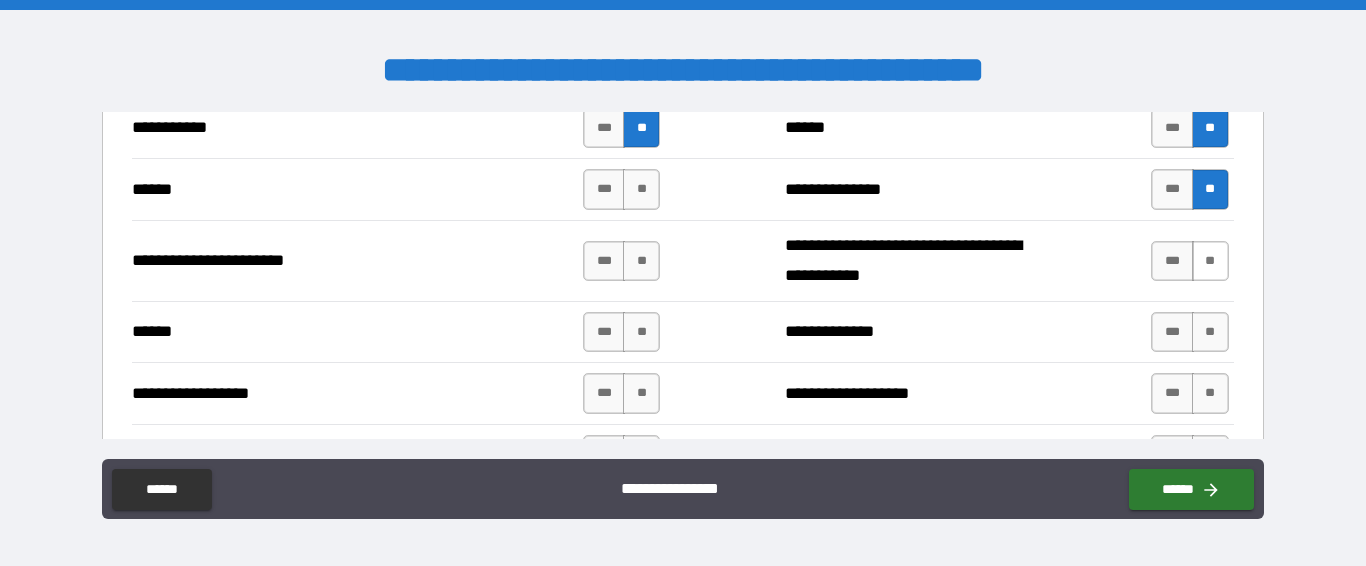 click on "**" at bounding box center (1210, 261) 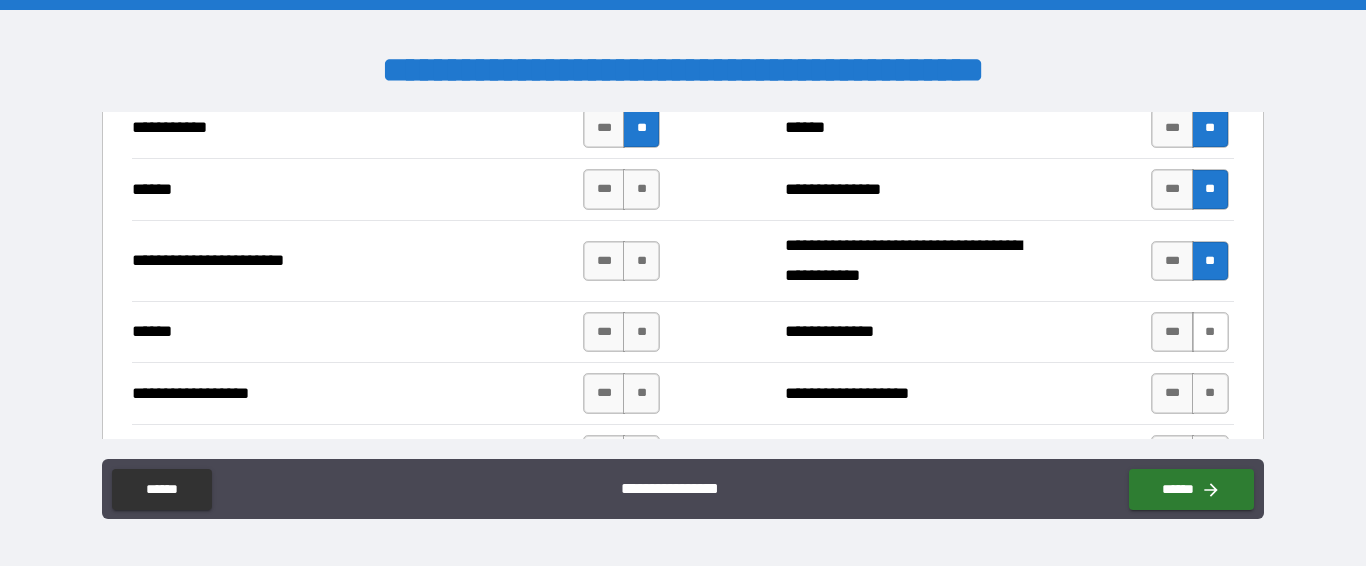 click on "**" at bounding box center [1210, 332] 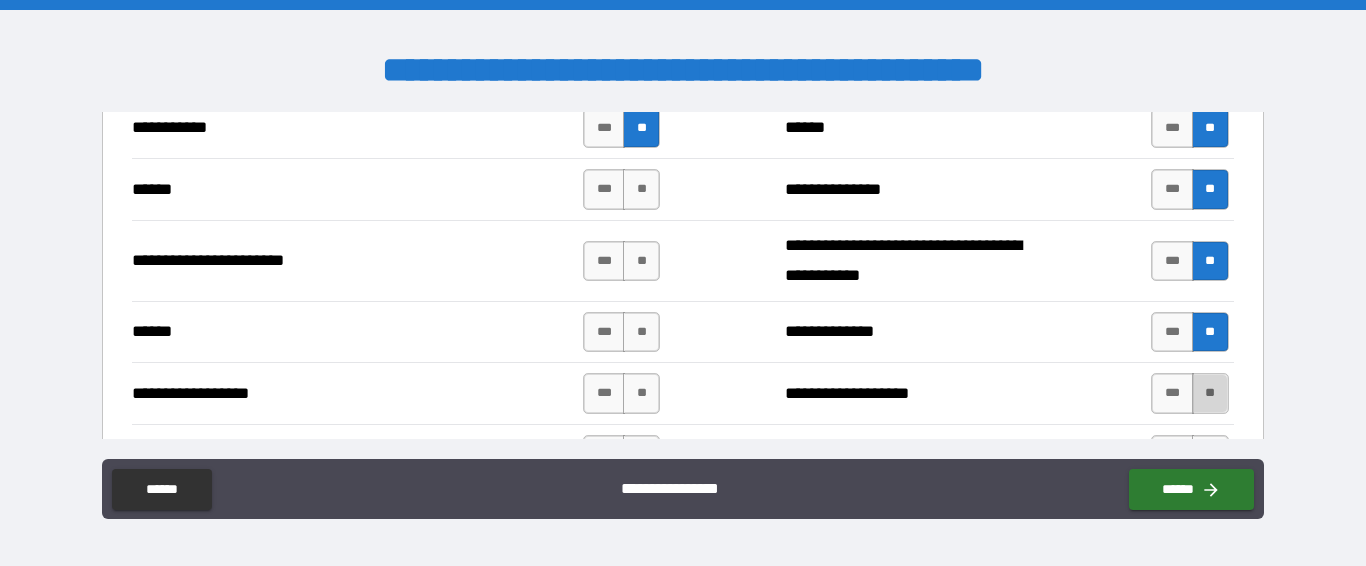 click on "**" at bounding box center [1210, 393] 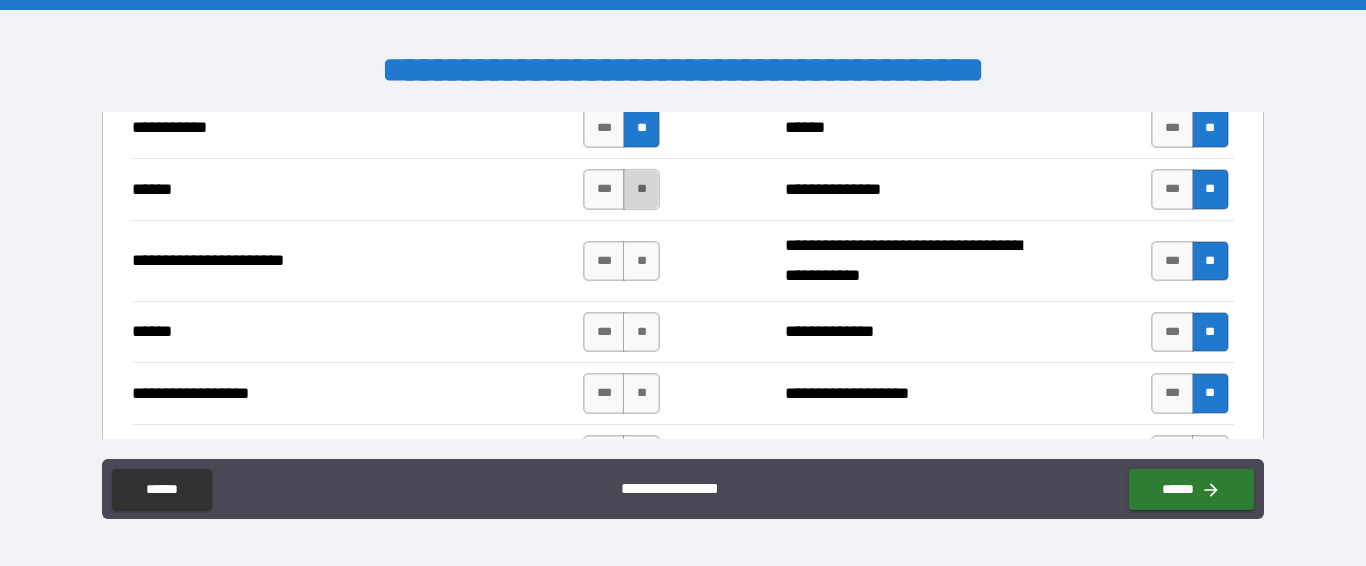 click on "**" at bounding box center [641, 189] 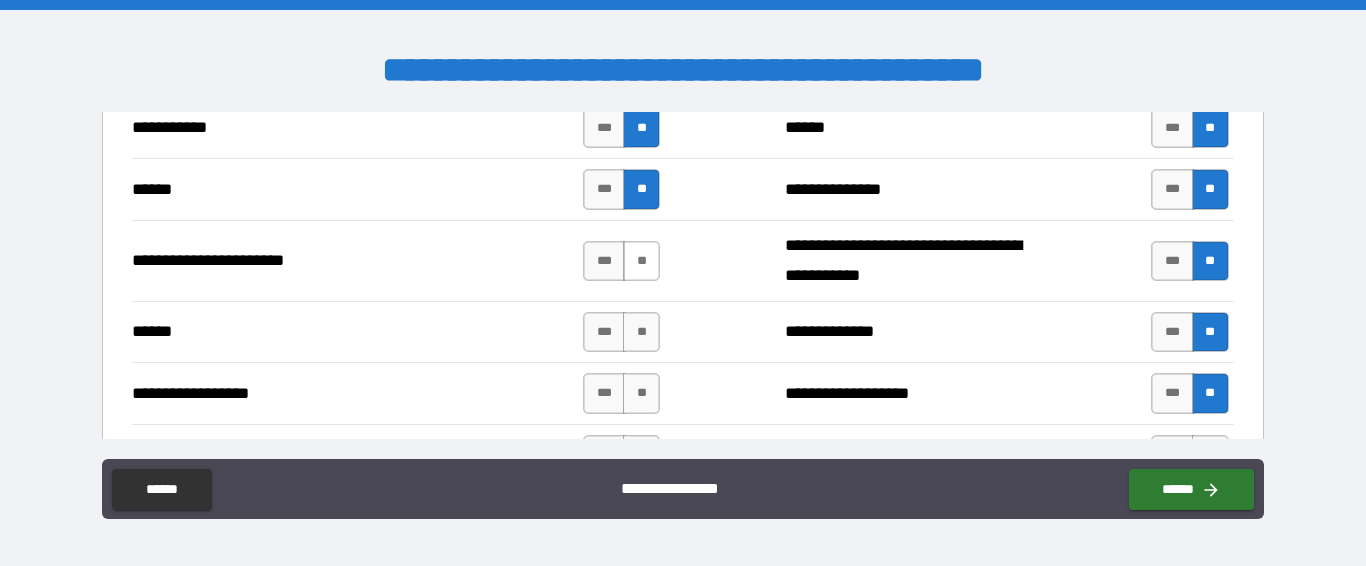 click on "**" at bounding box center (641, 261) 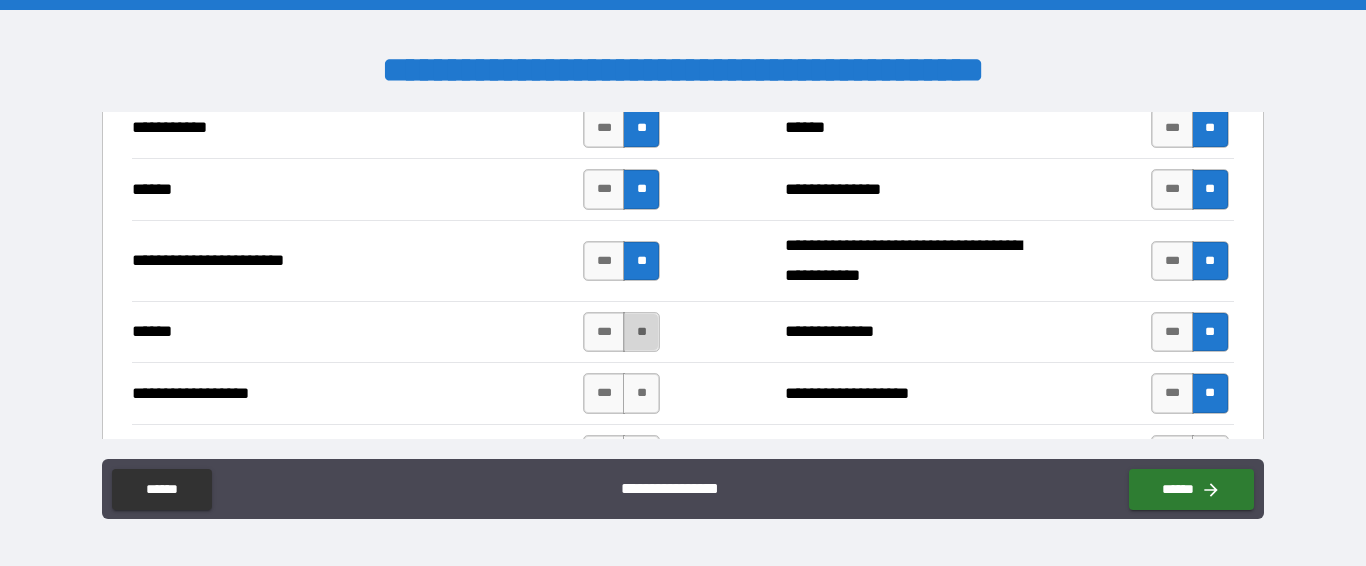 click on "**" at bounding box center [641, 332] 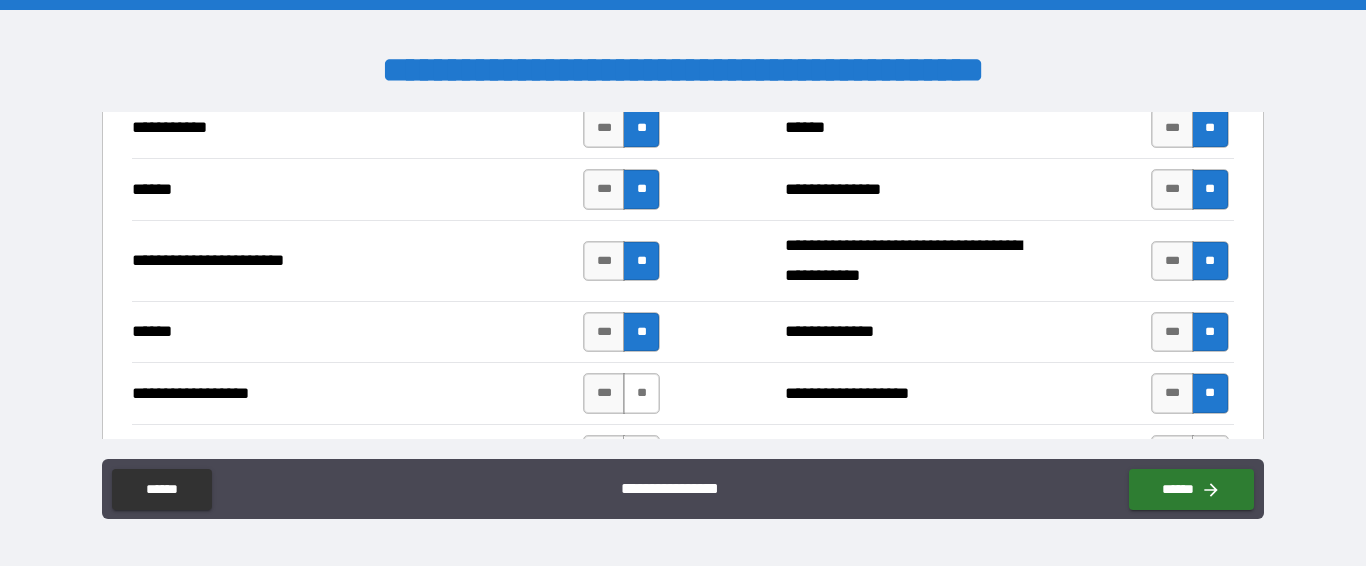 click on "**" at bounding box center (641, 393) 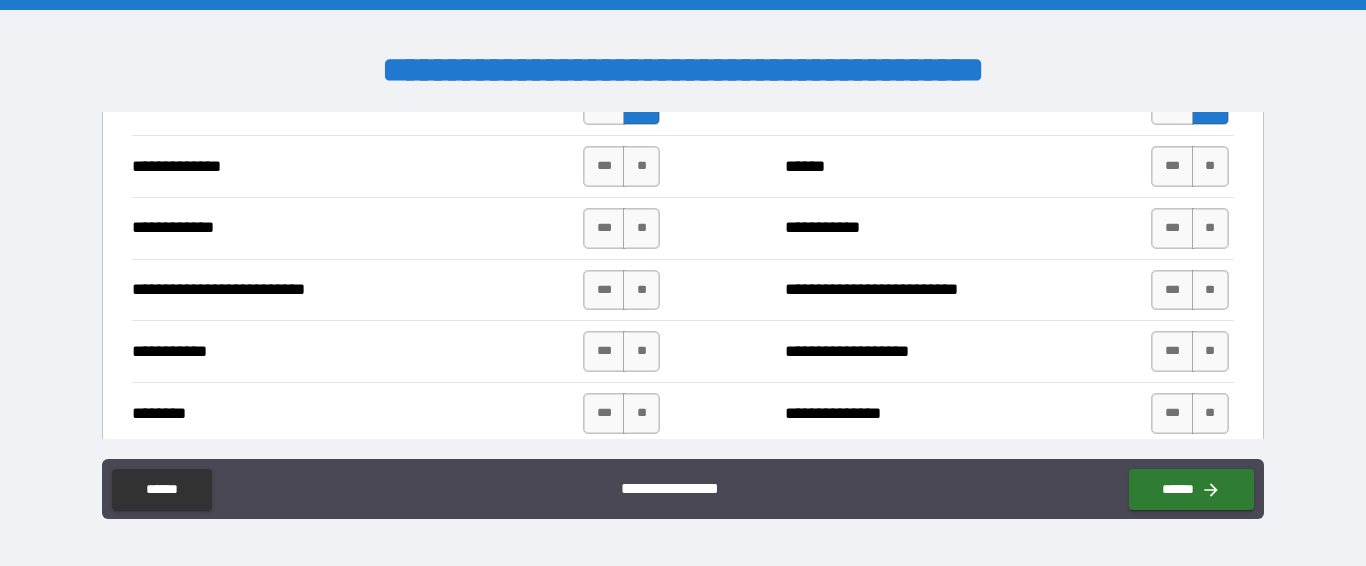 scroll, scrollTop: 2370, scrollLeft: 0, axis: vertical 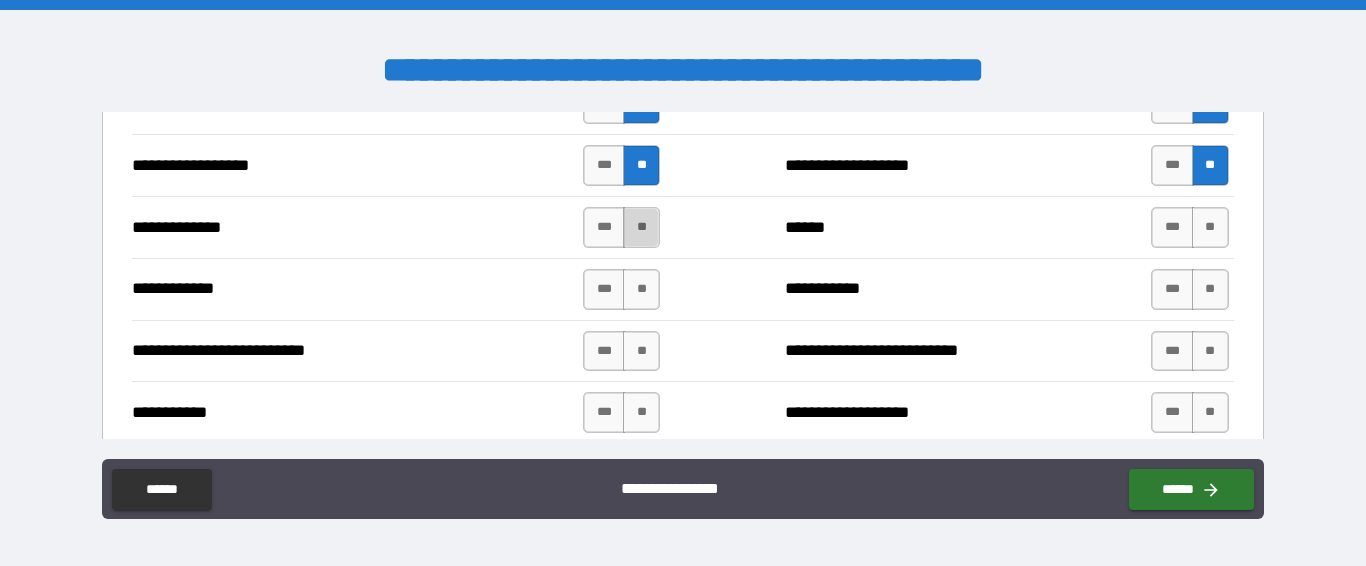 click on "**" at bounding box center [641, 227] 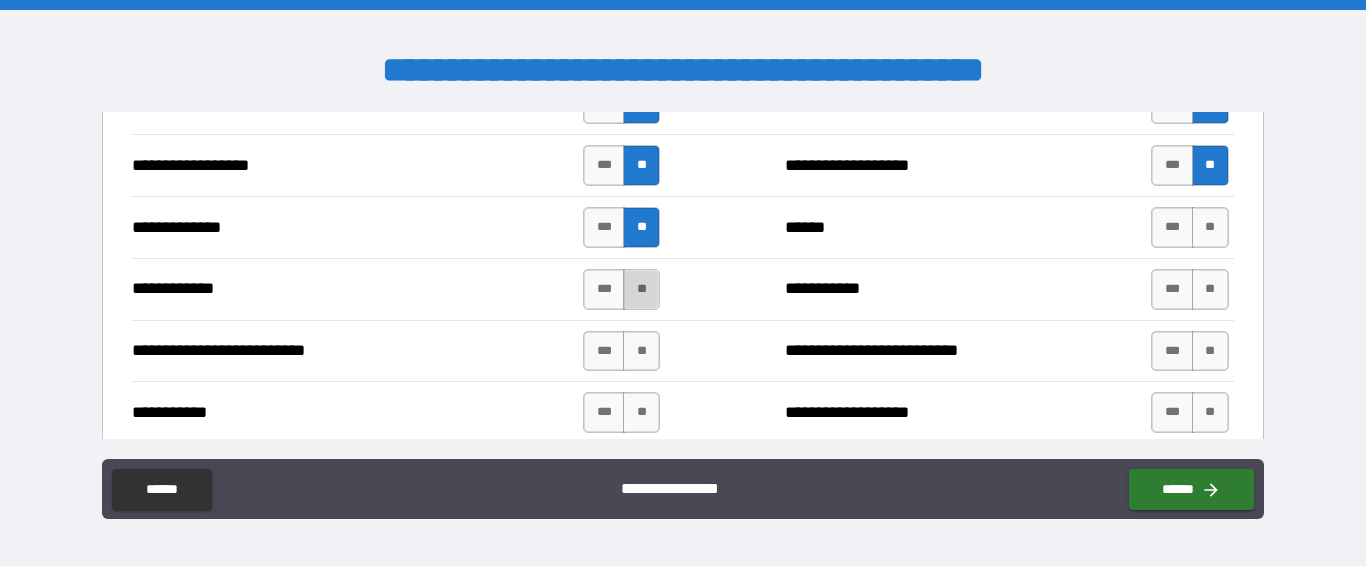 click on "**" at bounding box center [641, 289] 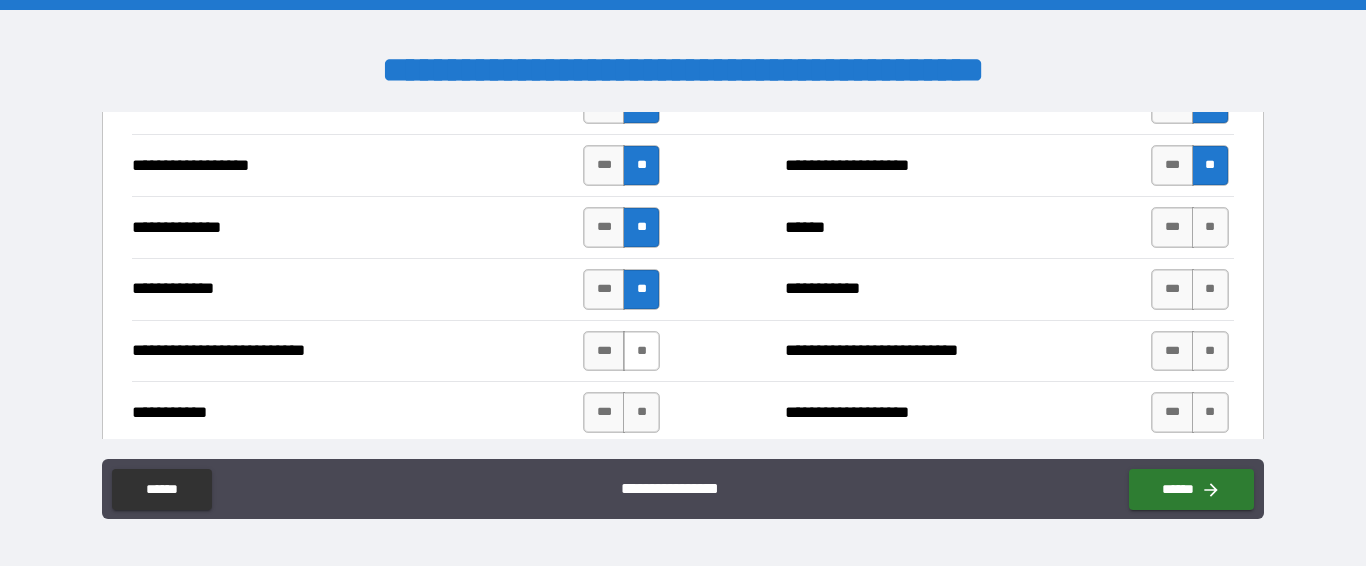 click on "**" at bounding box center (641, 351) 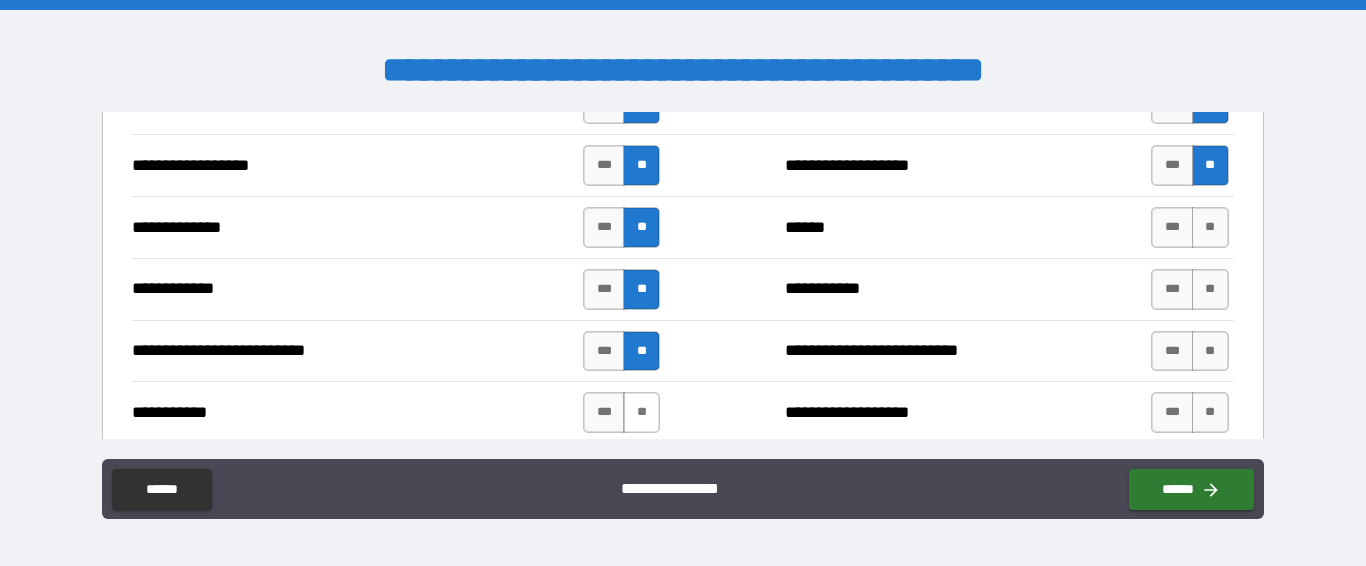 click on "**" at bounding box center [641, 412] 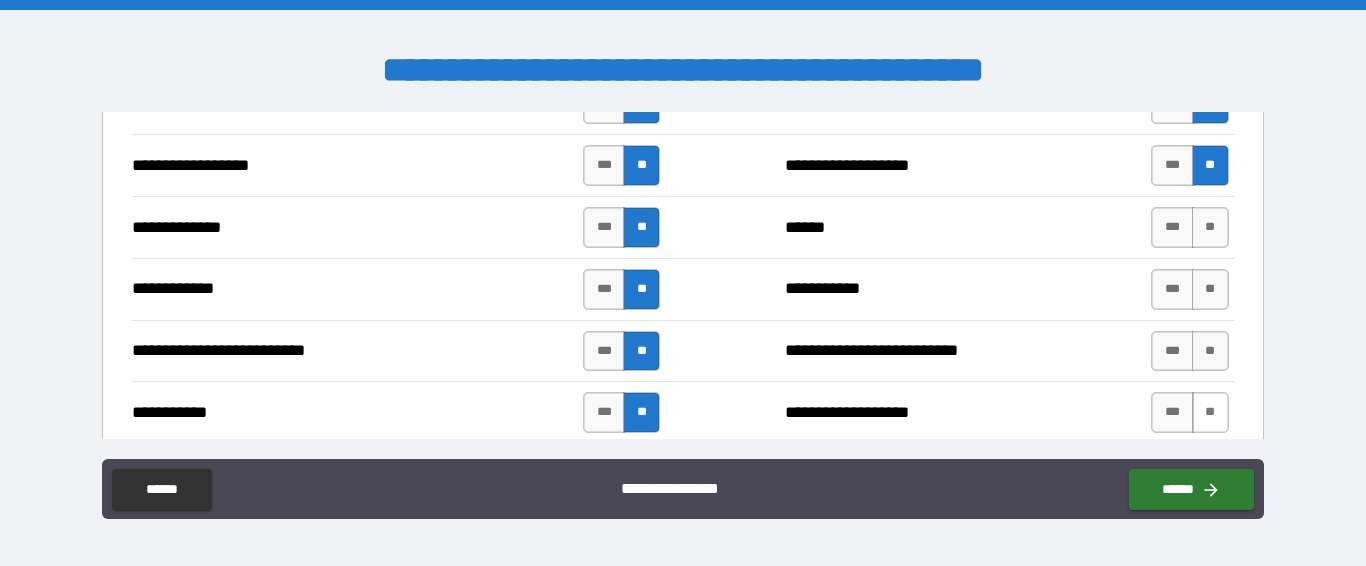 click on "**" at bounding box center [1210, 412] 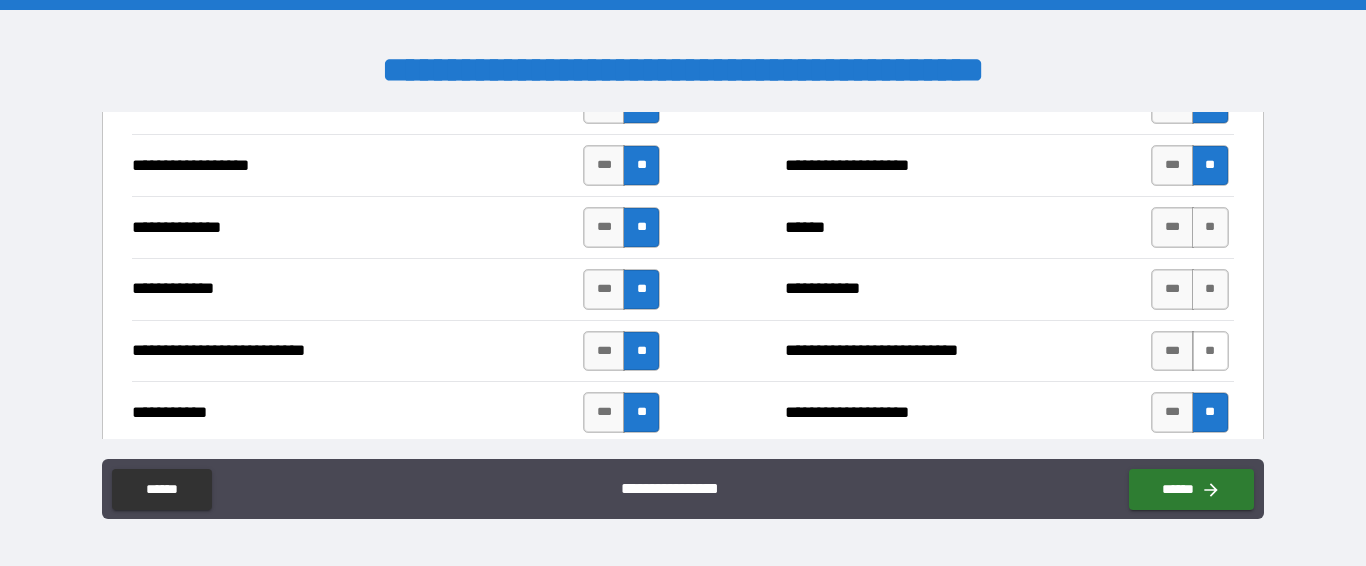 click on "**" at bounding box center [1210, 351] 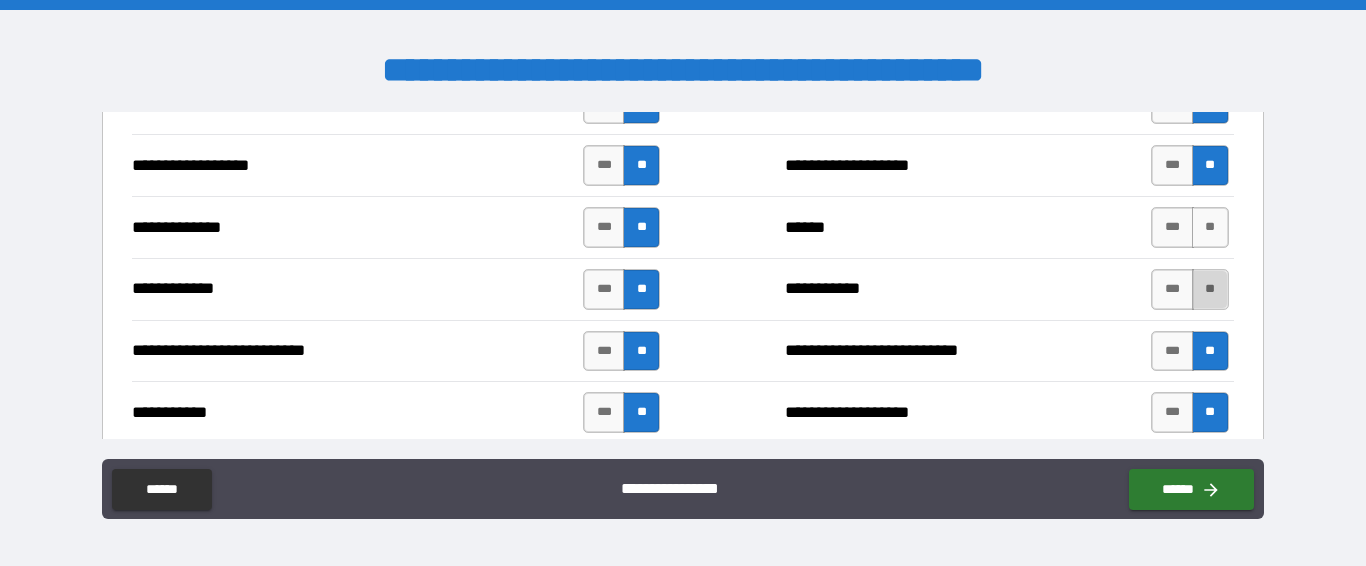 click on "**" at bounding box center (1210, 289) 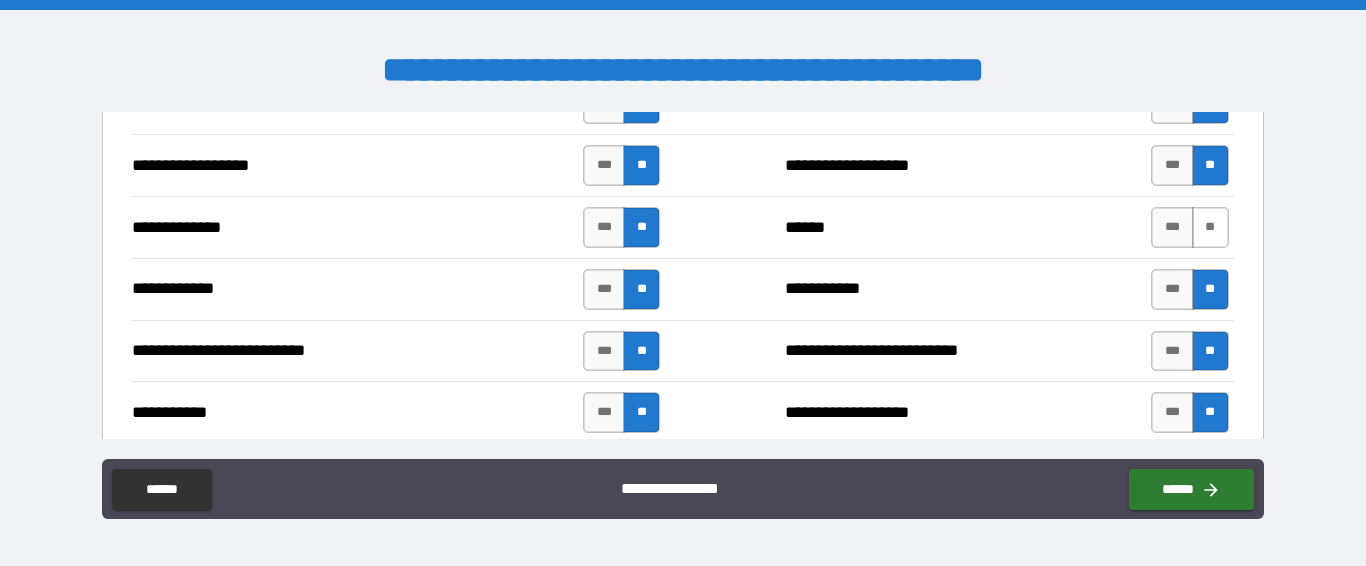 click on "**" at bounding box center [1210, 227] 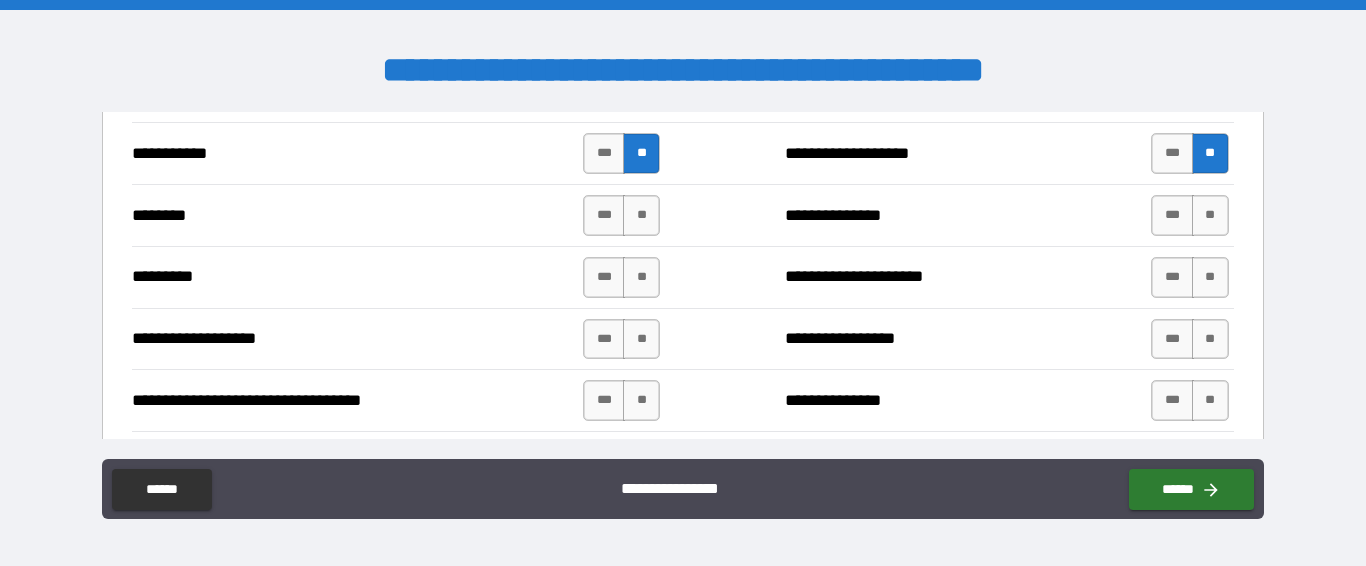 scroll, scrollTop: 2644, scrollLeft: 0, axis: vertical 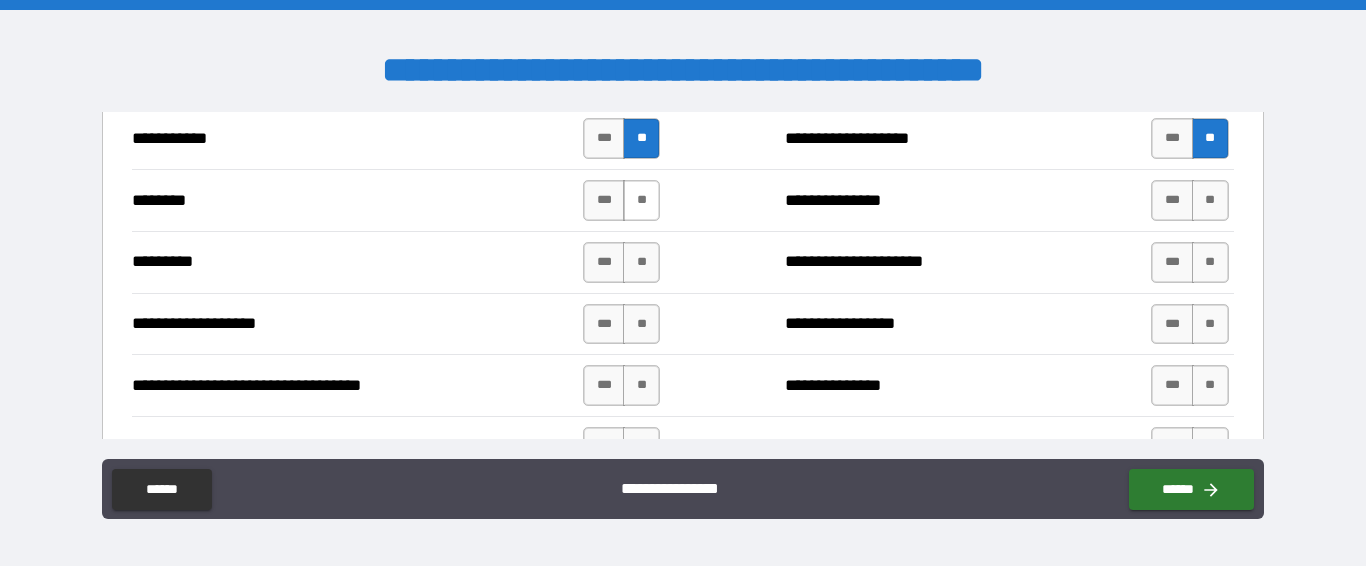 click on "**" at bounding box center (641, 200) 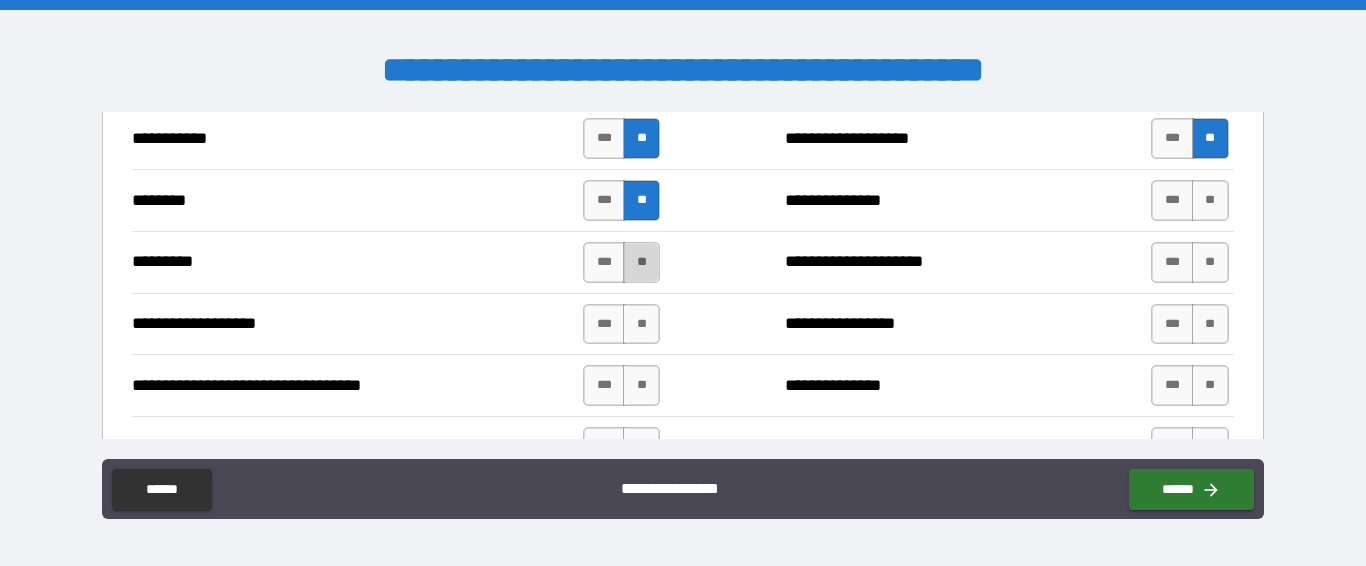 click on "**" at bounding box center [641, 262] 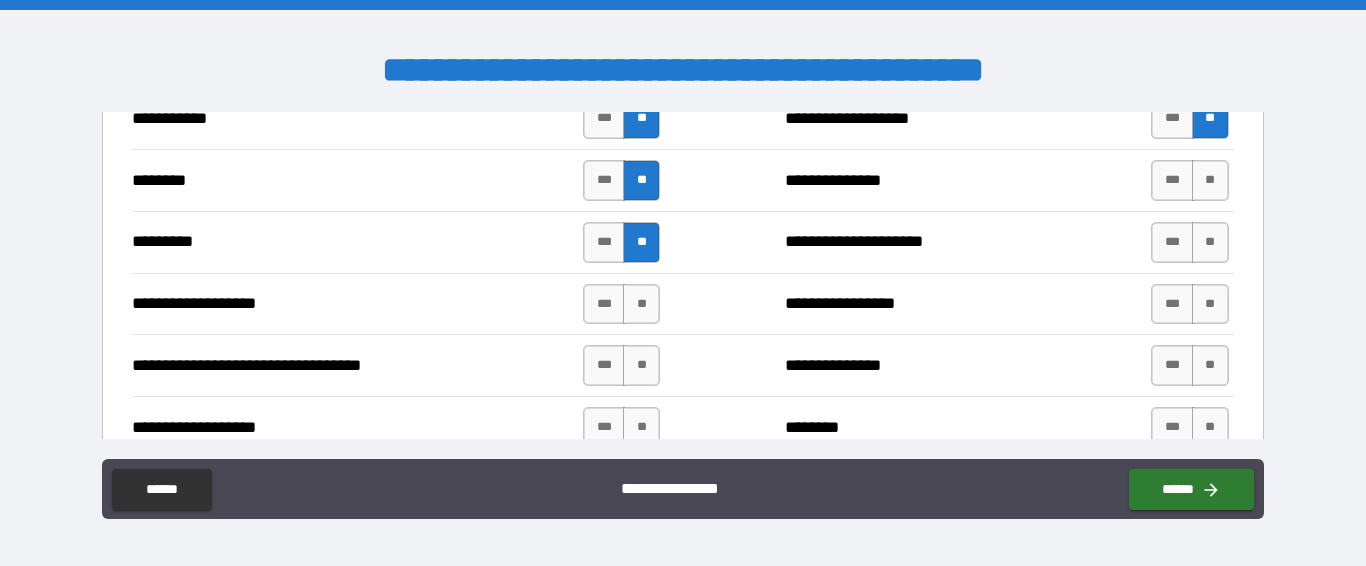 scroll, scrollTop: 2699, scrollLeft: 0, axis: vertical 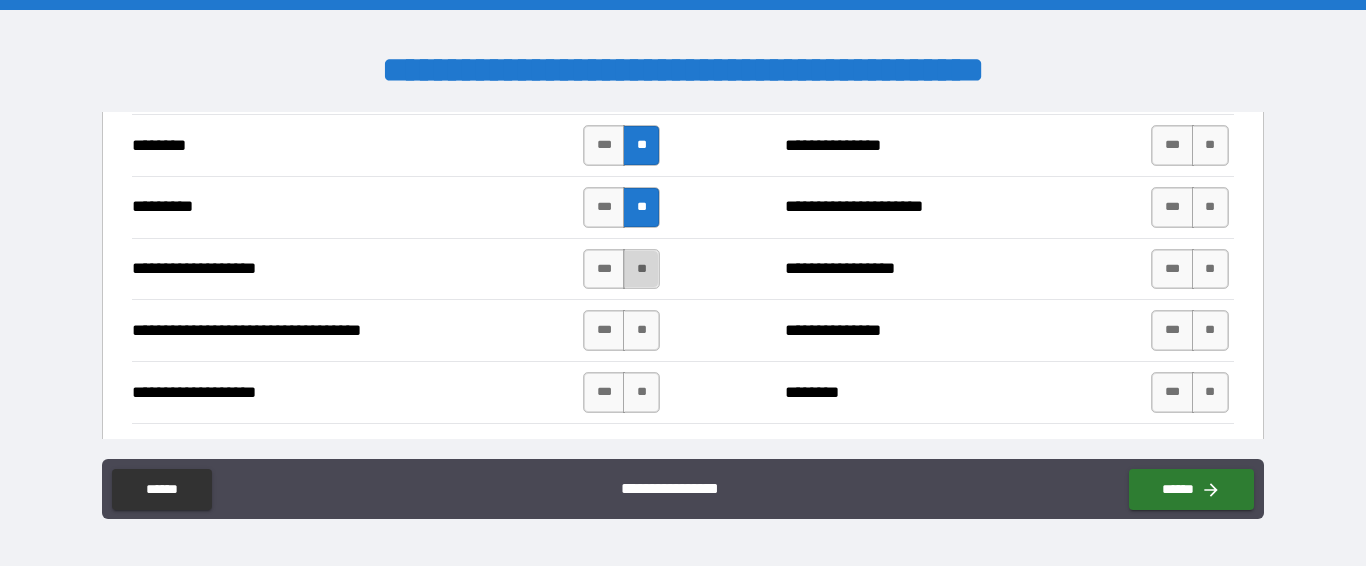 click on "**" at bounding box center (641, 269) 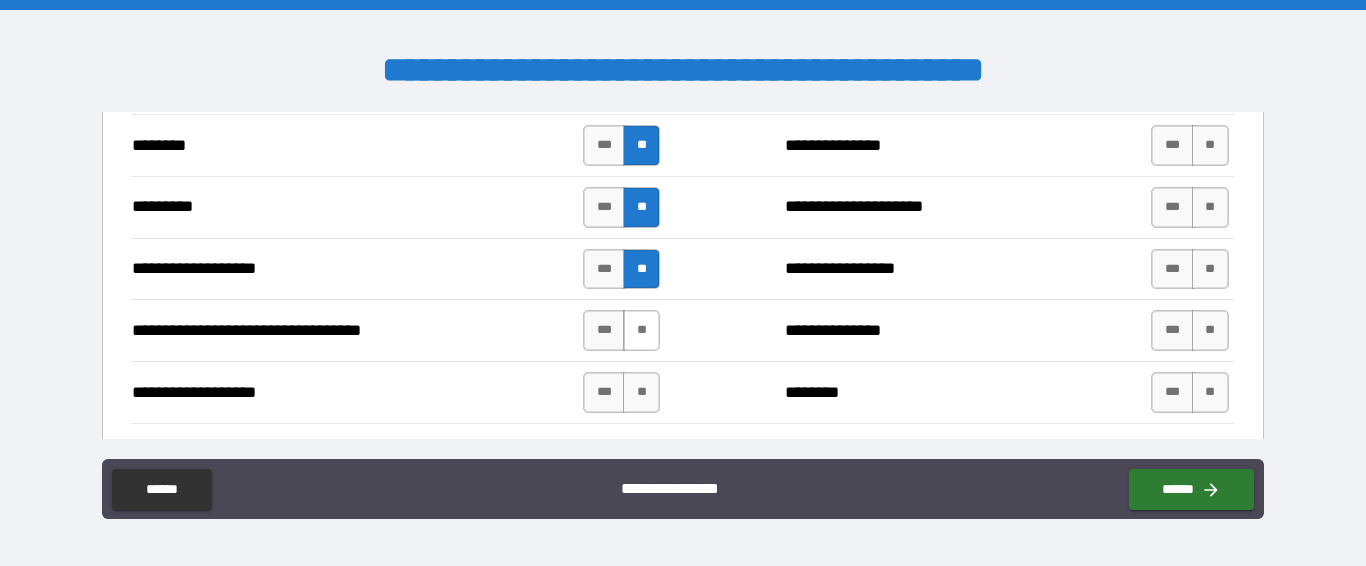click on "**" at bounding box center [641, 330] 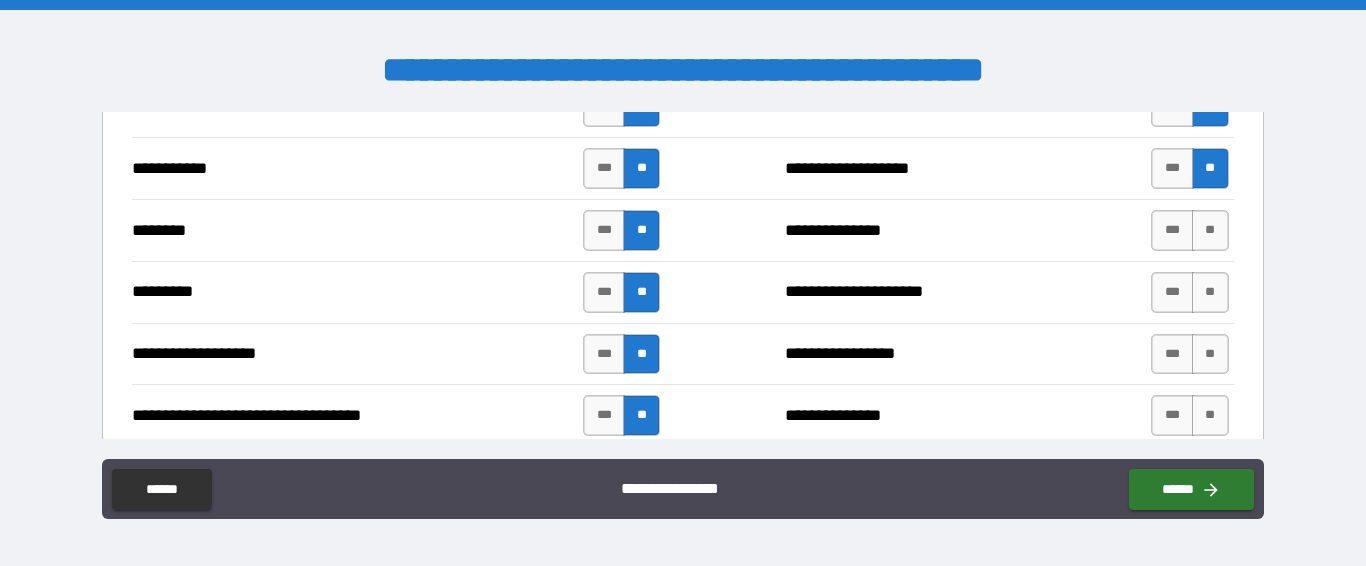 scroll, scrollTop: 2598, scrollLeft: 0, axis: vertical 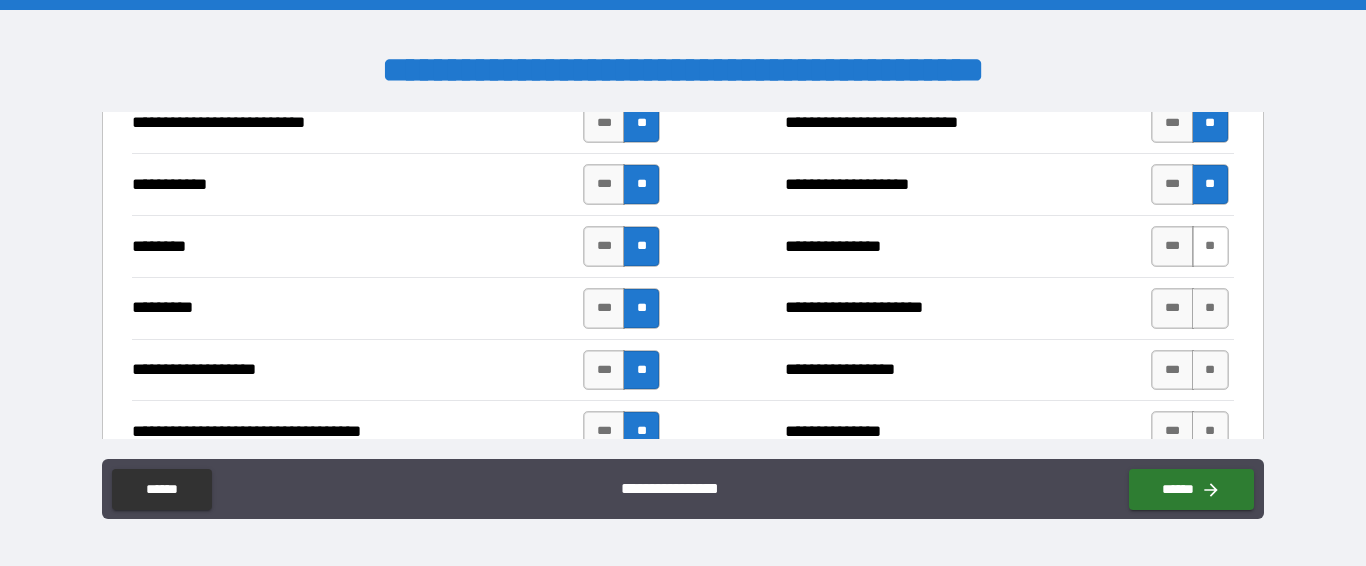 click on "**" at bounding box center (1210, 246) 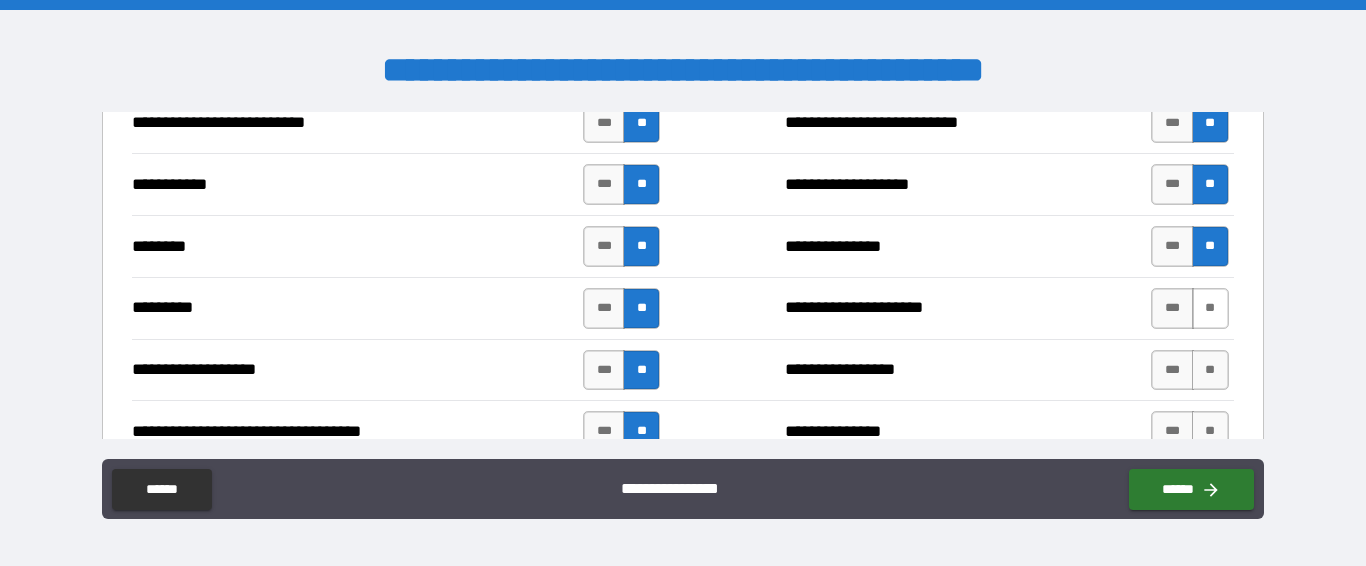 click on "**" at bounding box center [1210, 308] 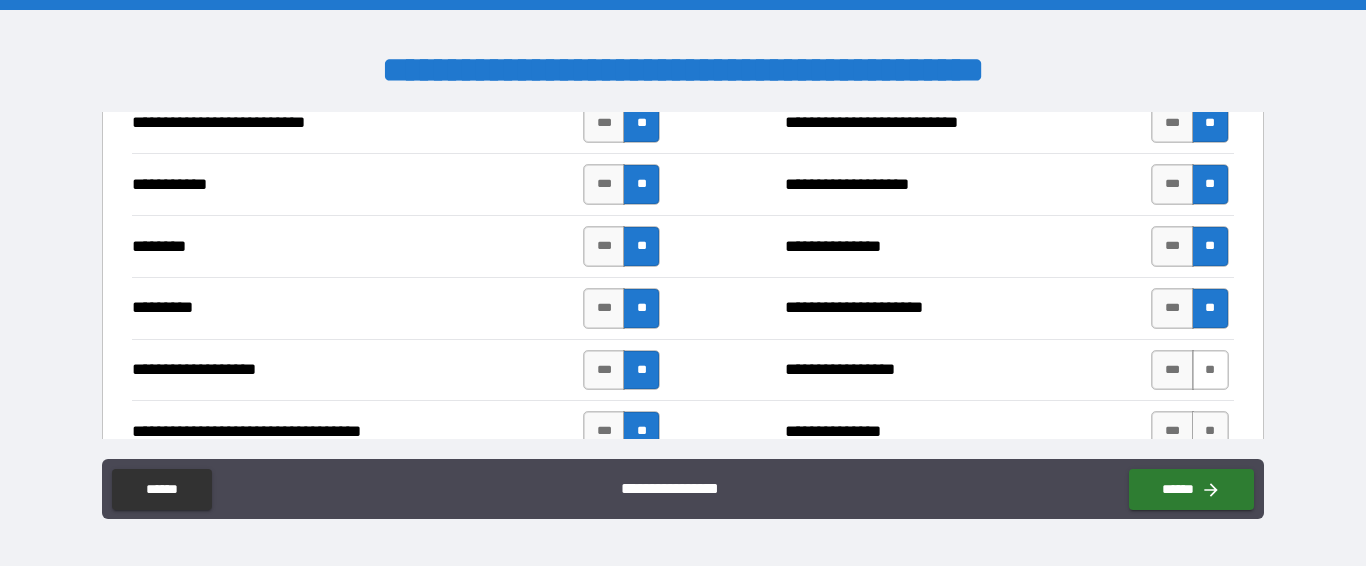 click on "**" at bounding box center [1210, 370] 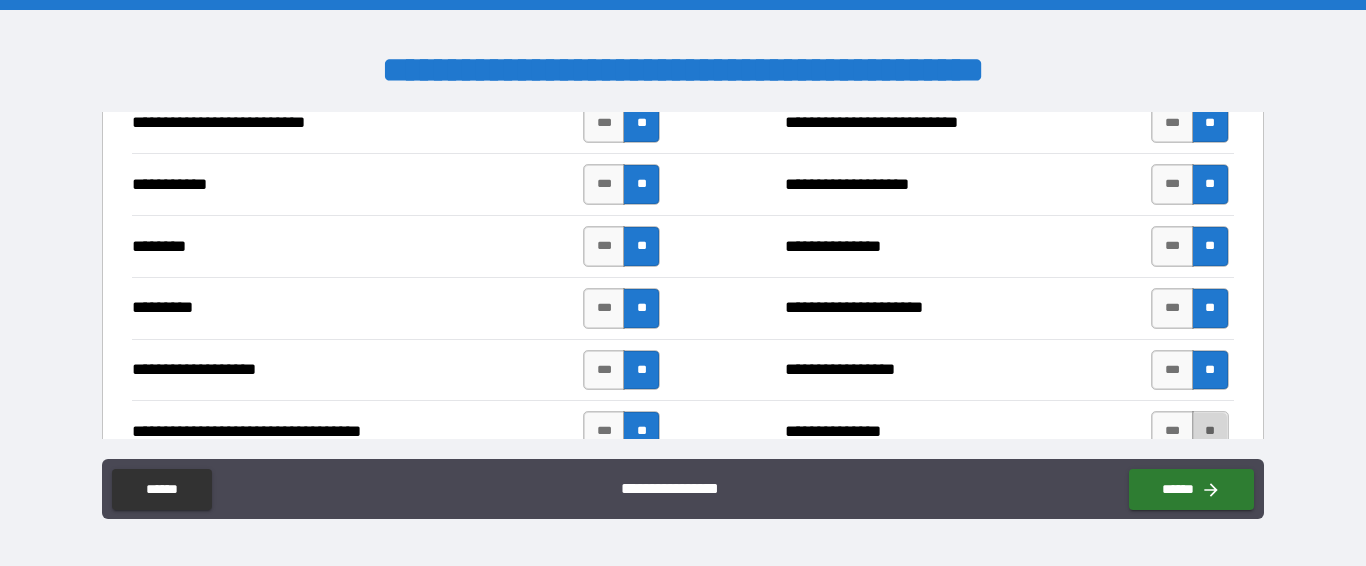 click on "**" at bounding box center (1210, 431) 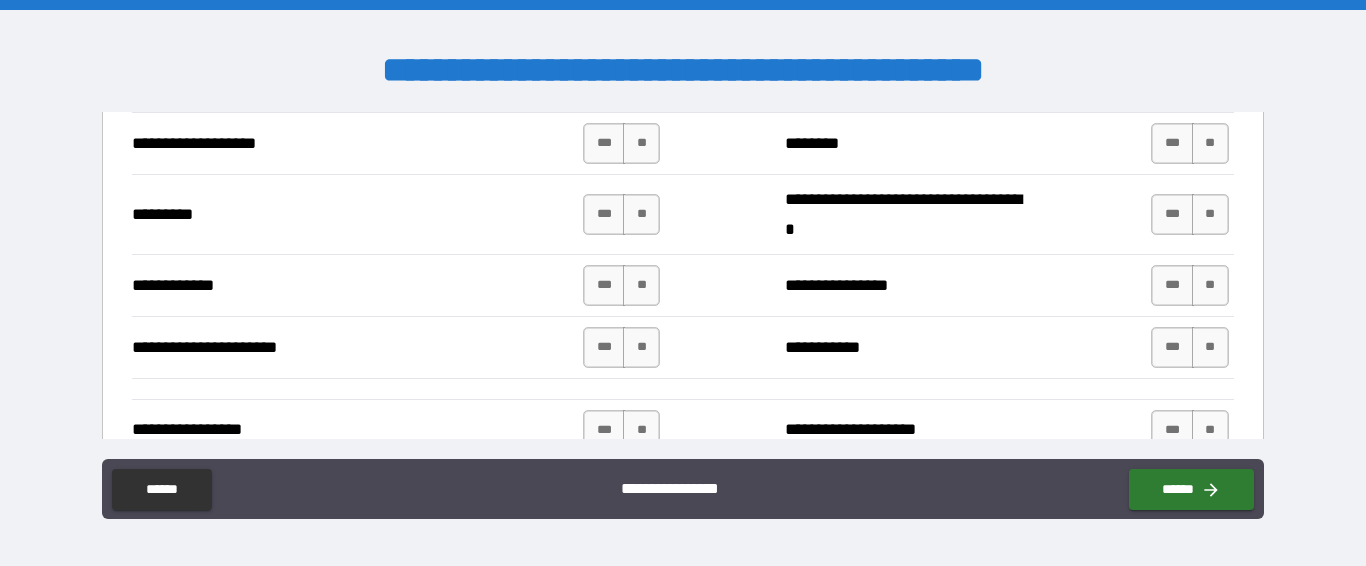 scroll, scrollTop: 2917, scrollLeft: 0, axis: vertical 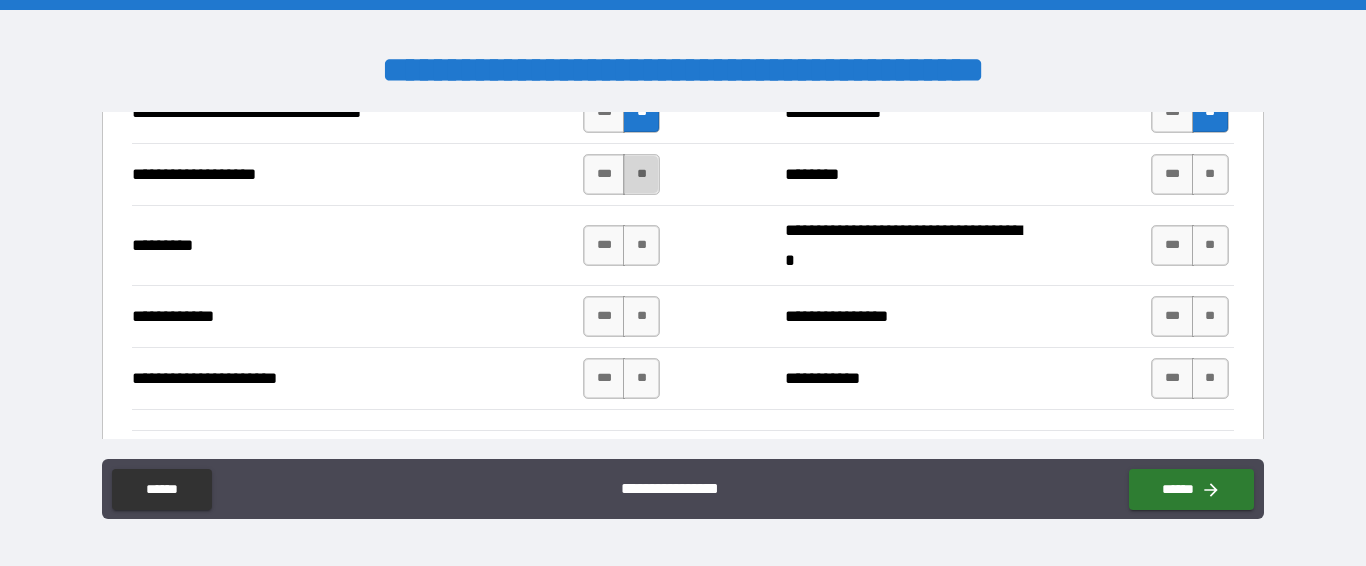 click on "**" at bounding box center (641, 174) 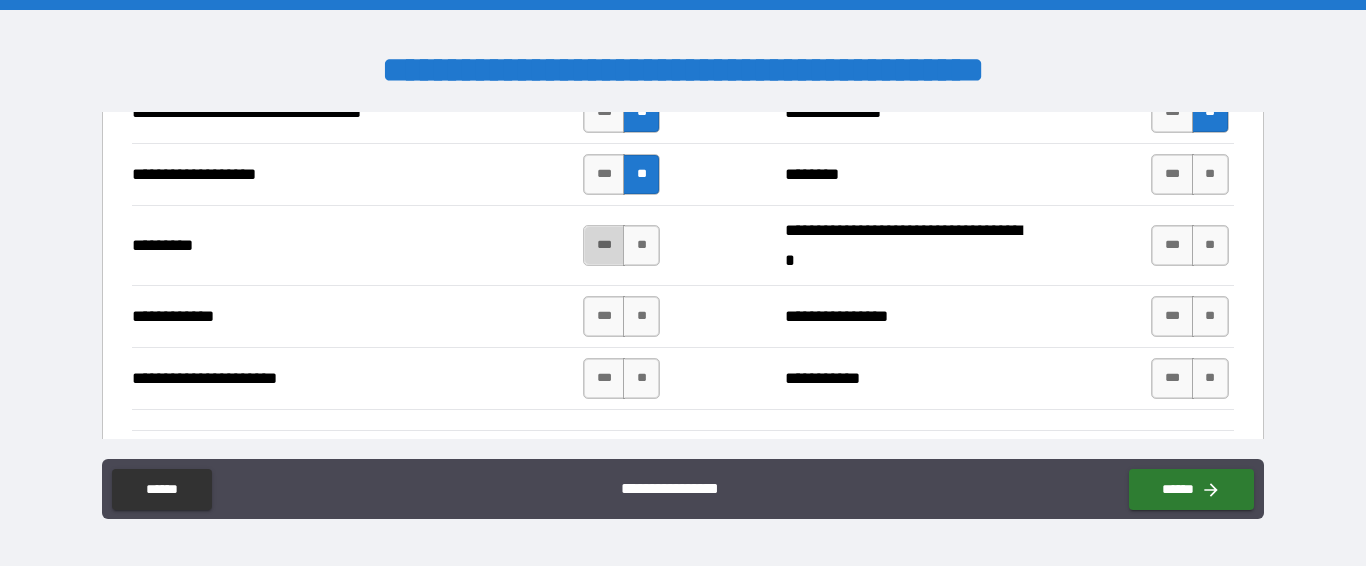 click on "***" at bounding box center (604, 245) 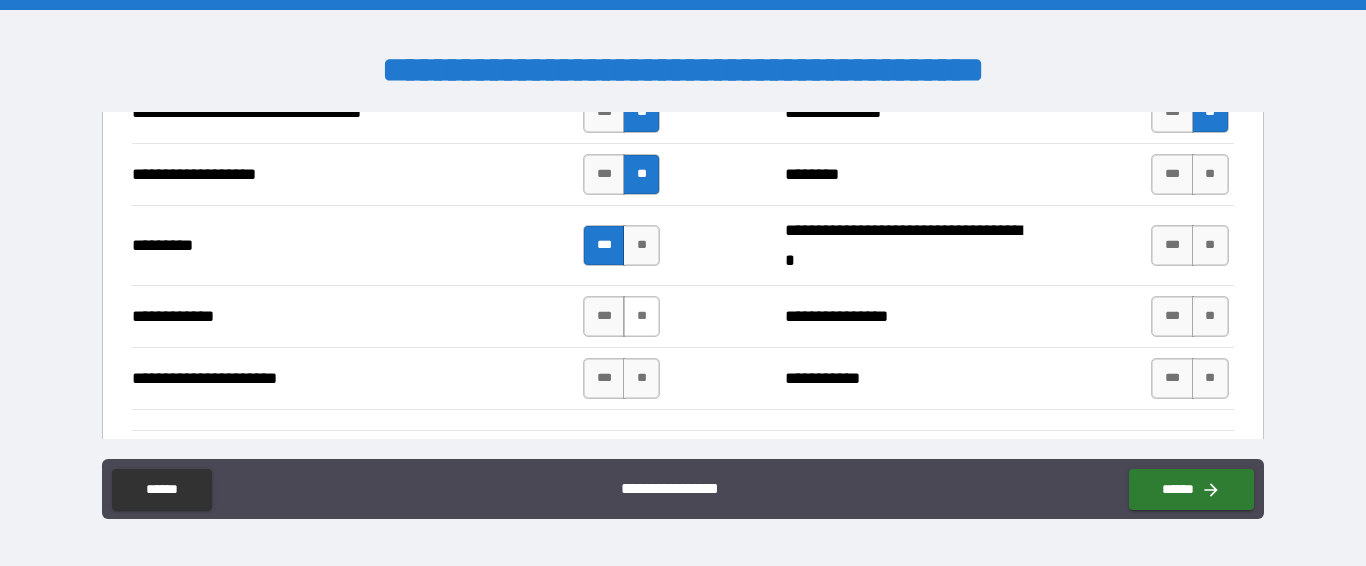 click on "**" at bounding box center (641, 316) 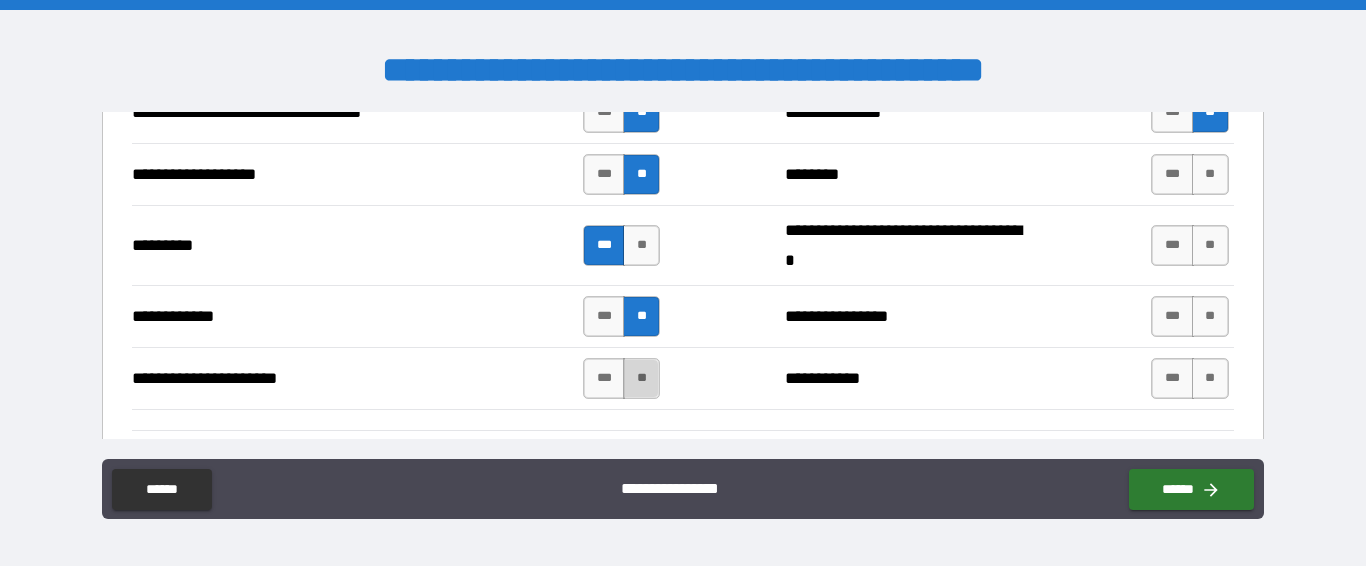 click on "**" at bounding box center [641, 378] 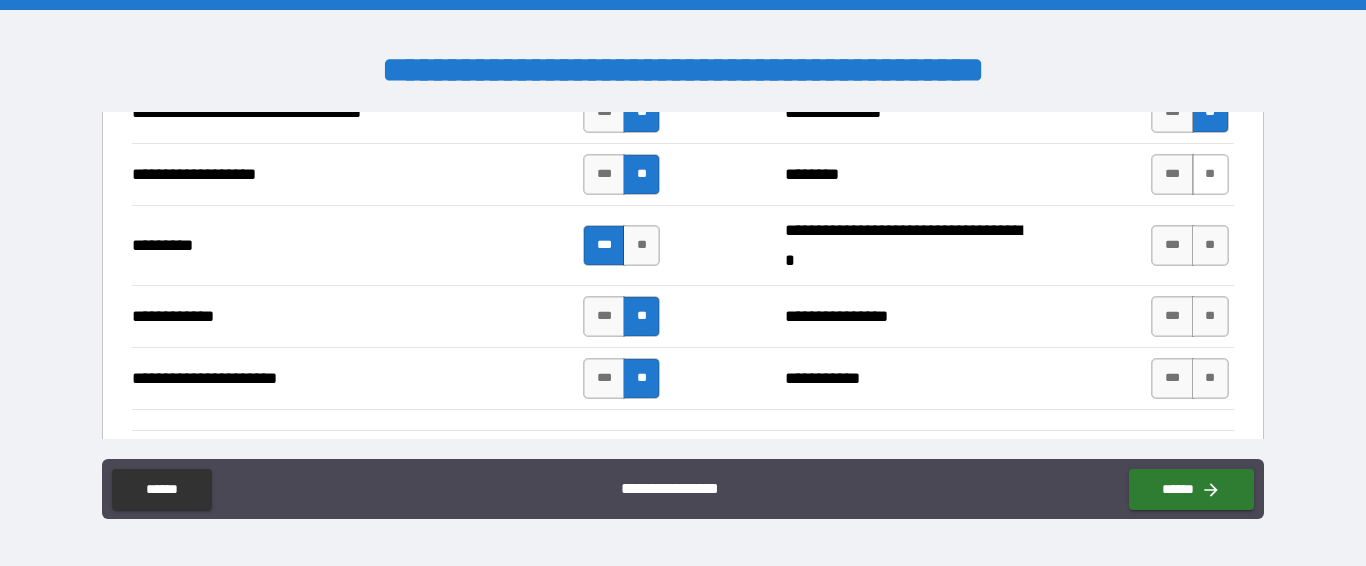 click on "**" at bounding box center [1210, 174] 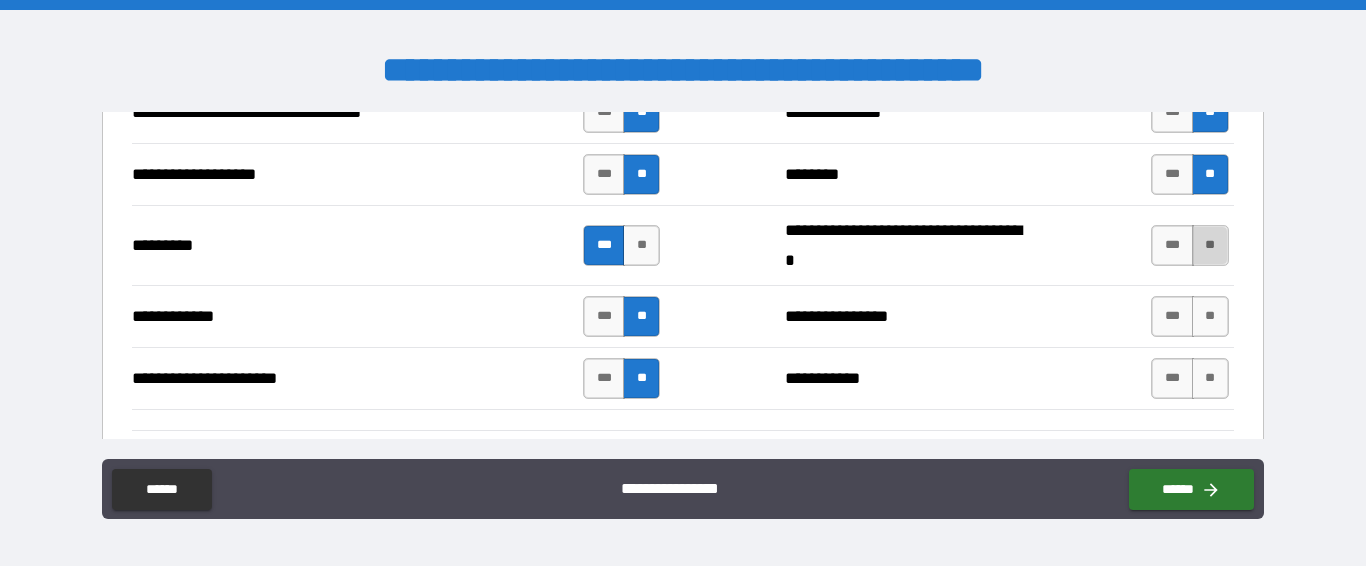 click on "**" at bounding box center (1210, 245) 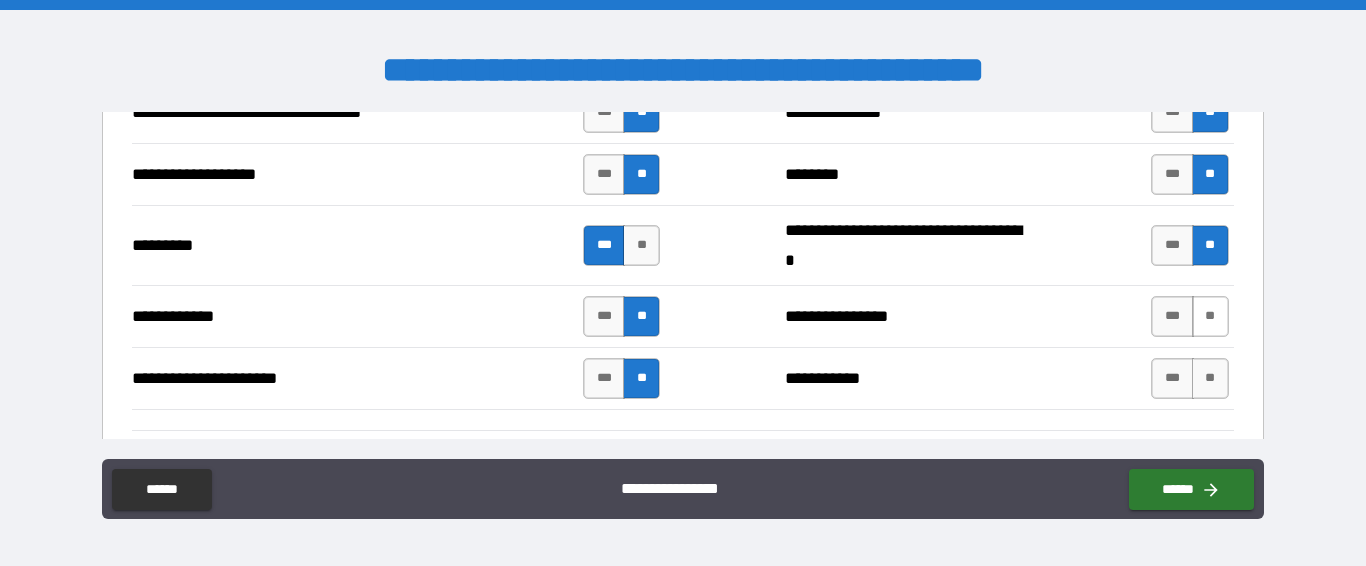 click on "**" at bounding box center [1210, 316] 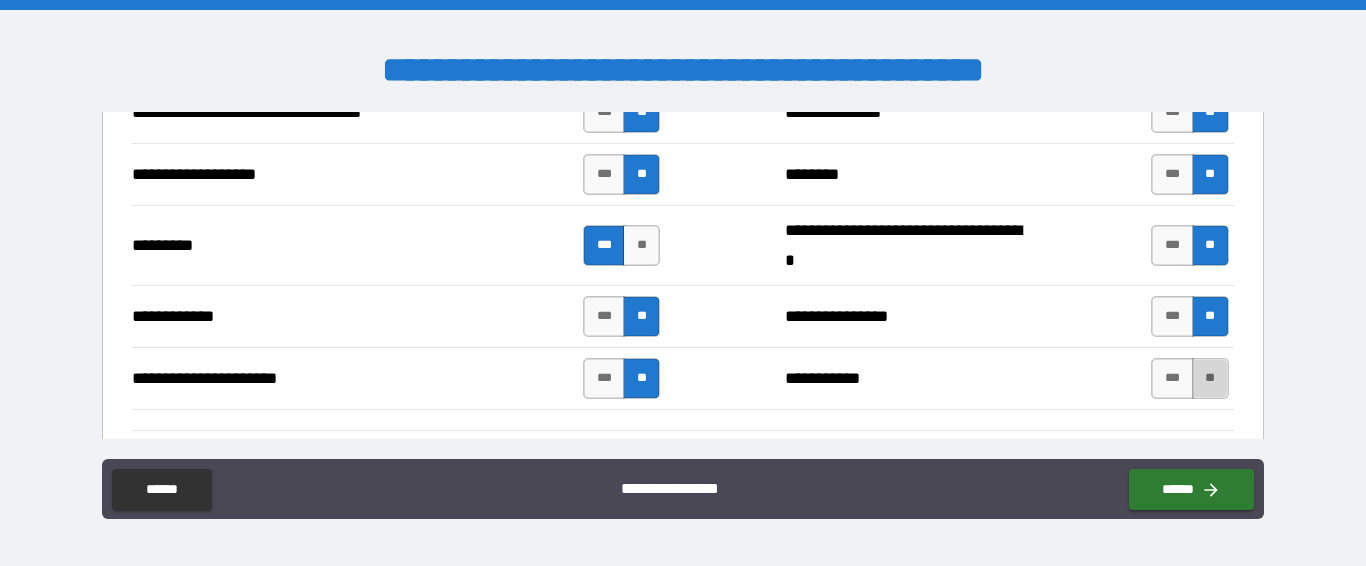 click on "**" at bounding box center [1210, 378] 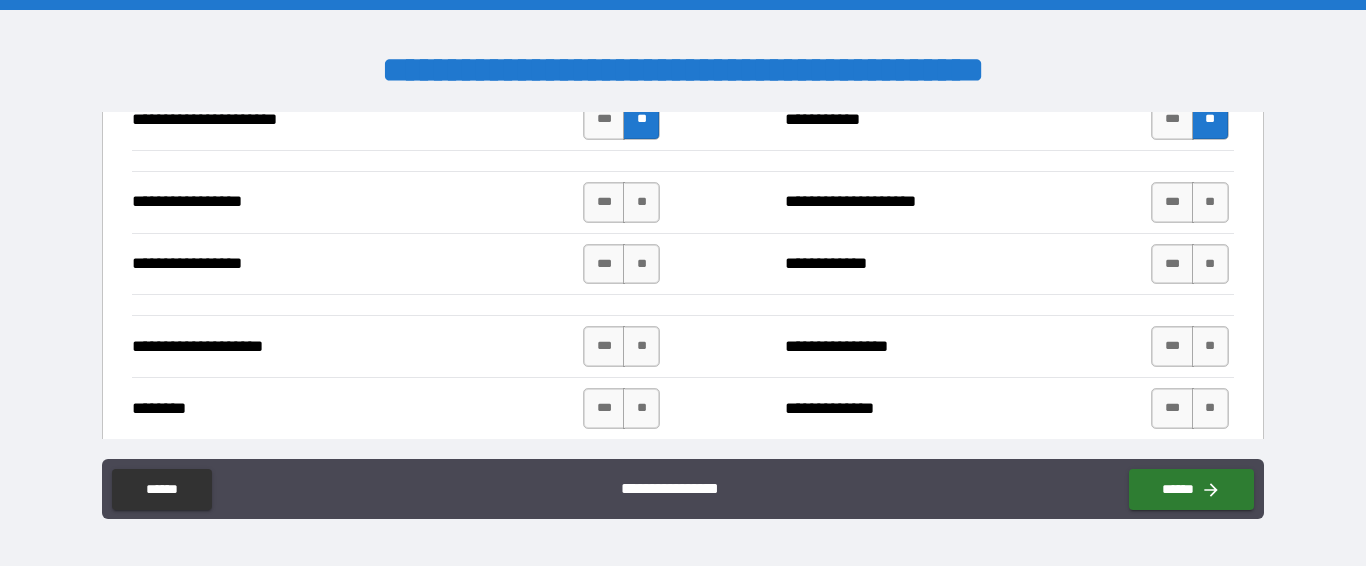 scroll, scrollTop: 3207, scrollLeft: 0, axis: vertical 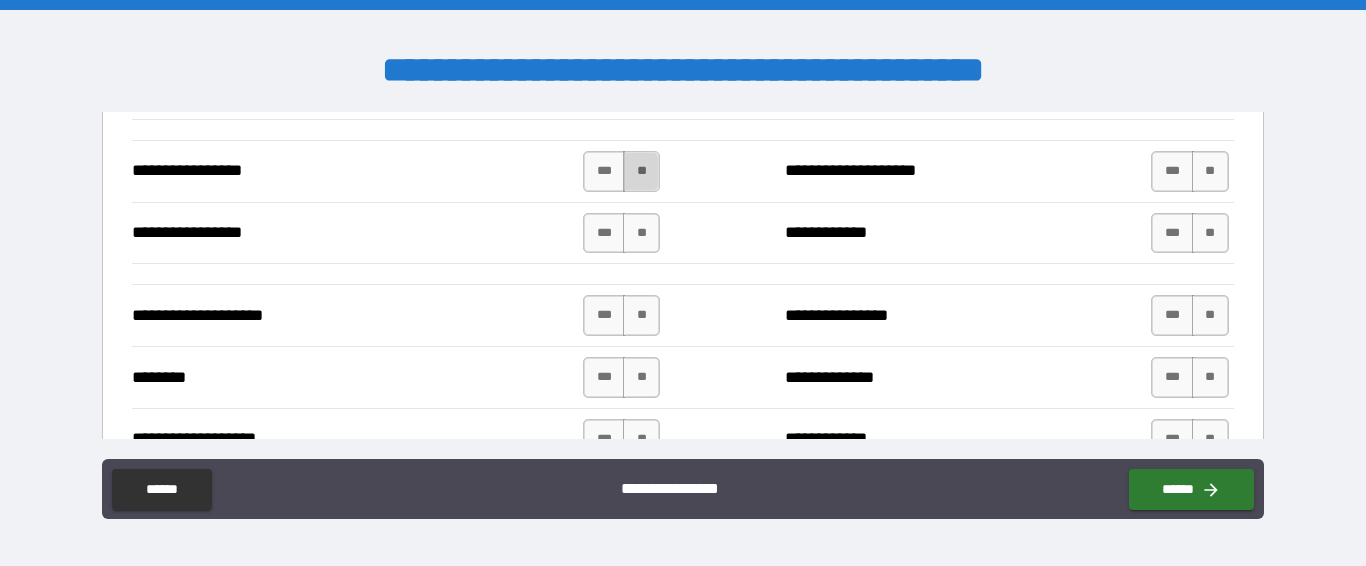 click on "**" at bounding box center [641, 171] 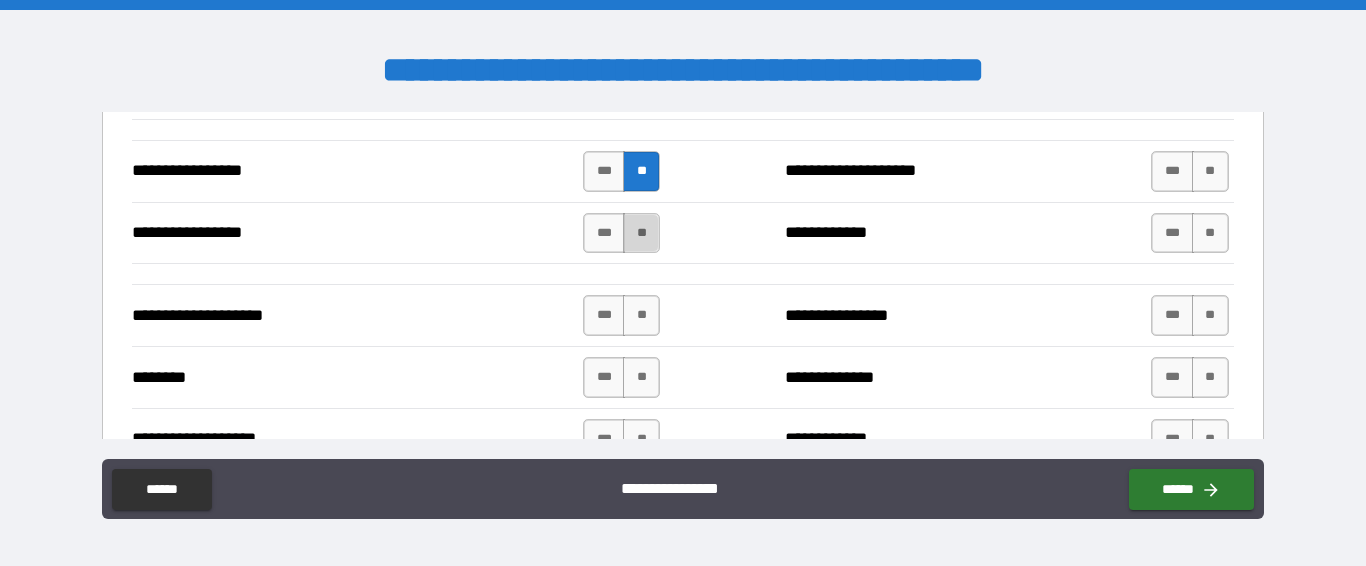 click on "**" at bounding box center [641, 233] 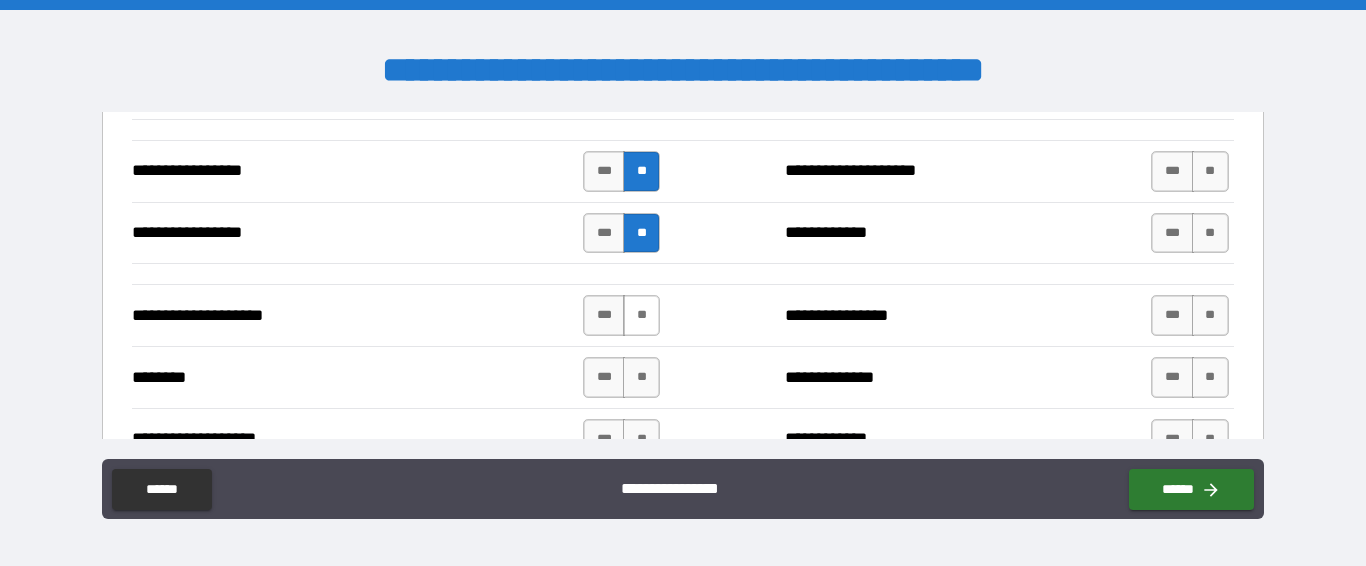 click on "**" at bounding box center [641, 315] 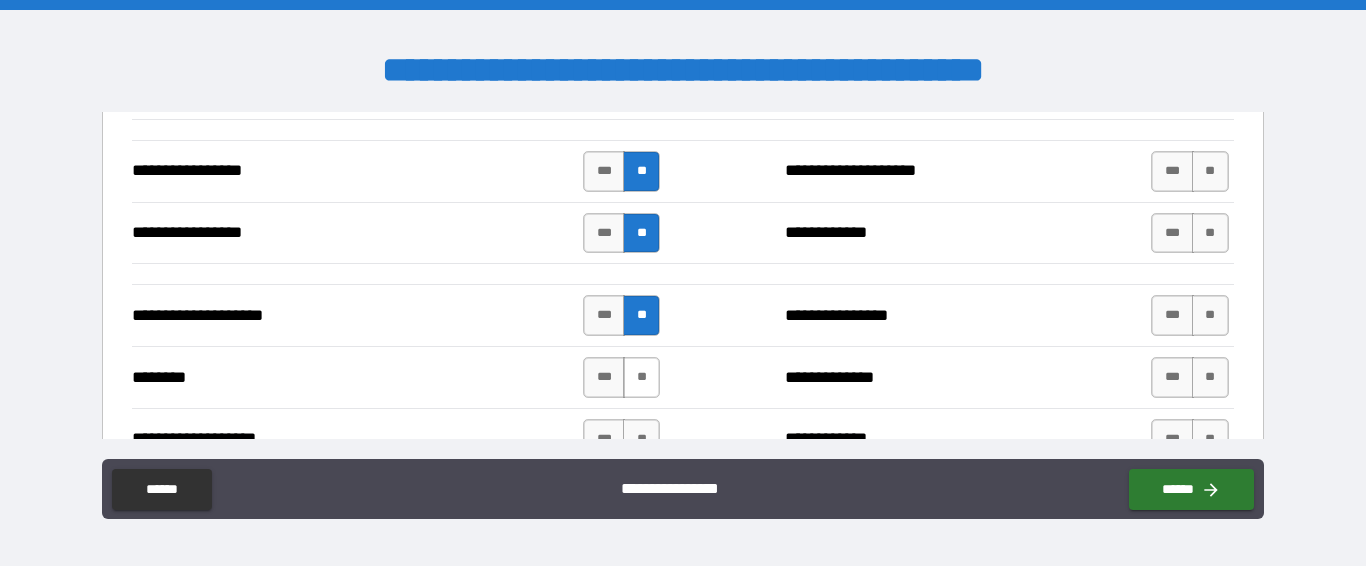 click on "**" at bounding box center [641, 377] 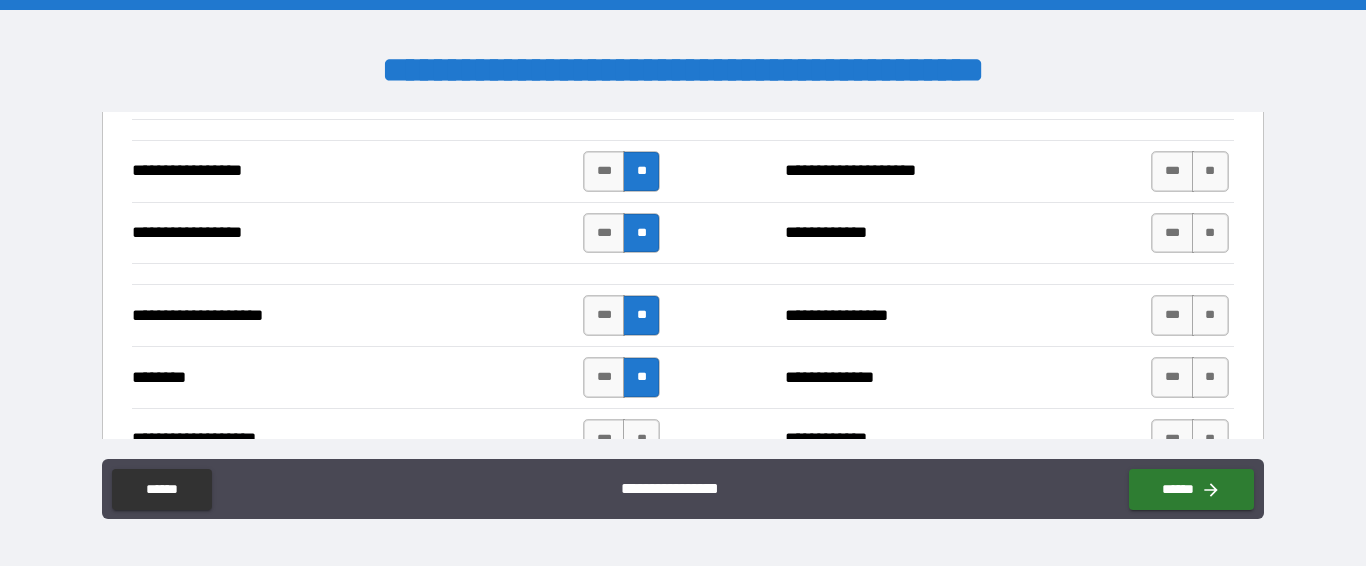 drag, startPoint x: 637, startPoint y: 371, endPoint x: 1046, endPoint y: 224, distance: 434.61478 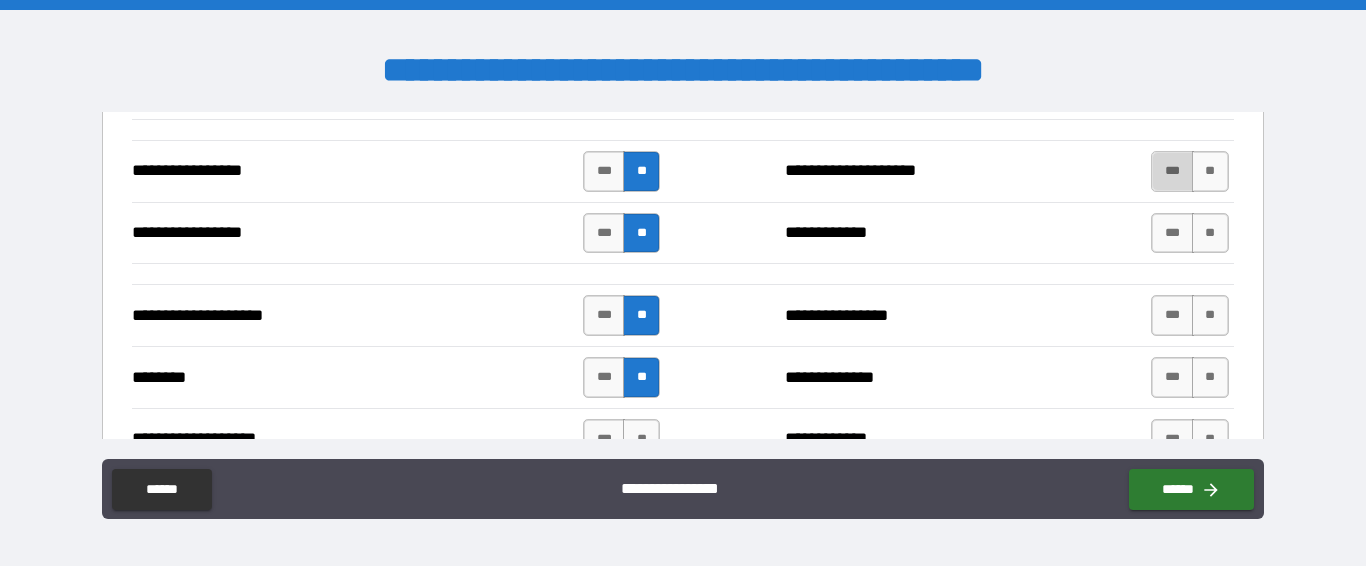 click on "***" at bounding box center [1172, 171] 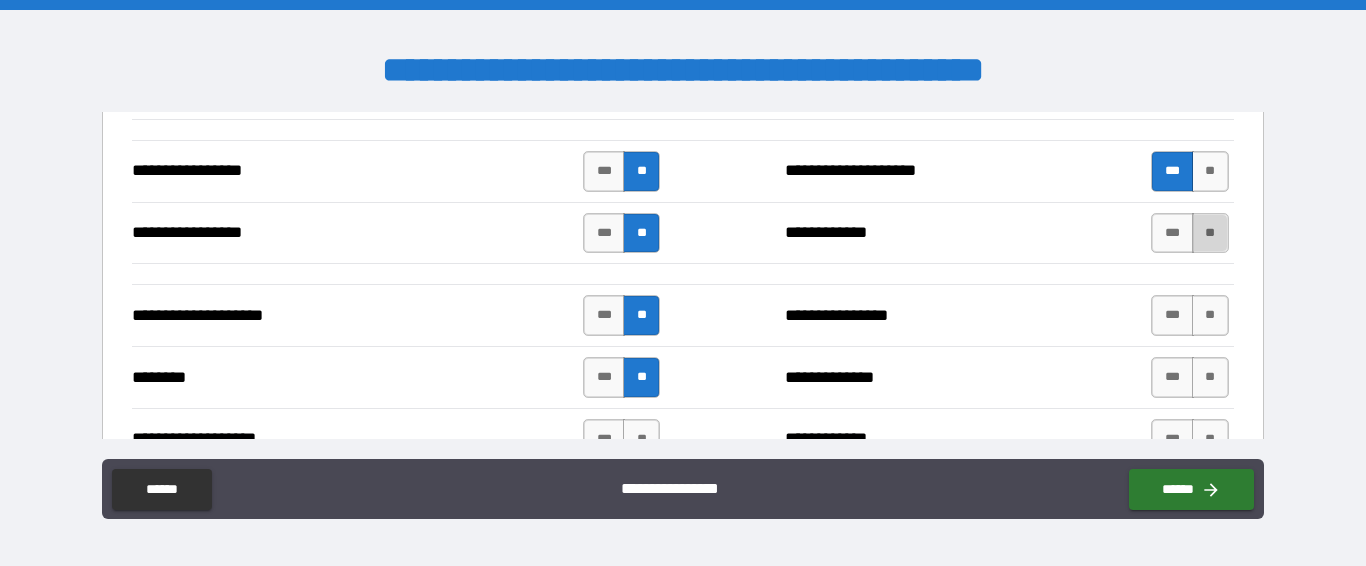 click on "**" at bounding box center (1210, 233) 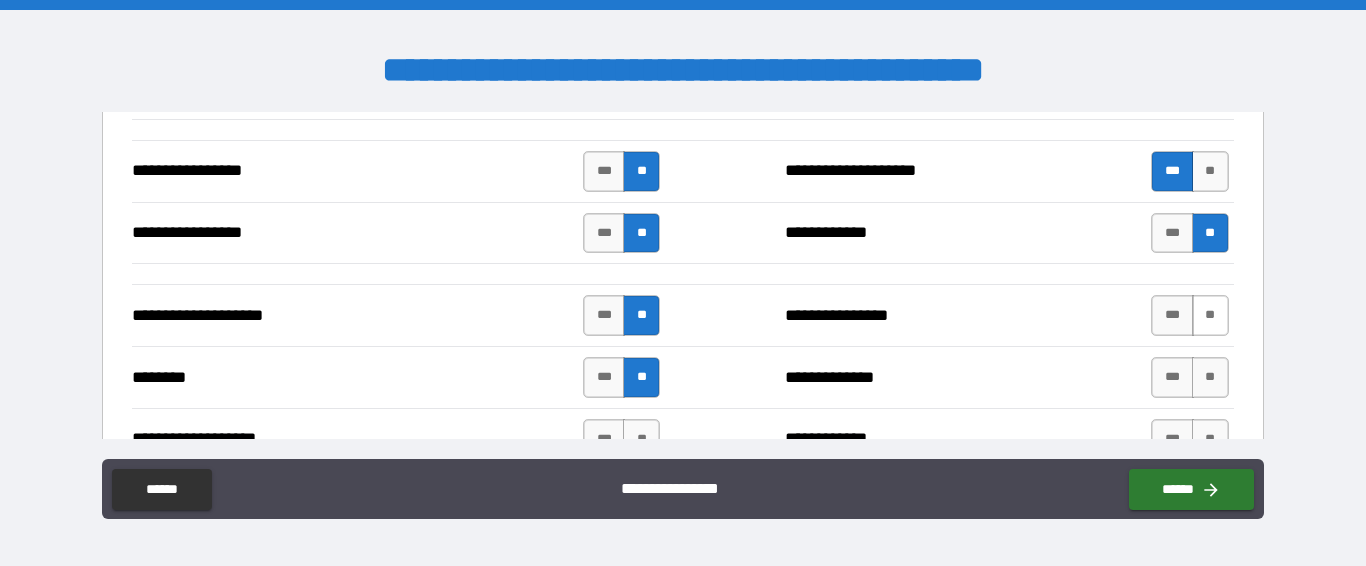 click on "**" at bounding box center (1210, 315) 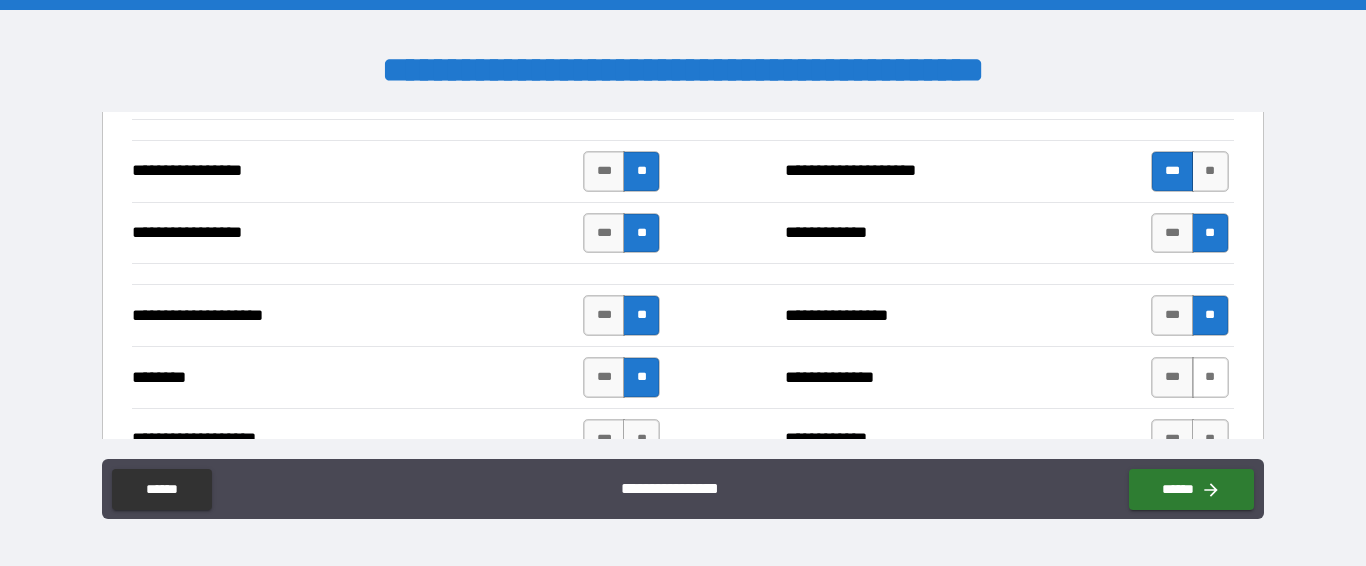 click on "**" at bounding box center (1210, 377) 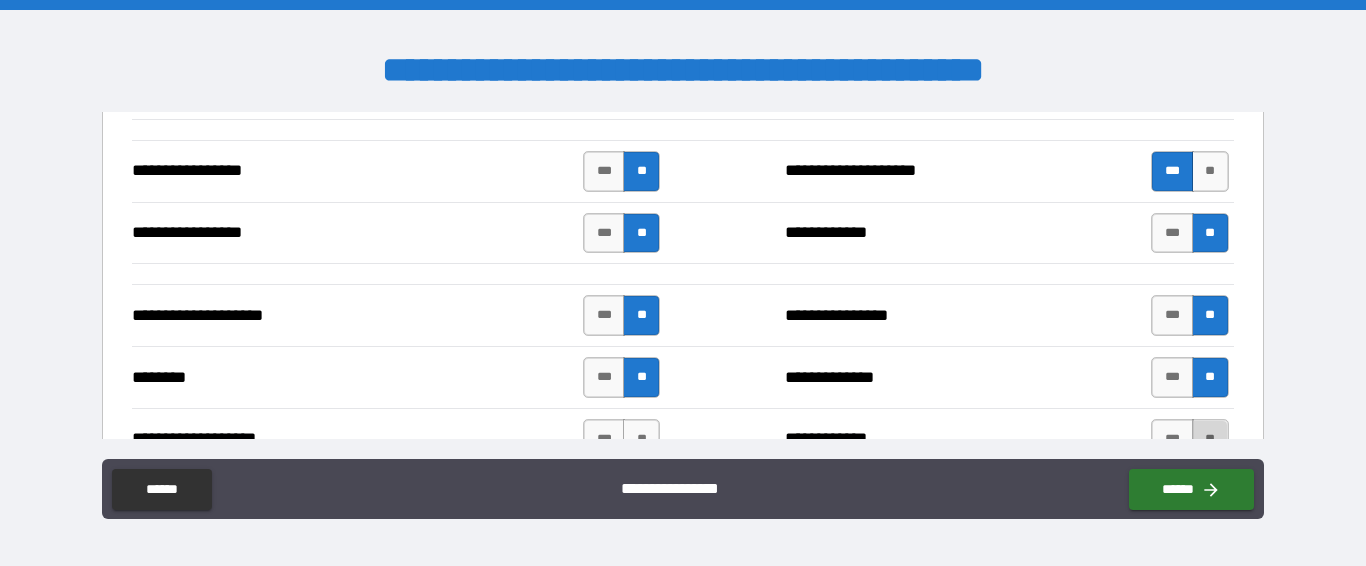 click on "**" at bounding box center (1210, 439) 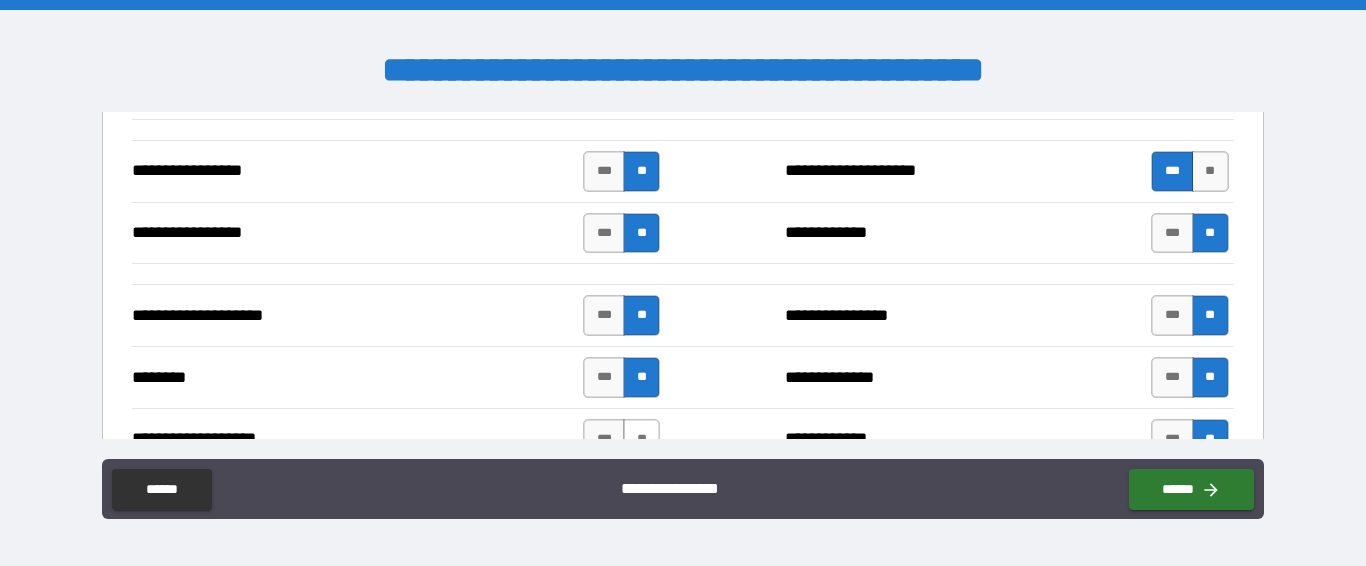 click on "**" at bounding box center (641, 439) 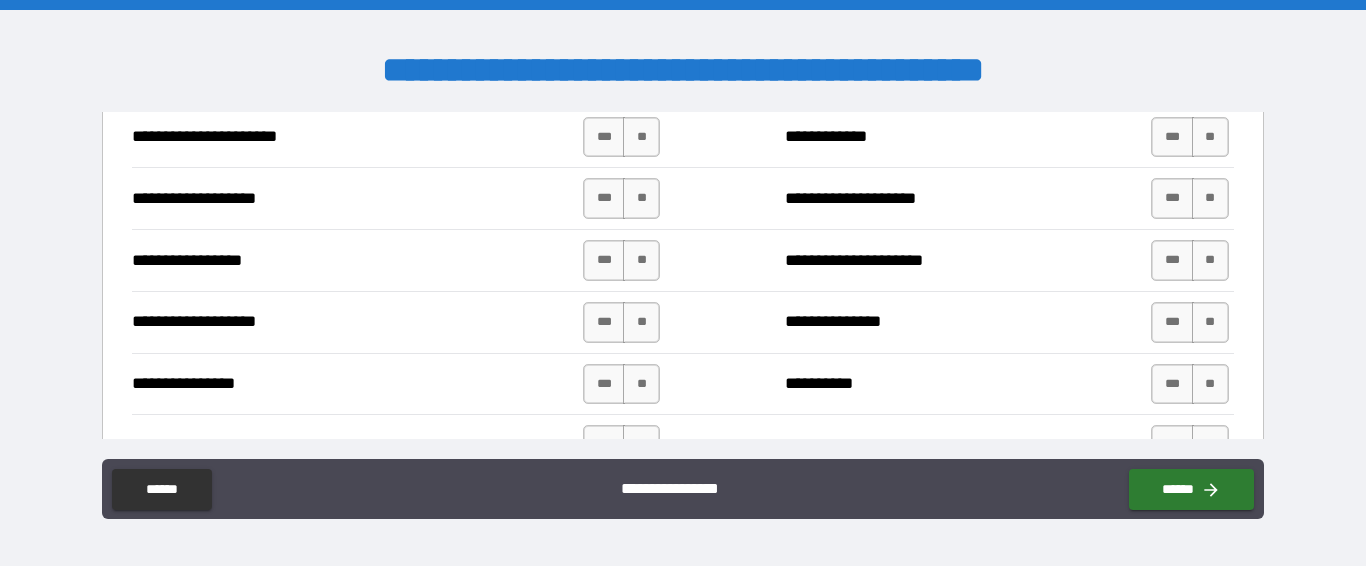 scroll, scrollTop: 3541, scrollLeft: 0, axis: vertical 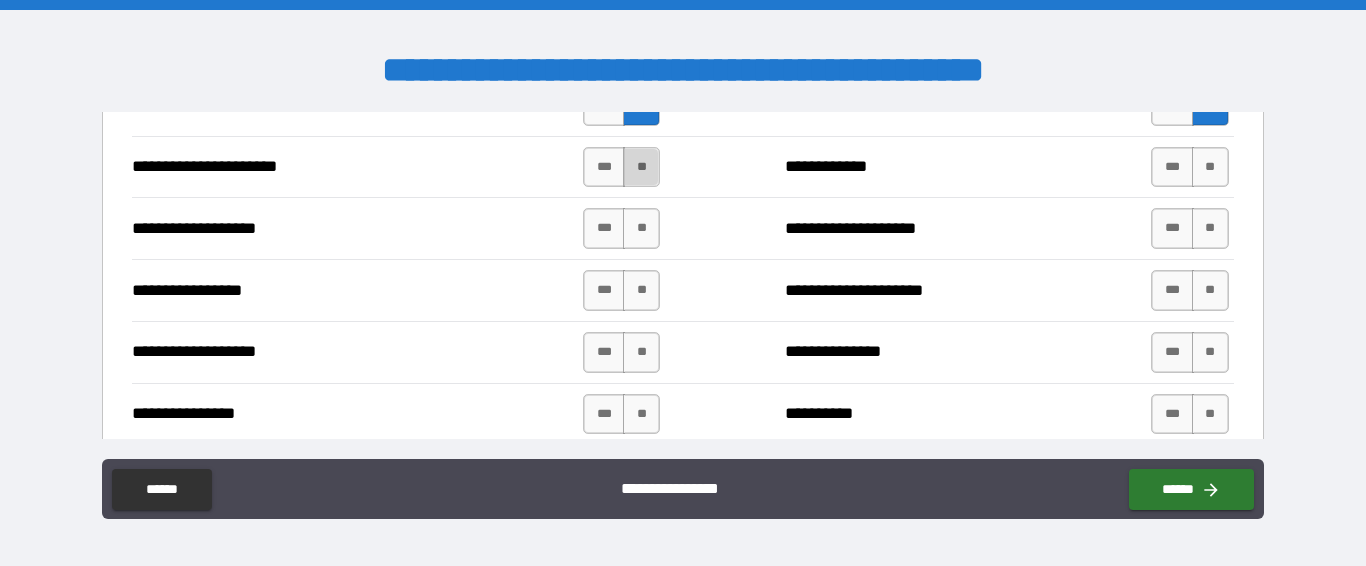 click on "**" at bounding box center (641, 167) 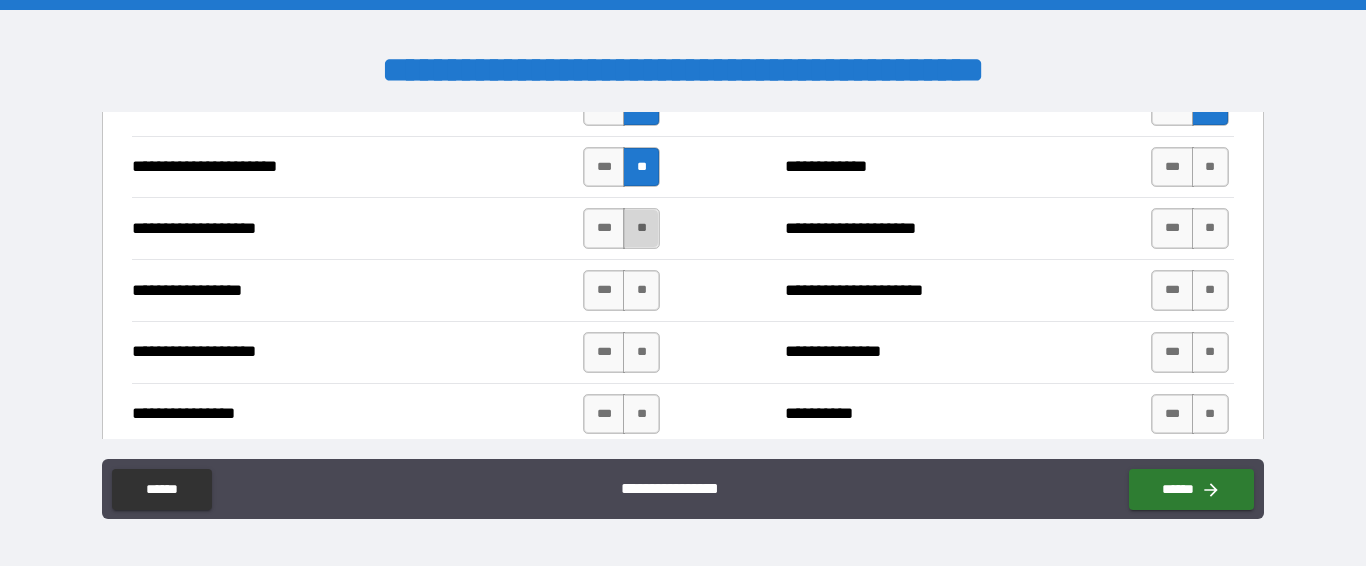 click on "**" at bounding box center (641, 228) 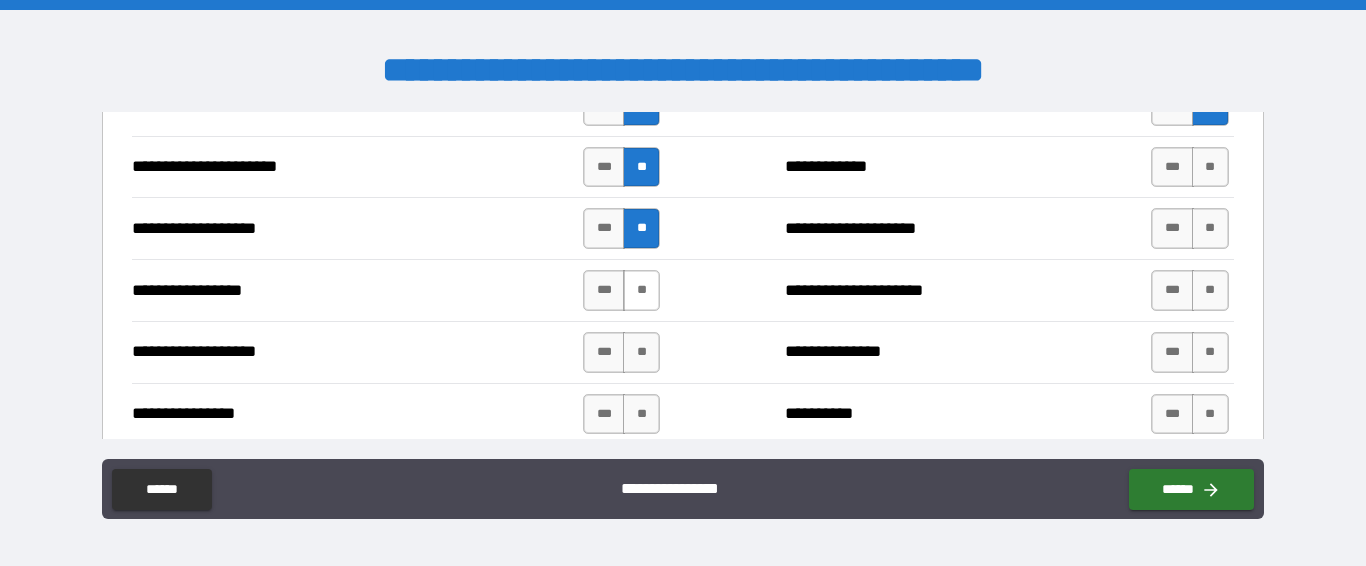 click on "**" at bounding box center [641, 290] 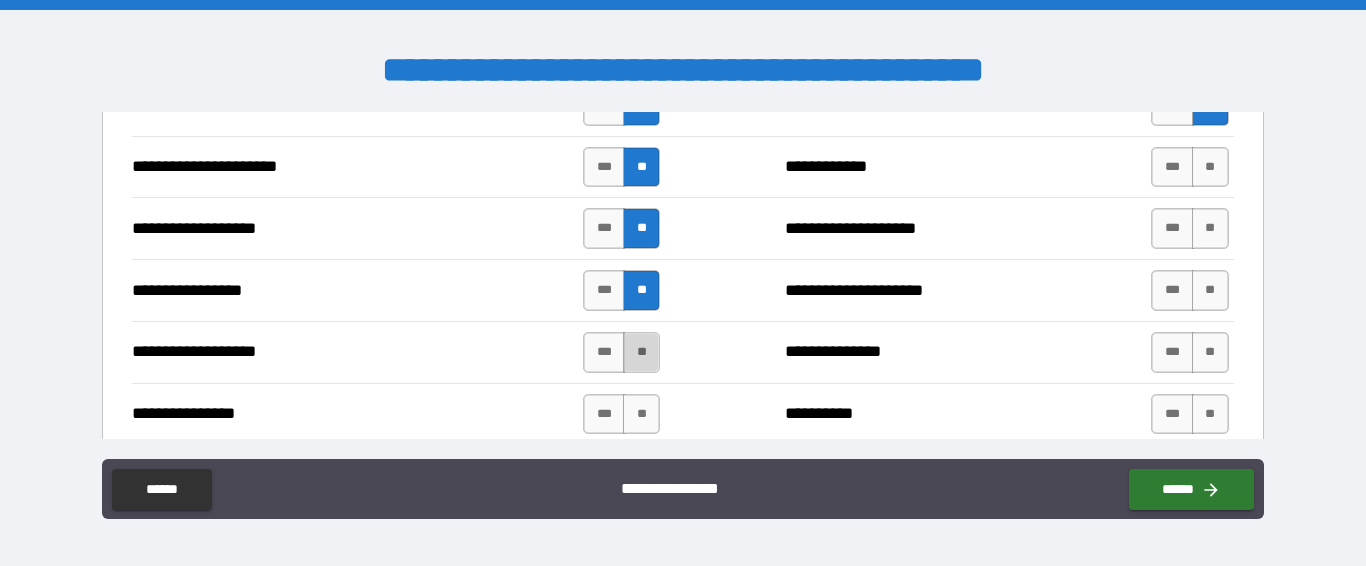 click on "**" at bounding box center (641, 352) 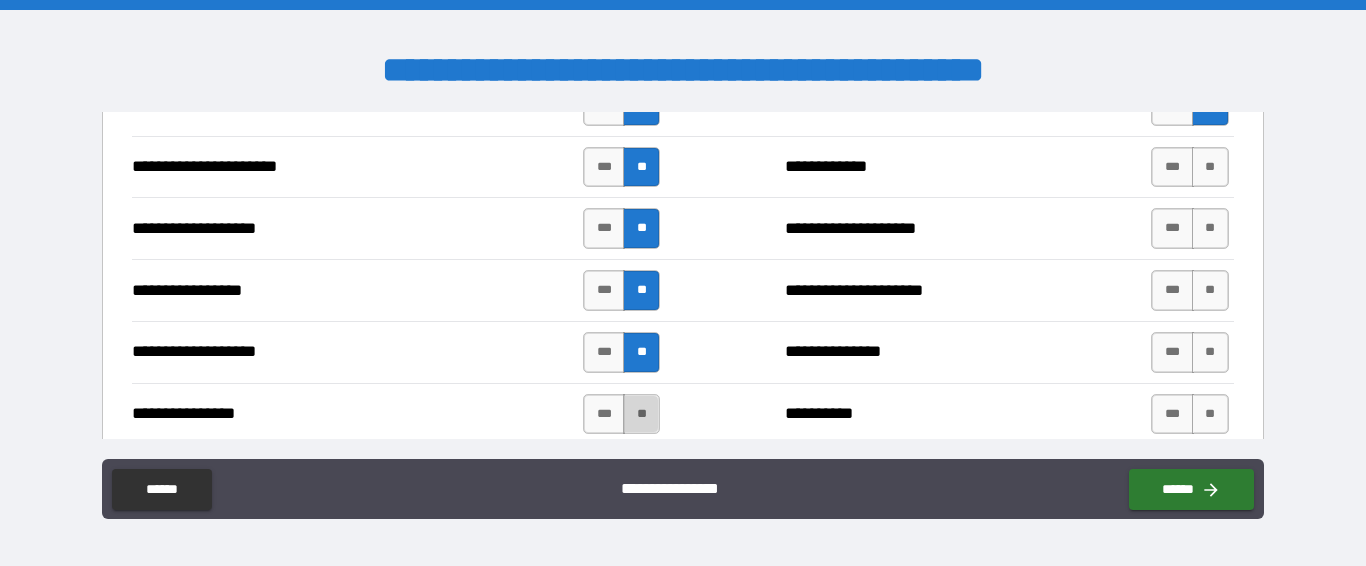 click on "**" at bounding box center (641, 414) 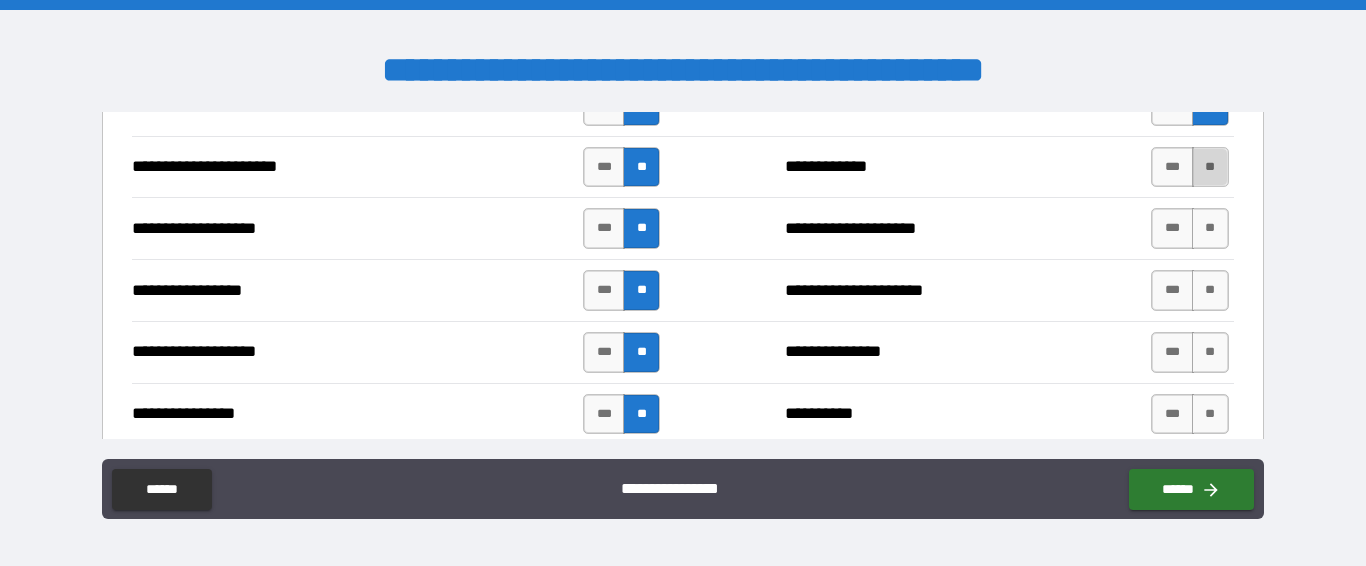 click on "**" at bounding box center [1210, 167] 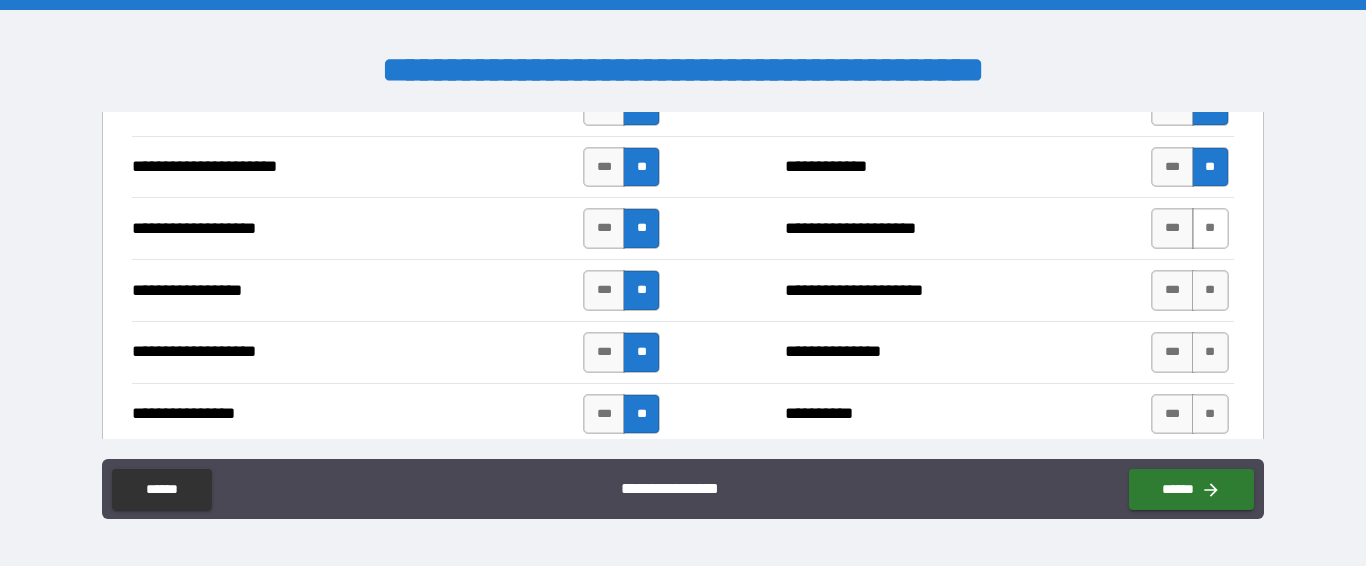 click on "**" at bounding box center [1210, 228] 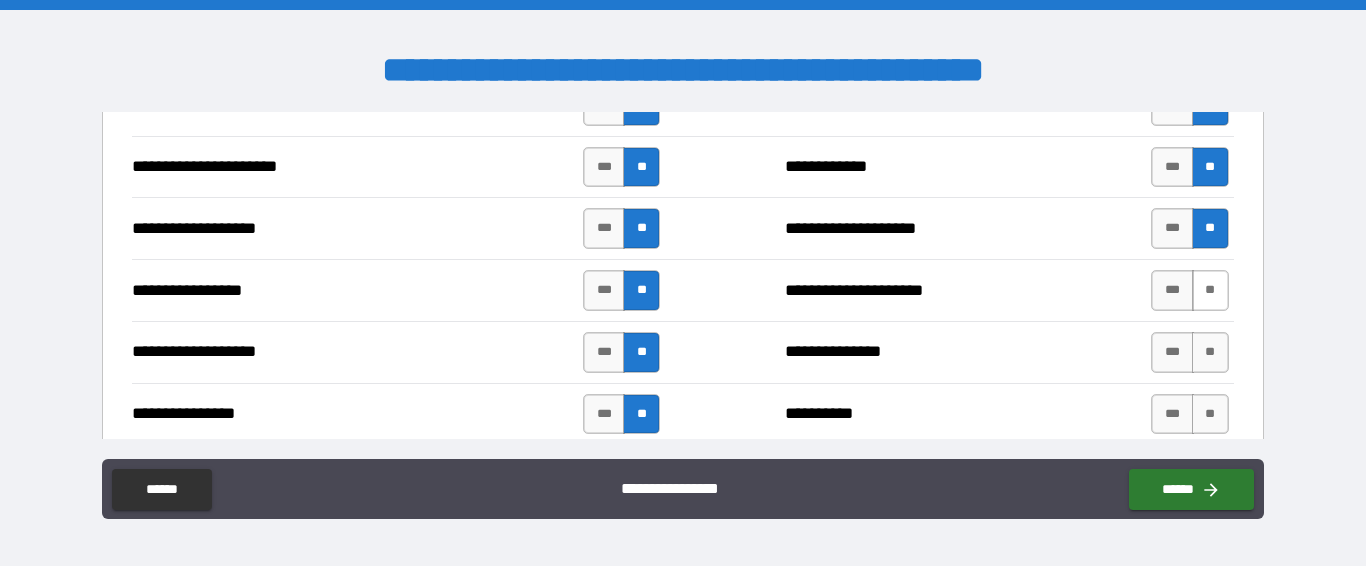 click on "**" at bounding box center [1210, 290] 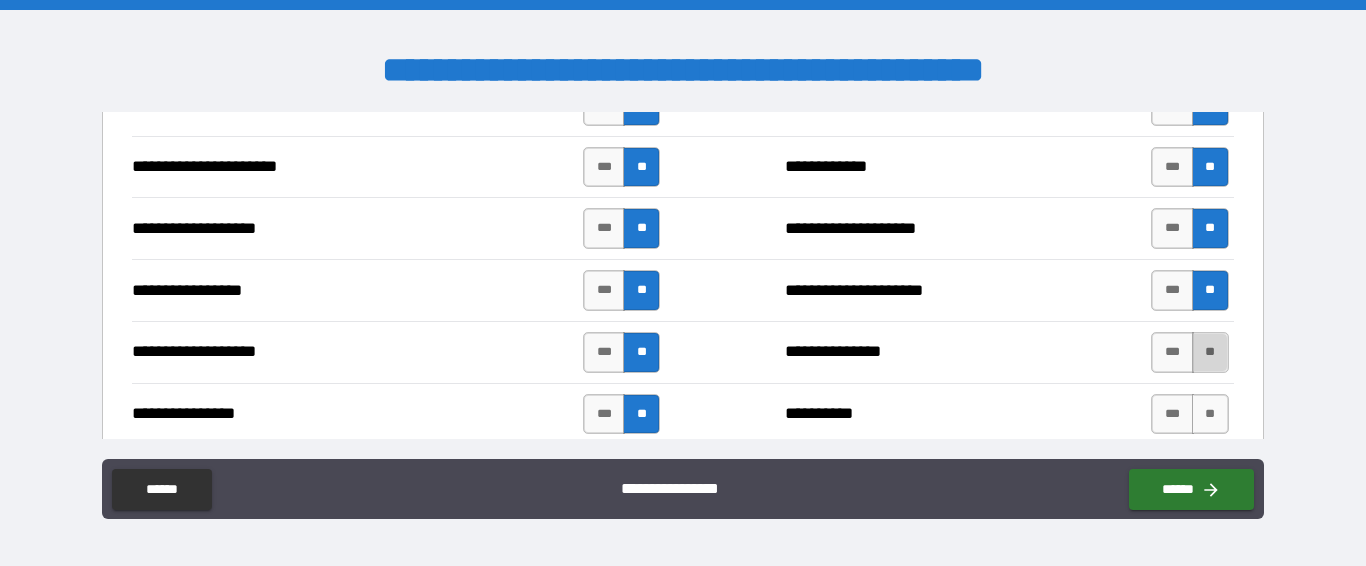click on "**" at bounding box center [1210, 352] 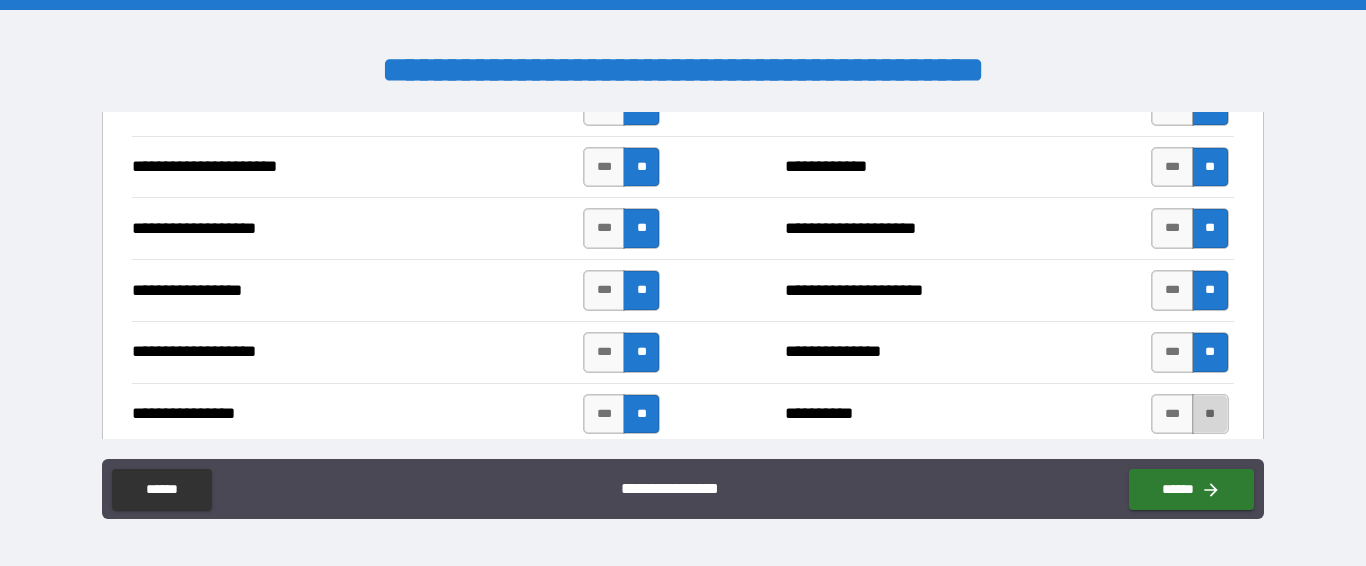 click on "**" at bounding box center (1210, 414) 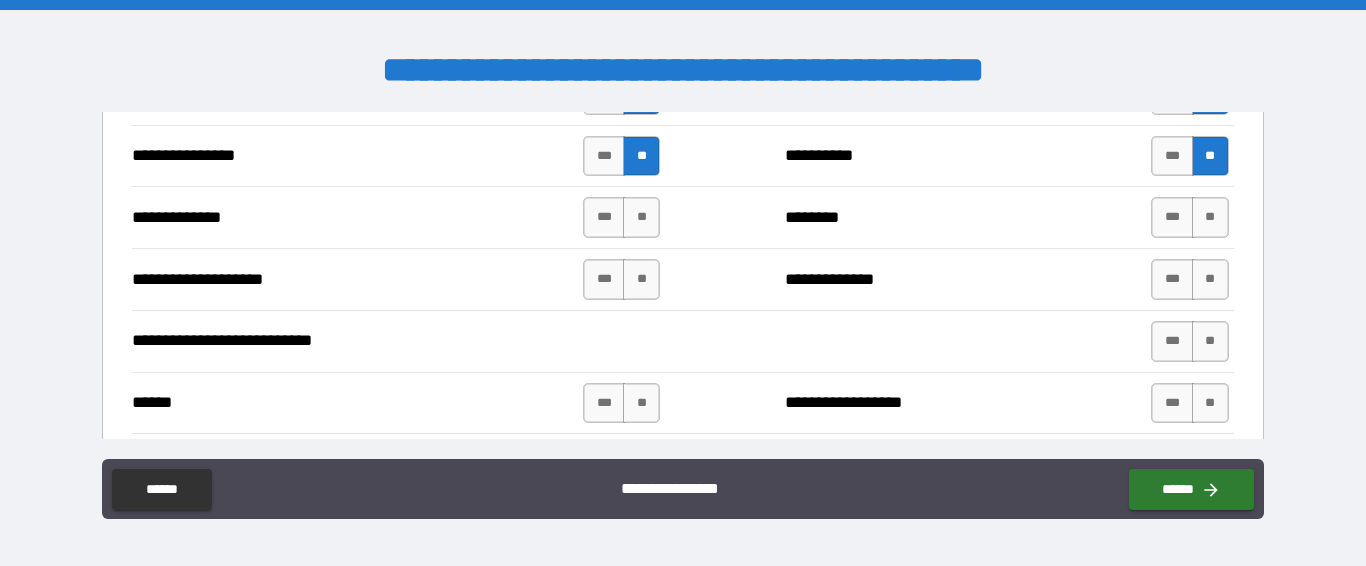 scroll, scrollTop: 3814, scrollLeft: 0, axis: vertical 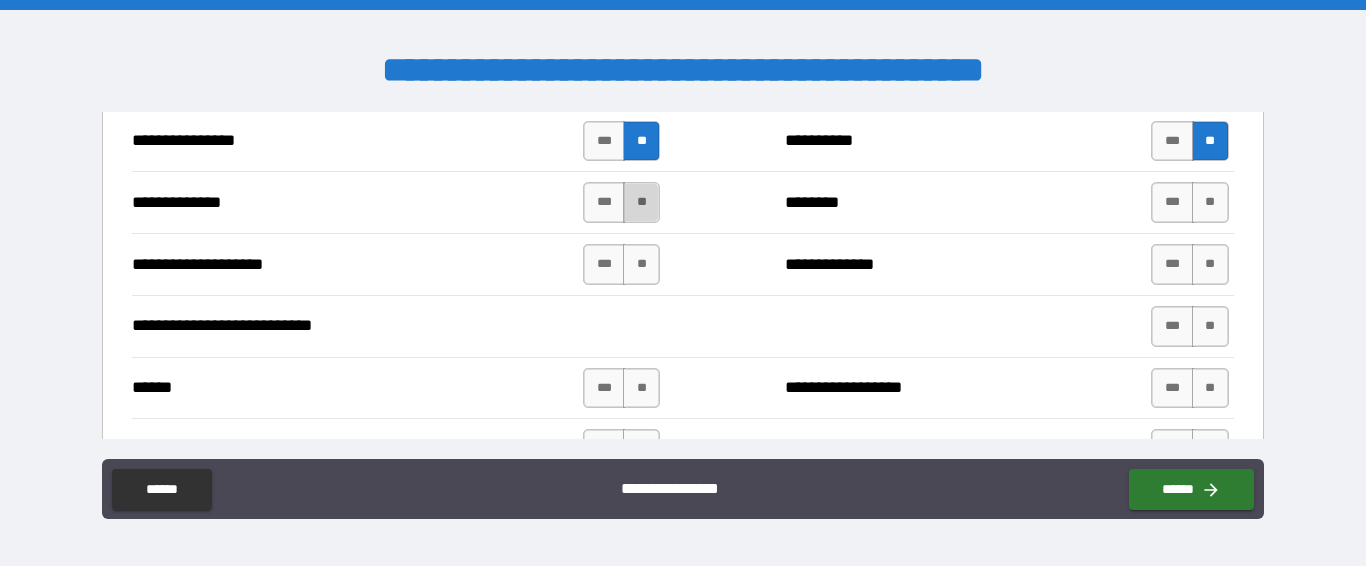 click on "**" at bounding box center [641, 202] 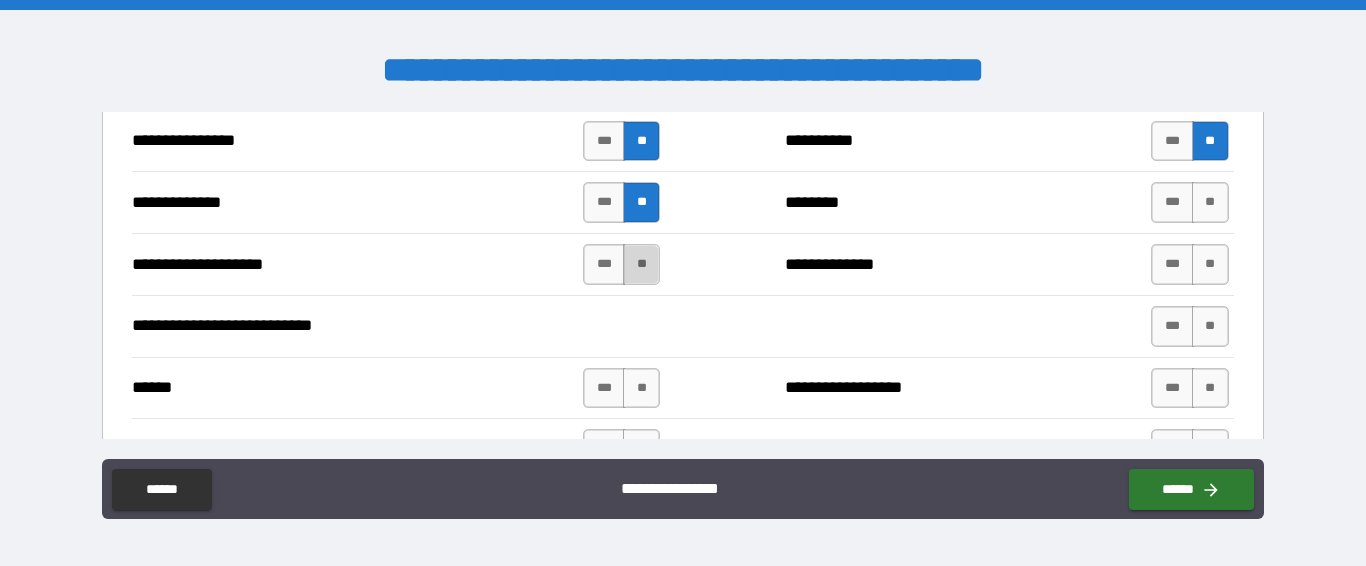 click on "**" at bounding box center (641, 264) 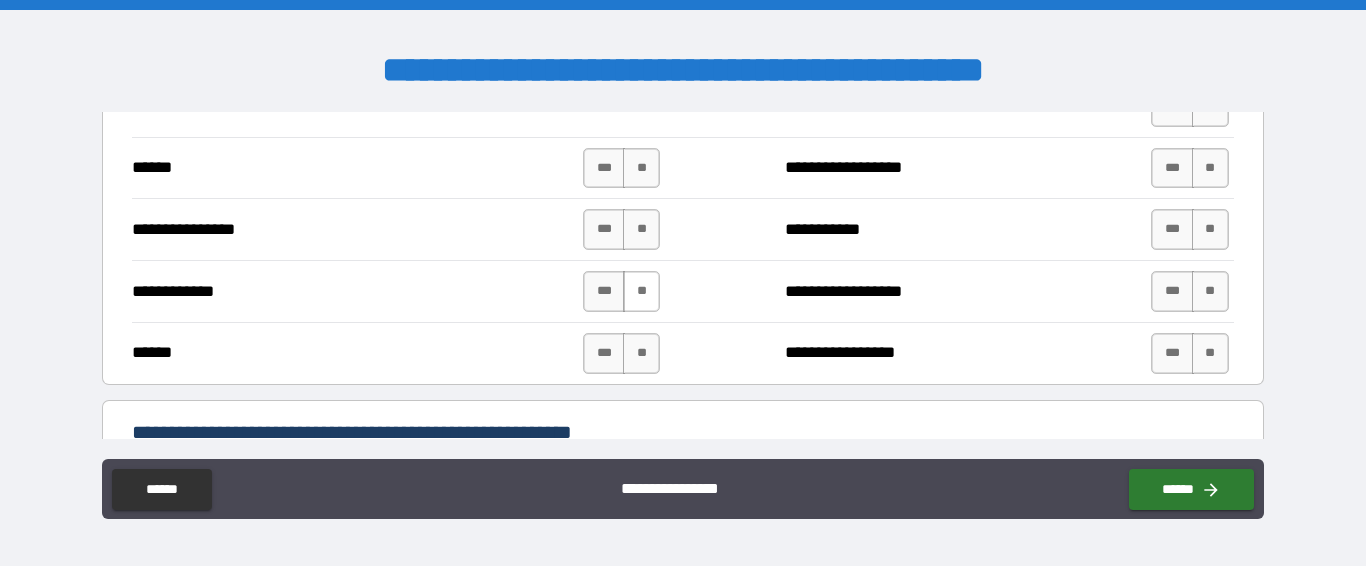 scroll, scrollTop: 4054, scrollLeft: 0, axis: vertical 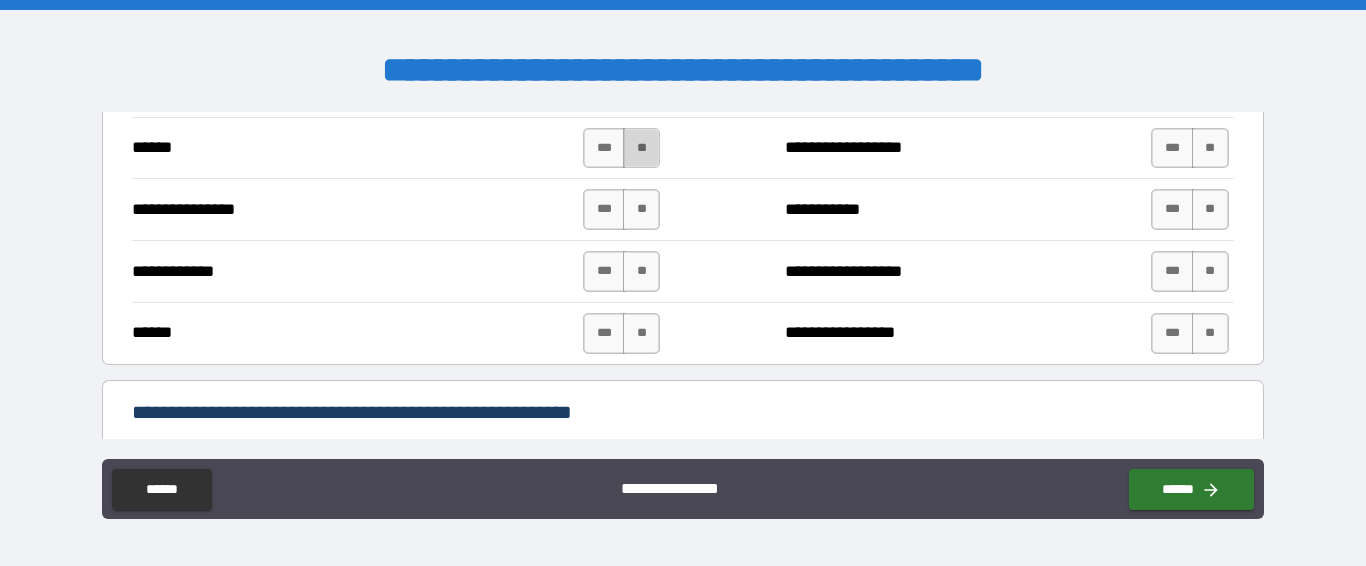 click on "**" at bounding box center [641, 148] 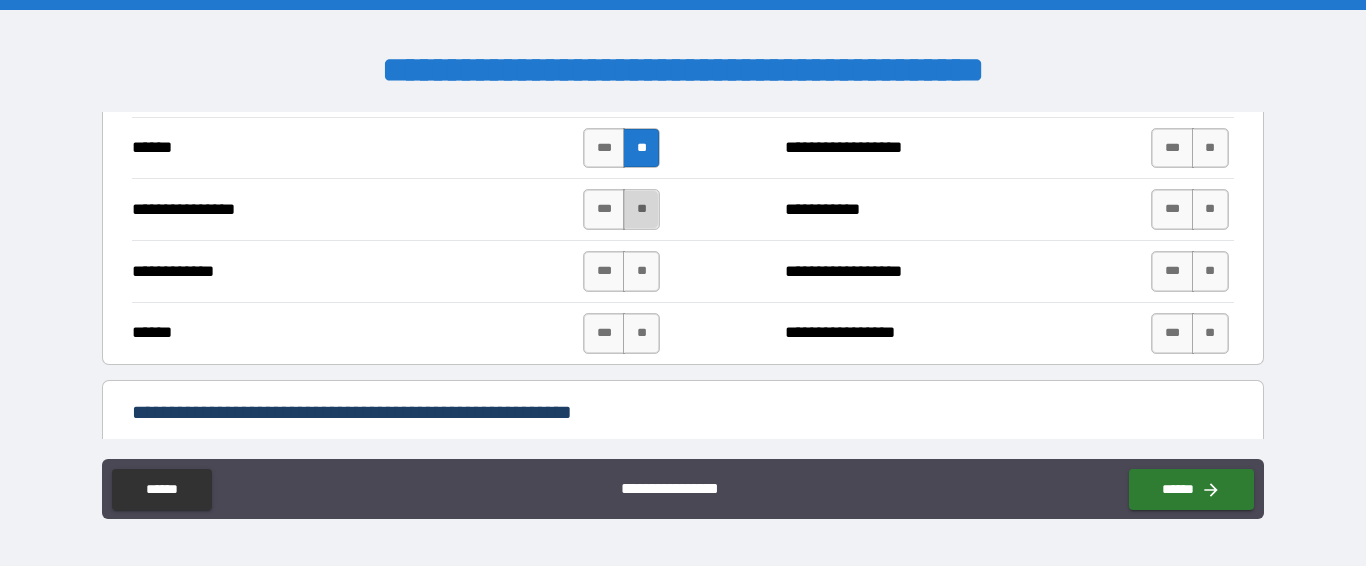 click on "**" at bounding box center [641, 209] 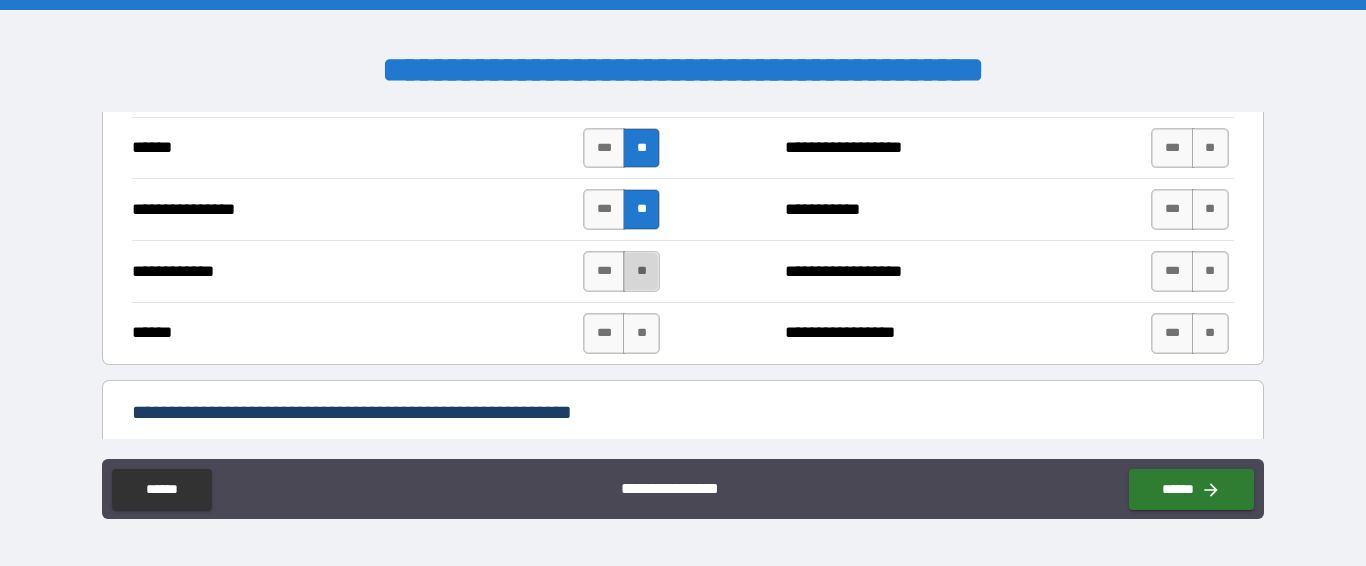 click on "**" at bounding box center [641, 271] 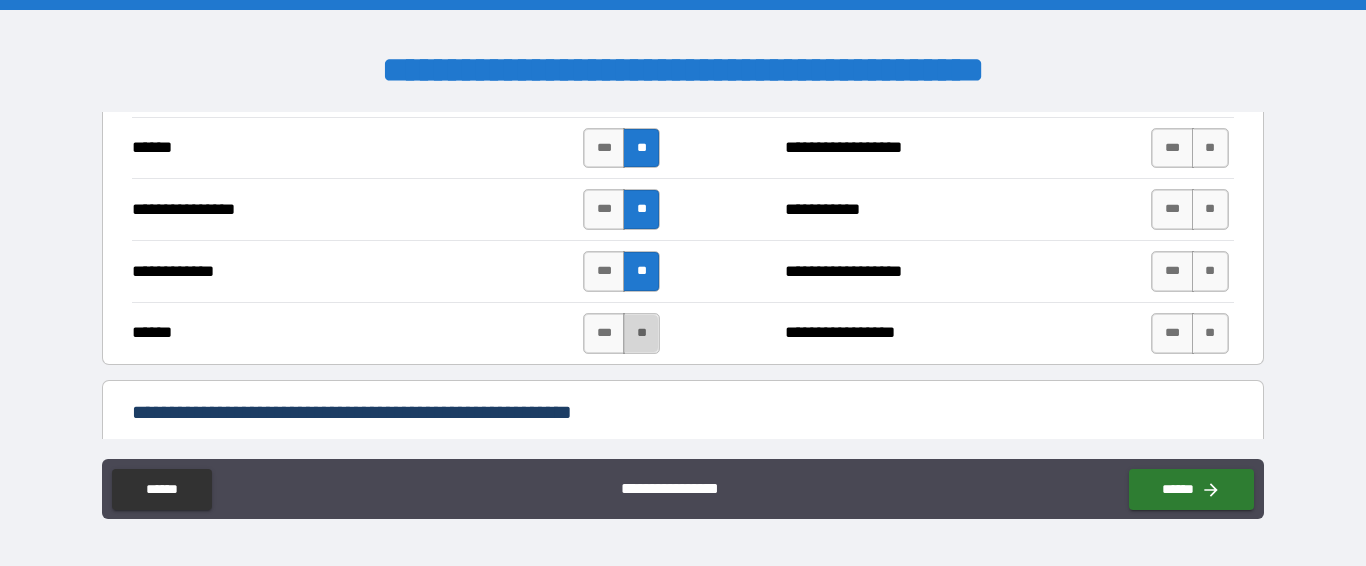 click on "**" at bounding box center [641, 333] 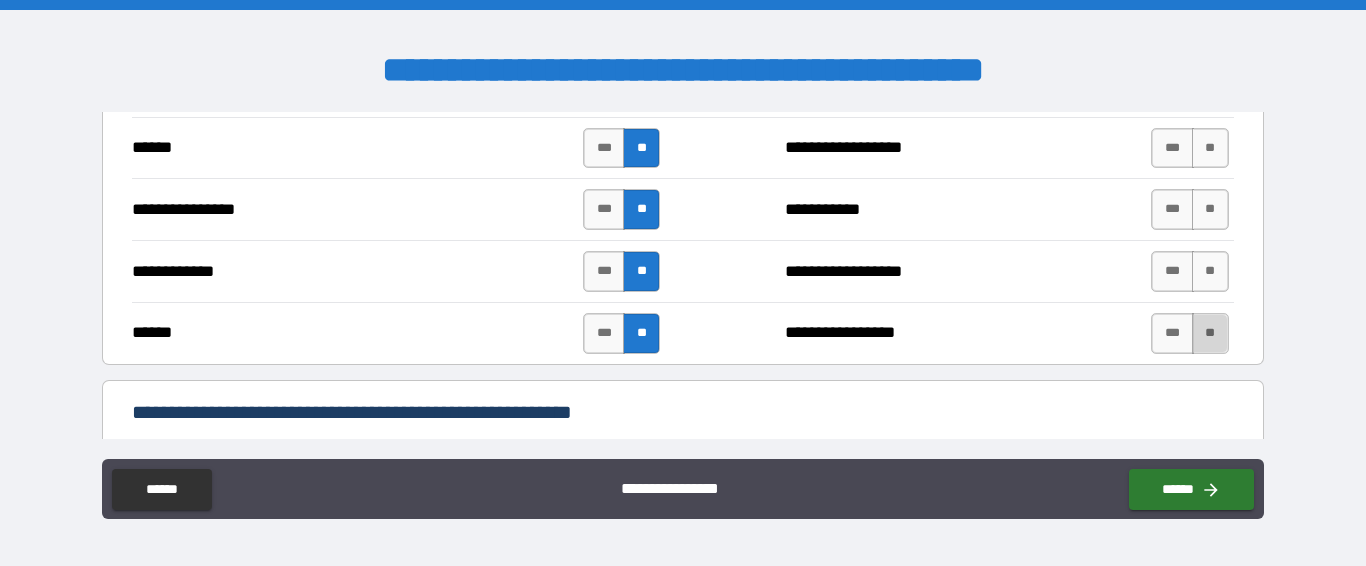 click on "**" at bounding box center (1210, 333) 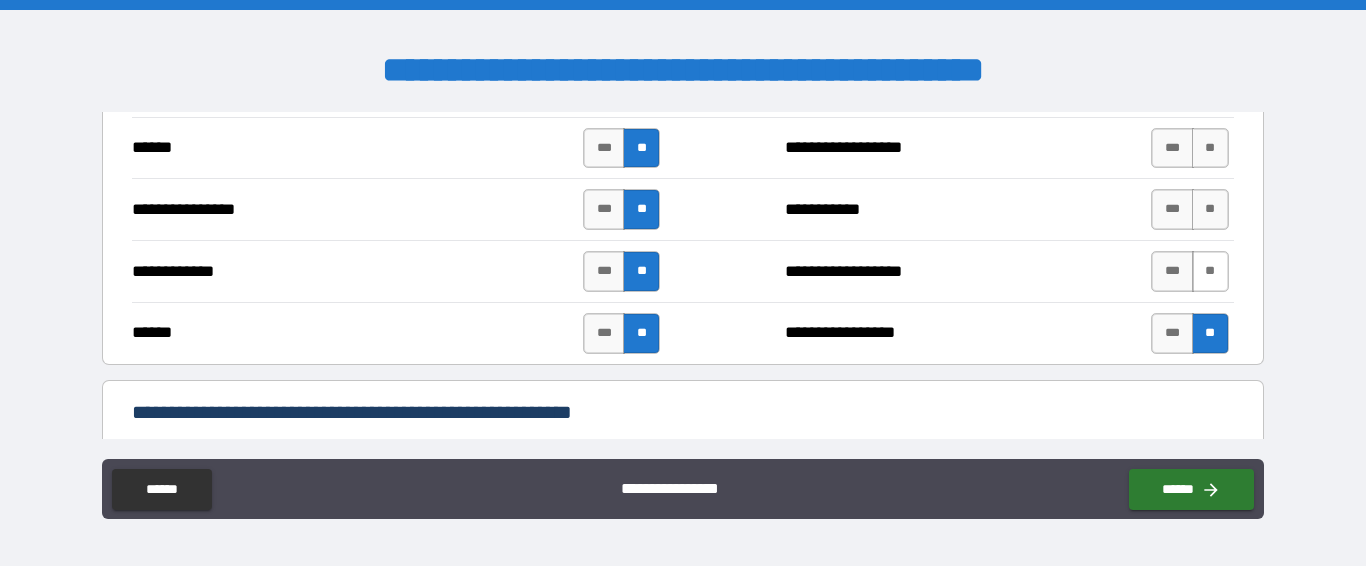 drag, startPoint x: 1193, startPoint y: 264, endPoint x: 1191, endPoint y: 224, distance: 40.04997 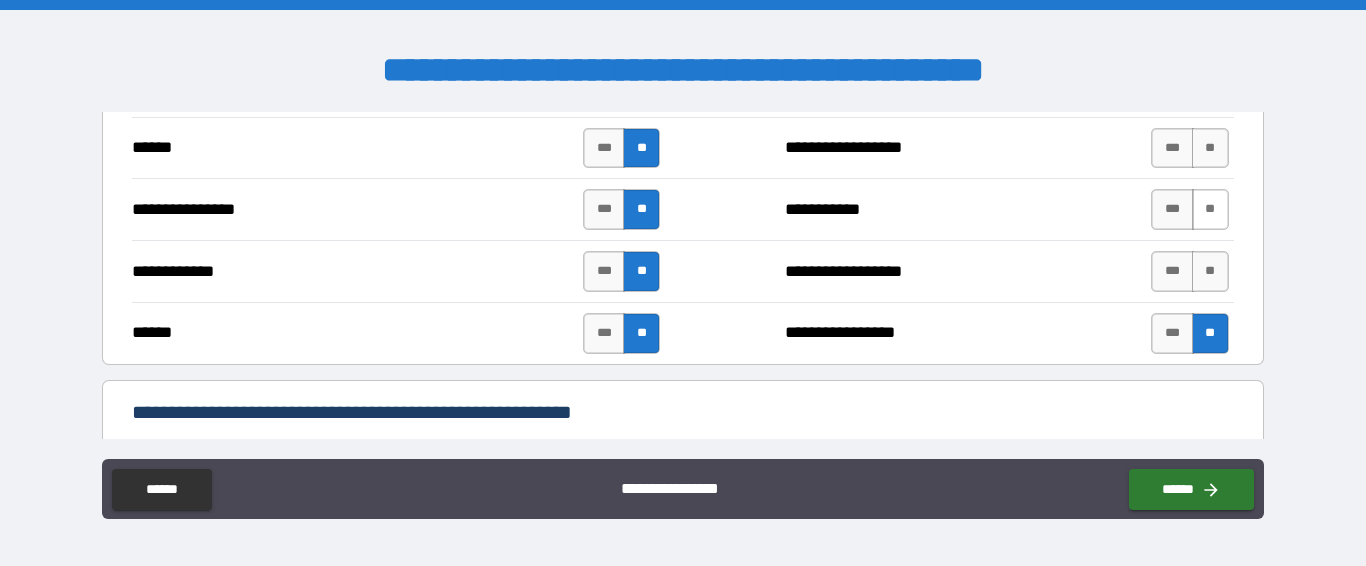 click on "**" at bounding box center (1210, 271) 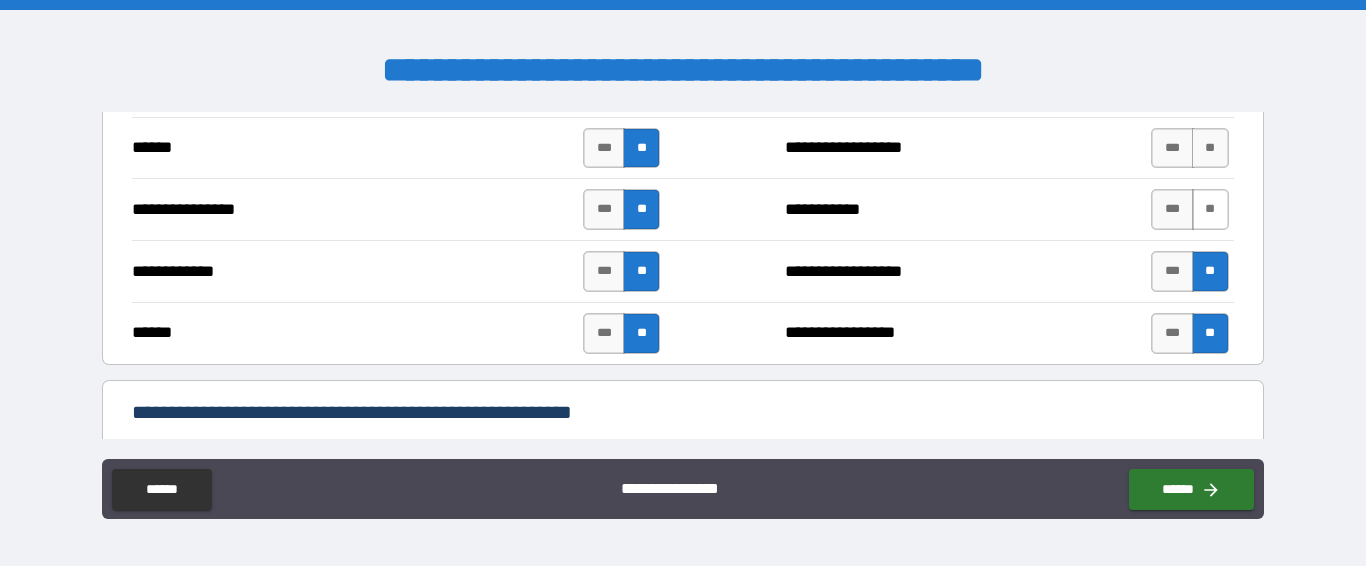 click on "**" at bounding box center [1210, 209] 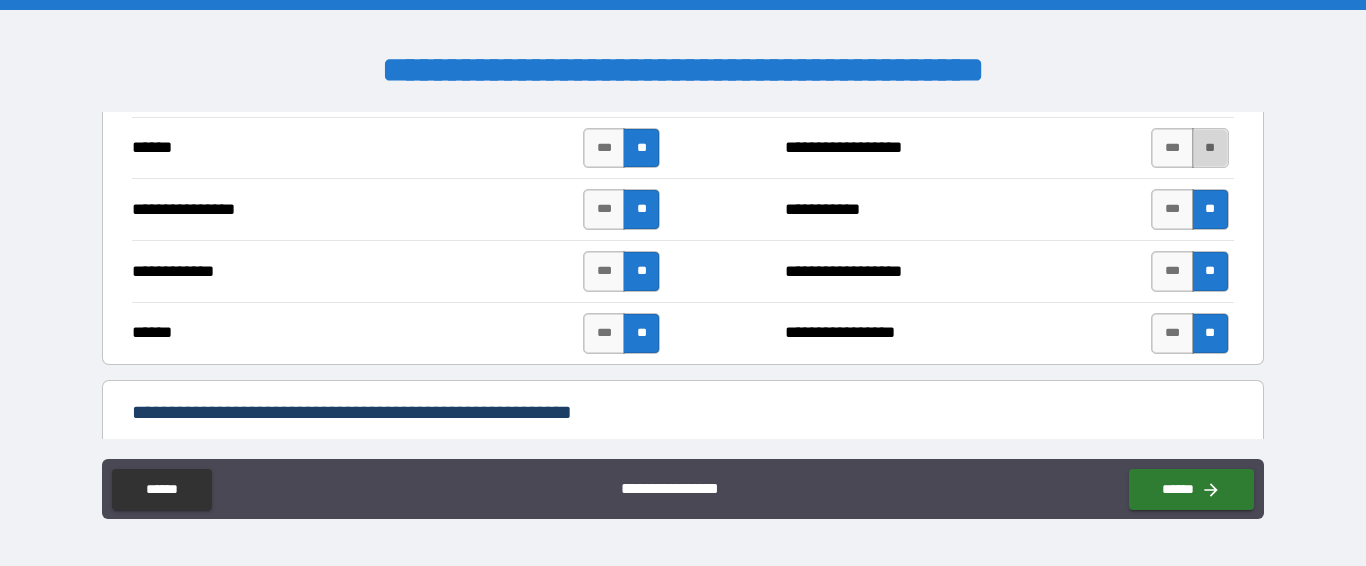 click on "**" at bounding box center (1210, 148) 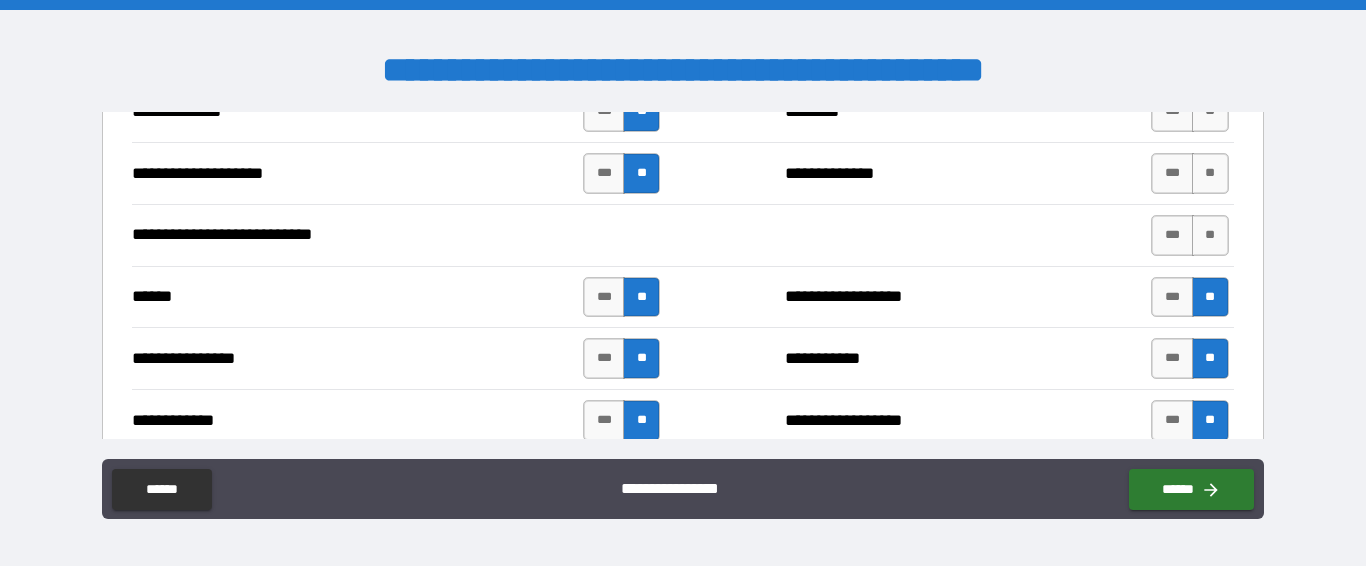 scroll, scrollTop: 3875, scrollLeft: 0, axis: vertical 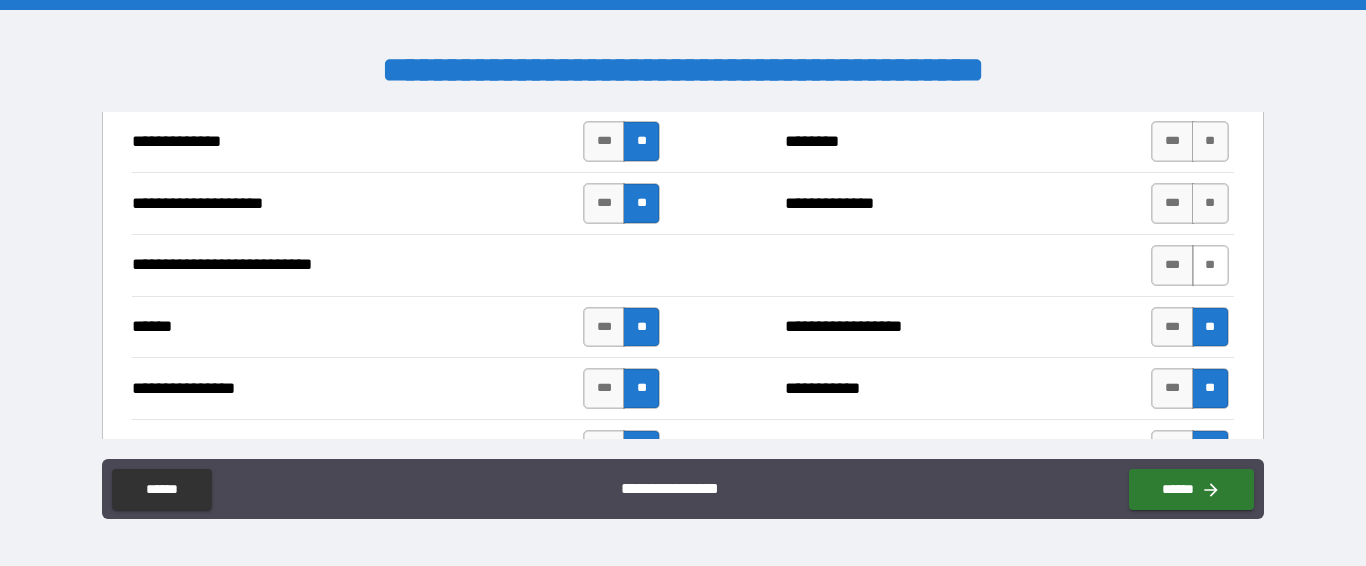 click on "**" at bounding box center [1210, 265] 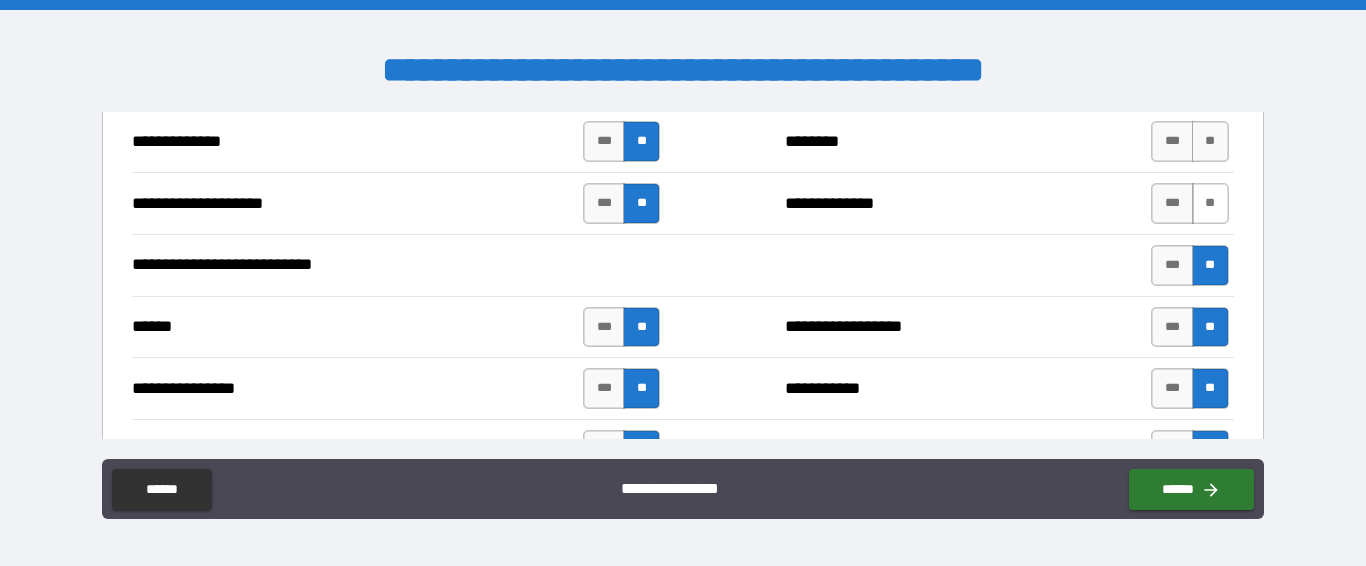 click on "**" at bounding box center [1210, 203] 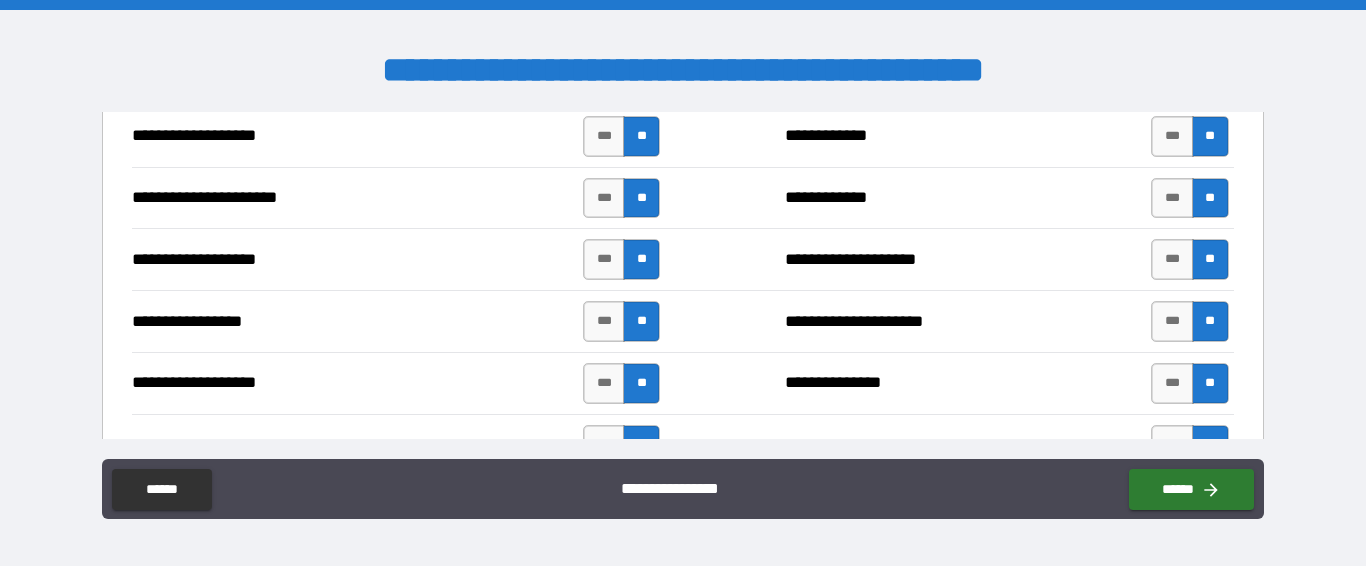 scroll, scrollTop: 3663, scrollLeft: 0, axis: vertical 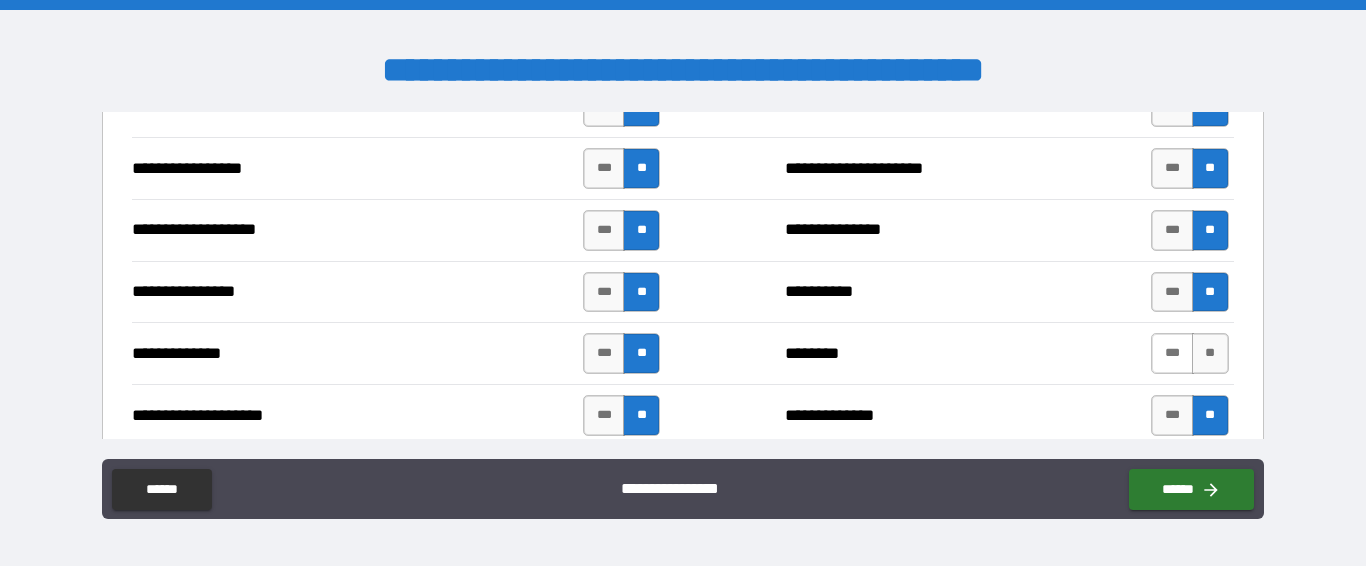 click on "***" at bounding box center [1172, 353] 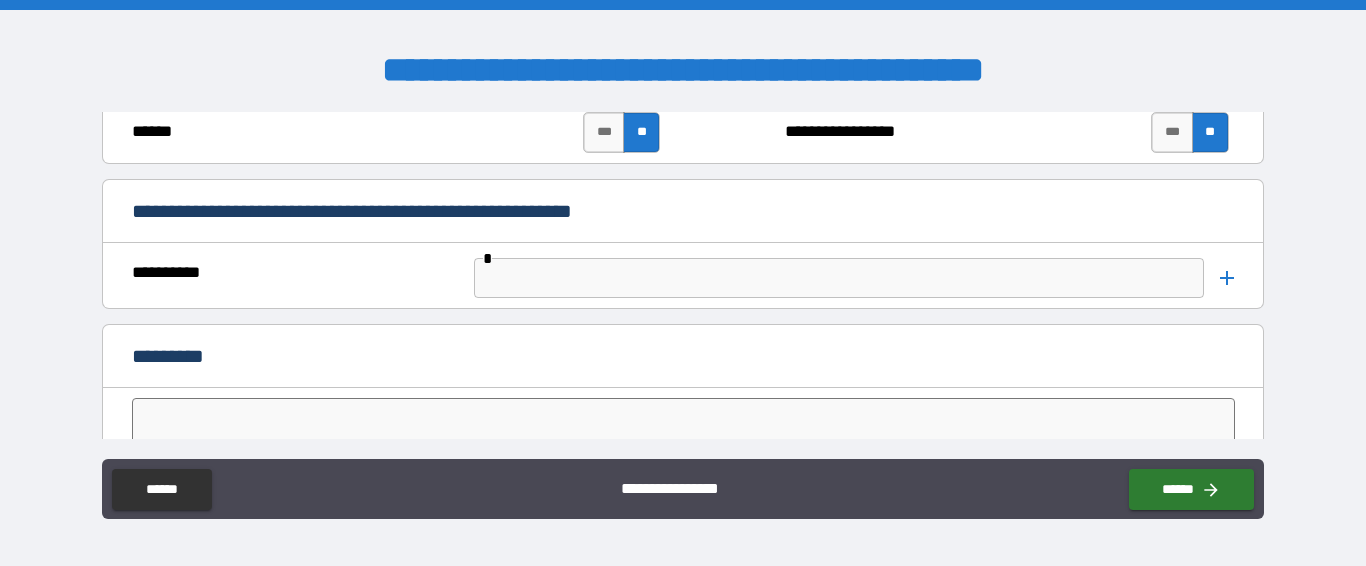 scroll, scrollTop: 4285, scrollLeft: 0, axis: vertical 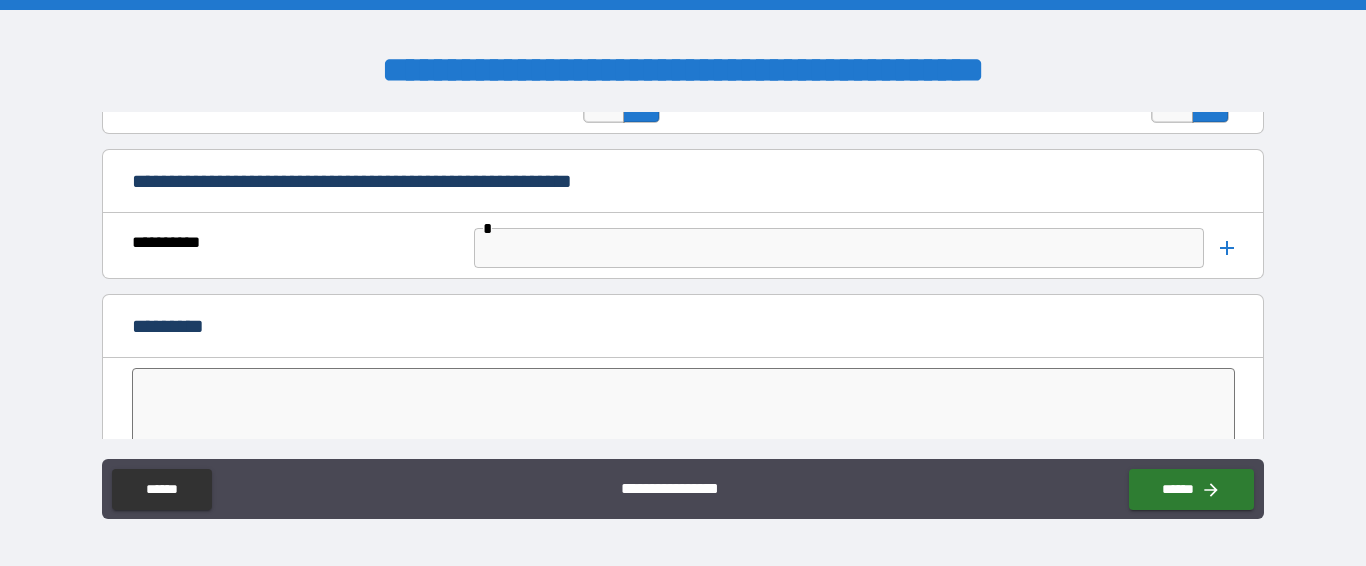 click at bounding box center (839, 248) 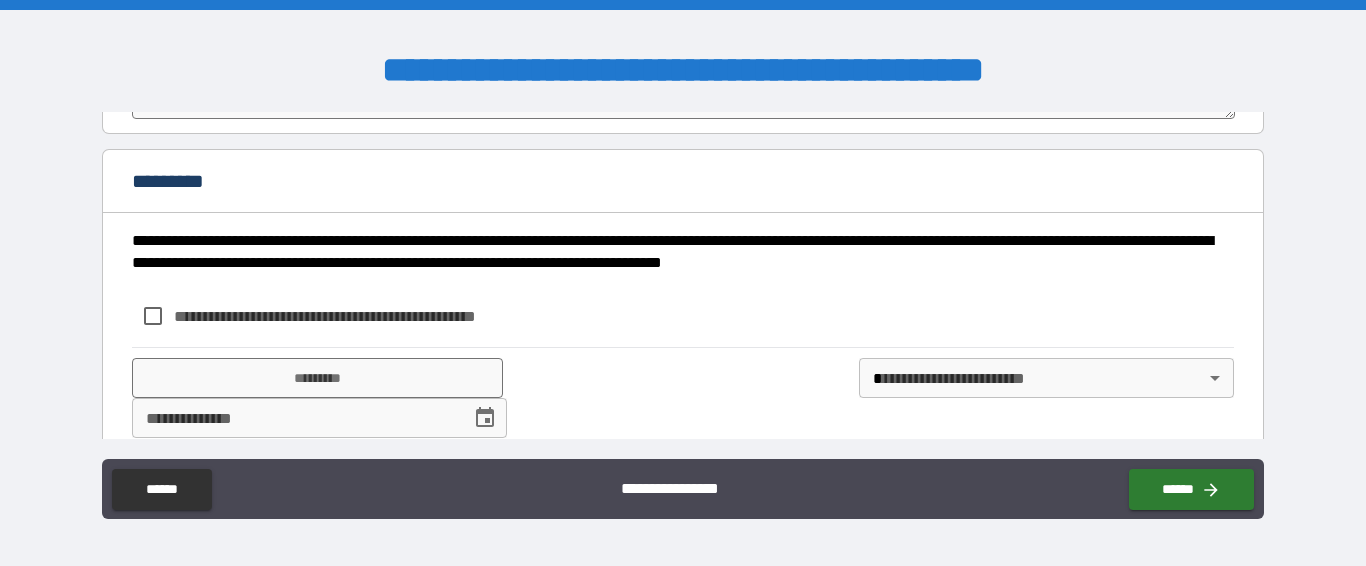 scroll, scrollTop: 4650, scrollLeft: 0, axis: vertical 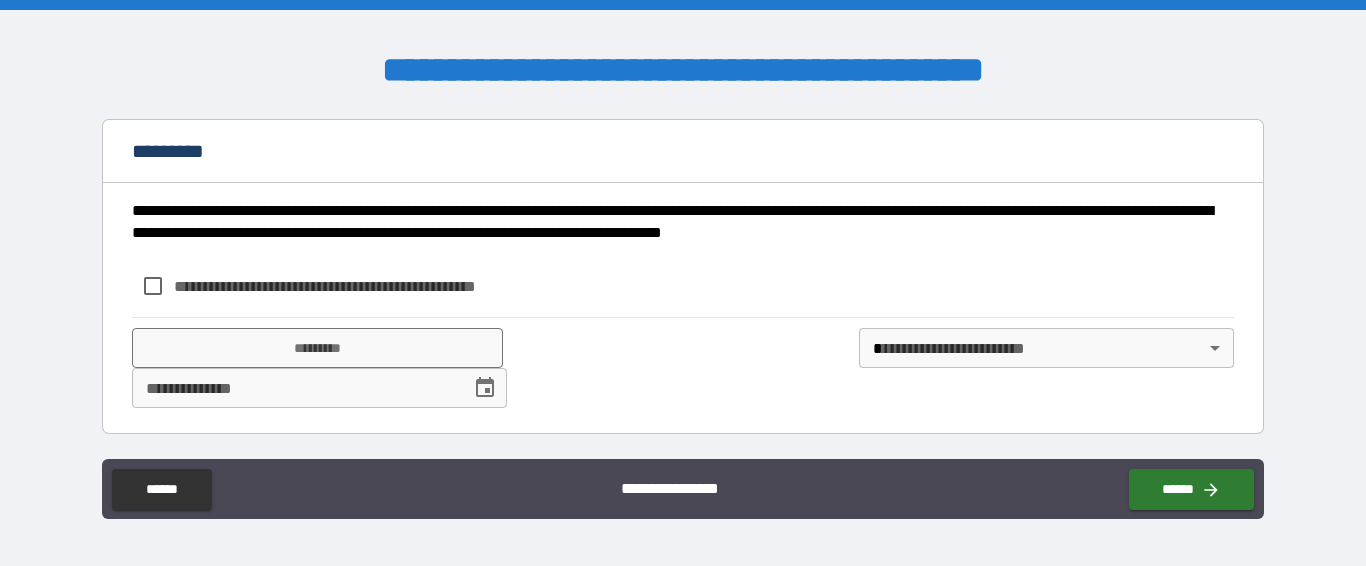 type on "**" 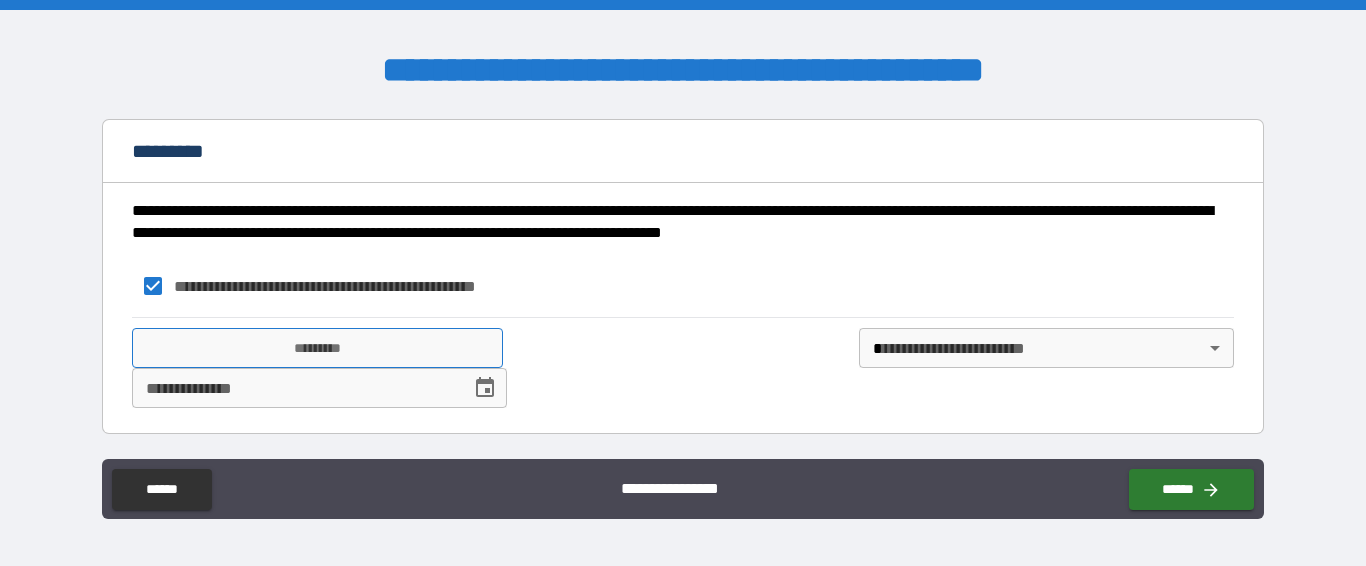 click on "*********" at bounding box center [317, 348] 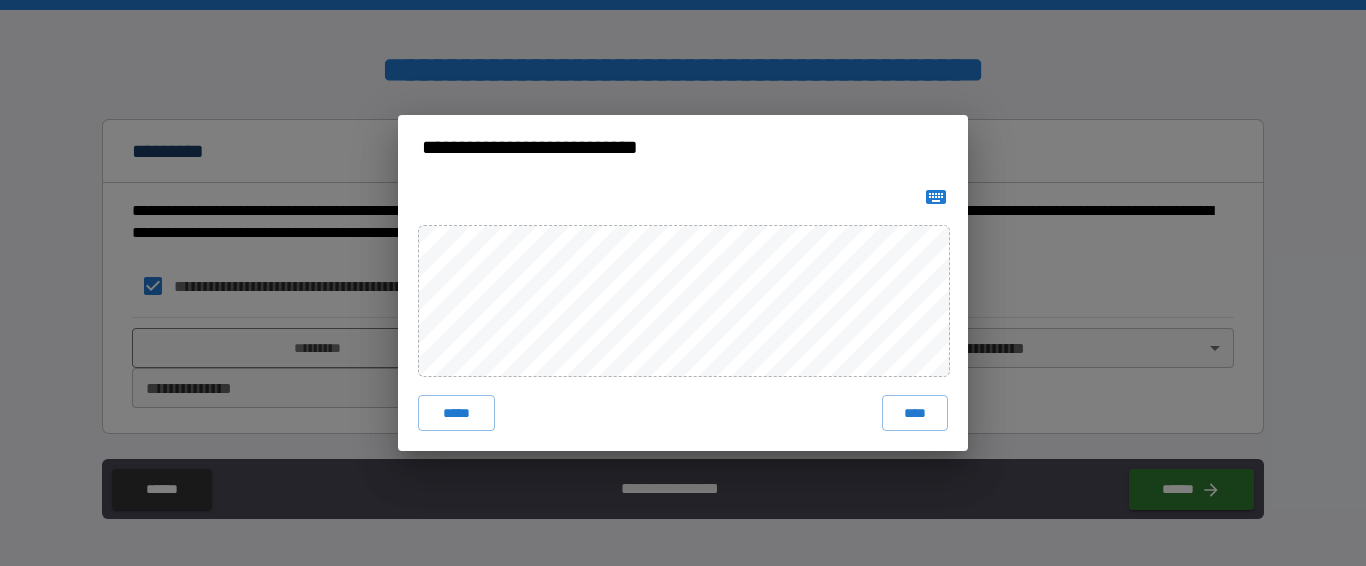 click on "***** ****" at bounding box center (683, 315) 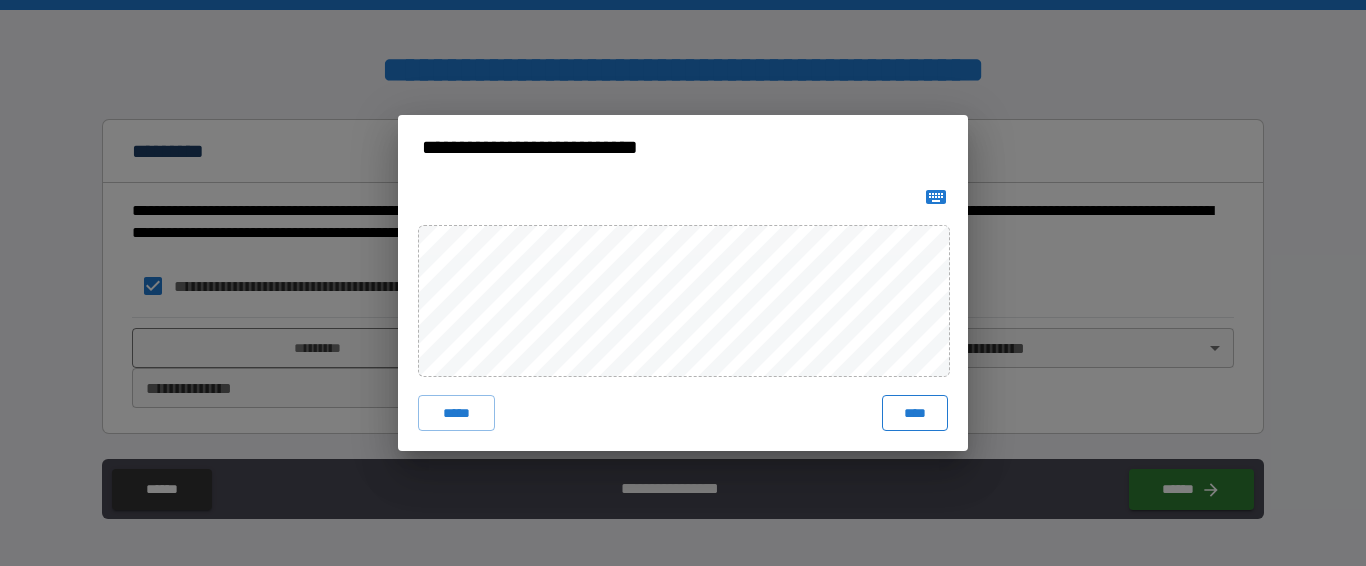 click on "****" at bounding box center [915, 413] 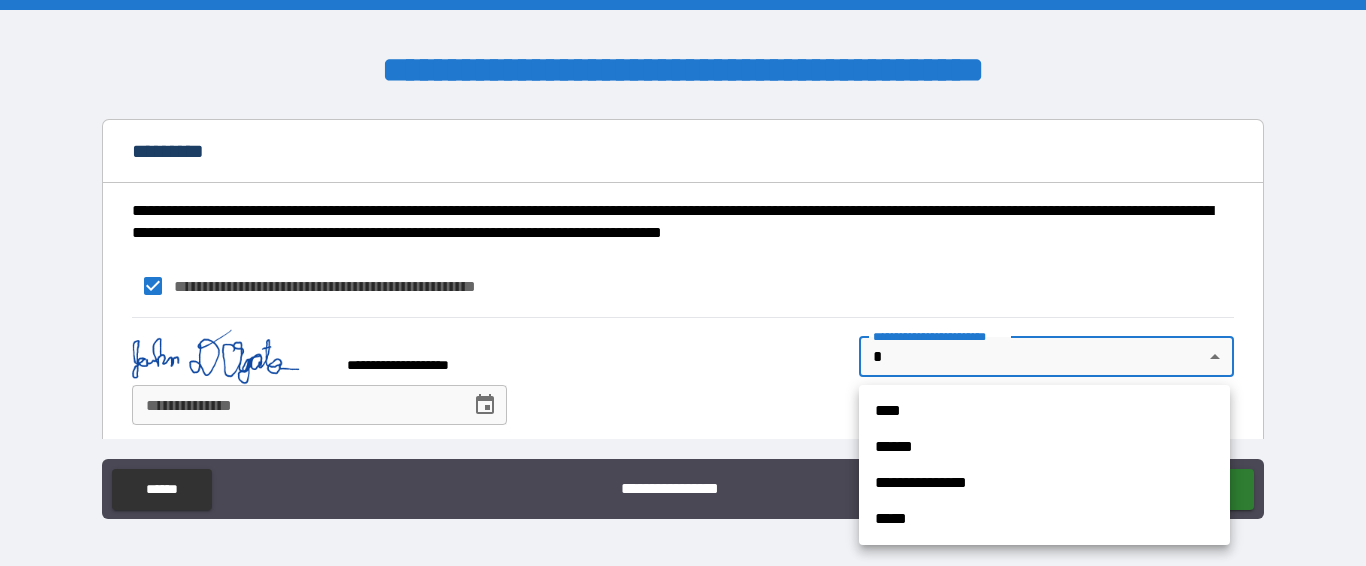 click on "**********" at bounding box center [683, 283] 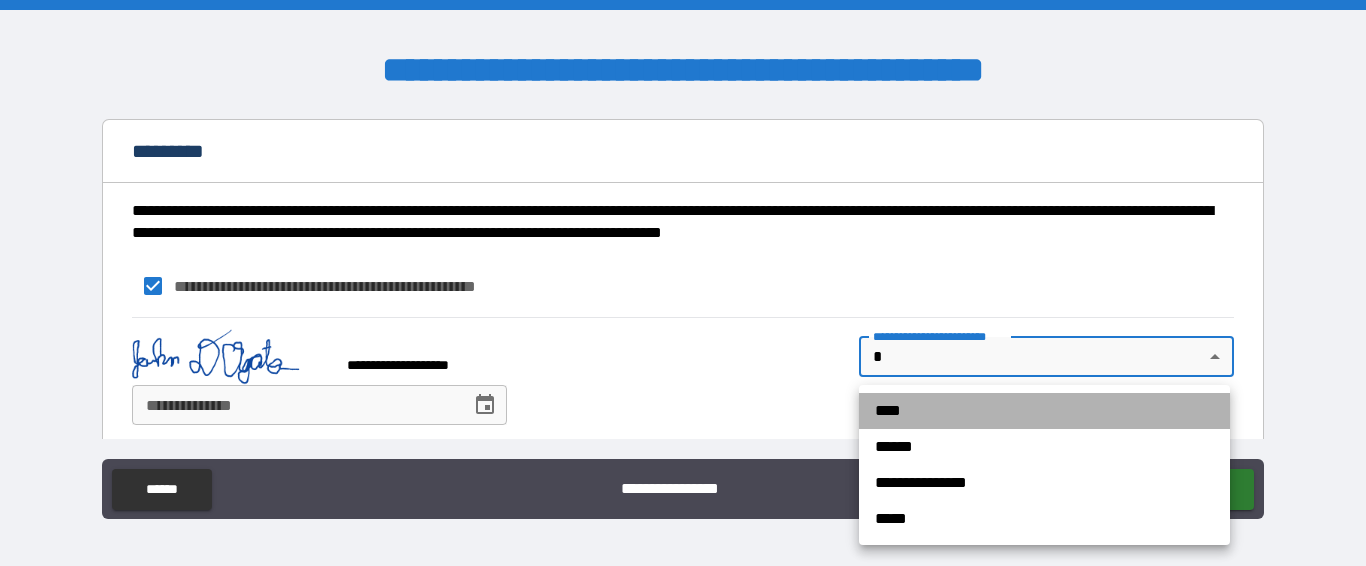 click on "****" at bounding box center (1044, 411) 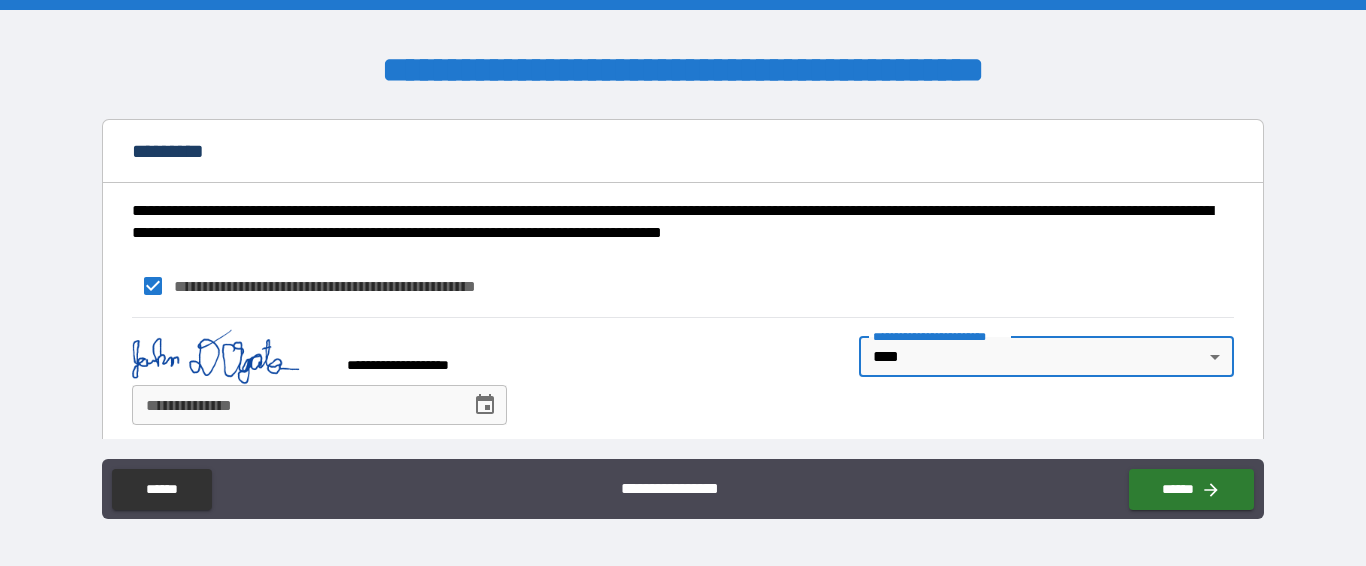 click 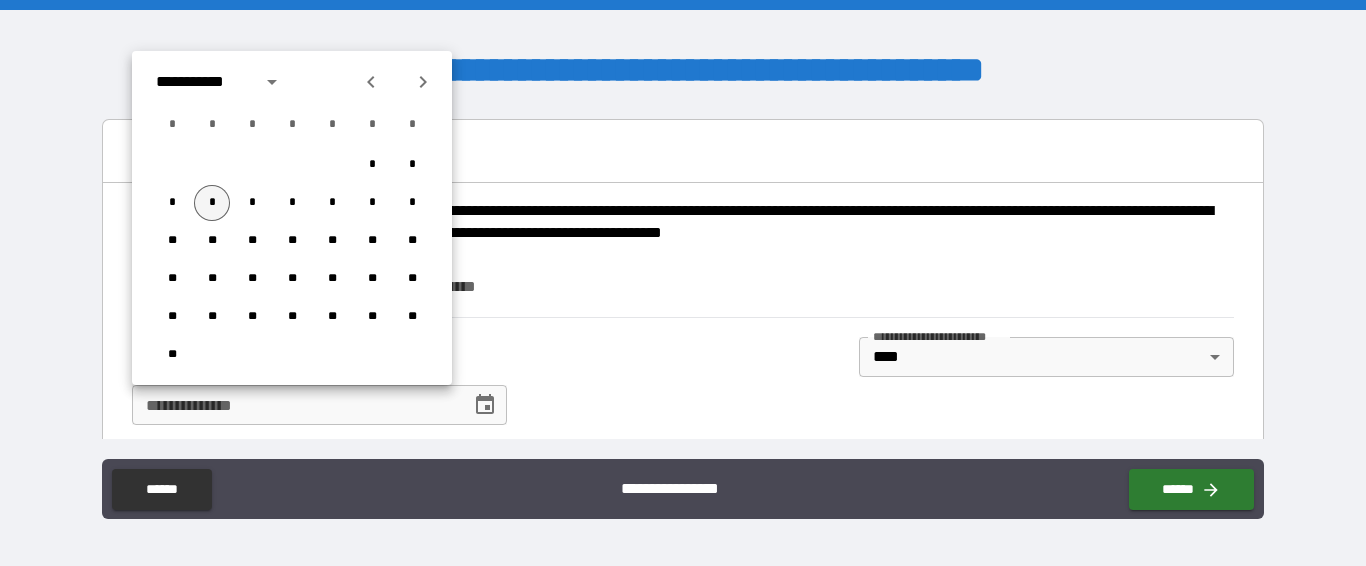 click on "*" at bounding box center [212, 203] 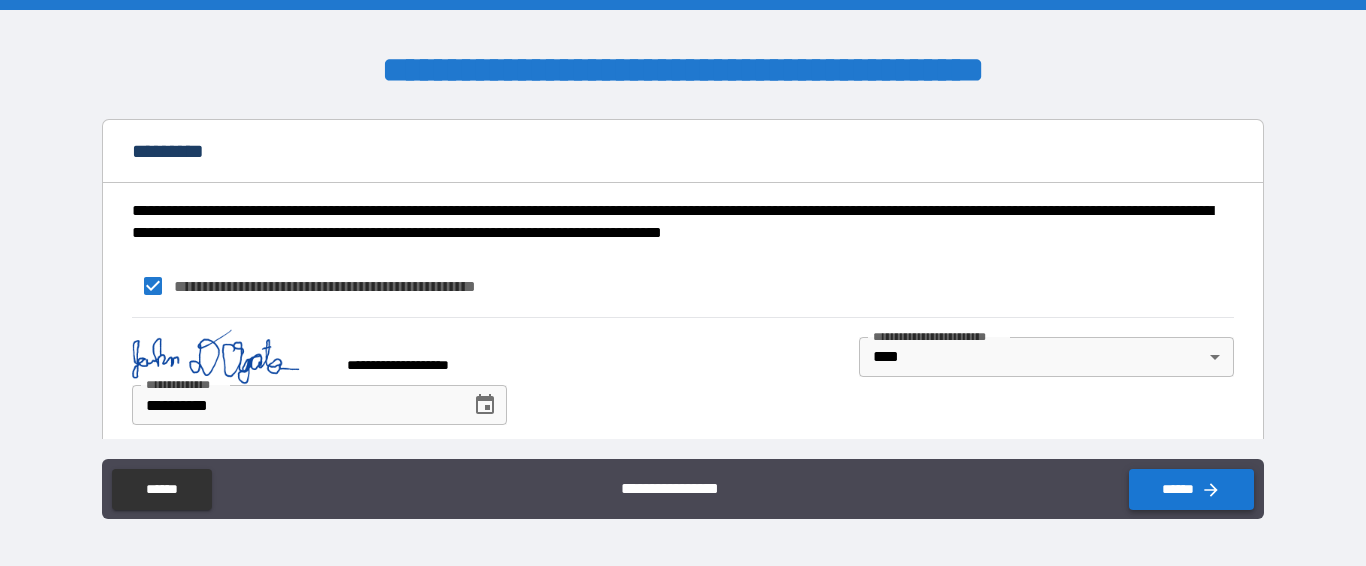 click 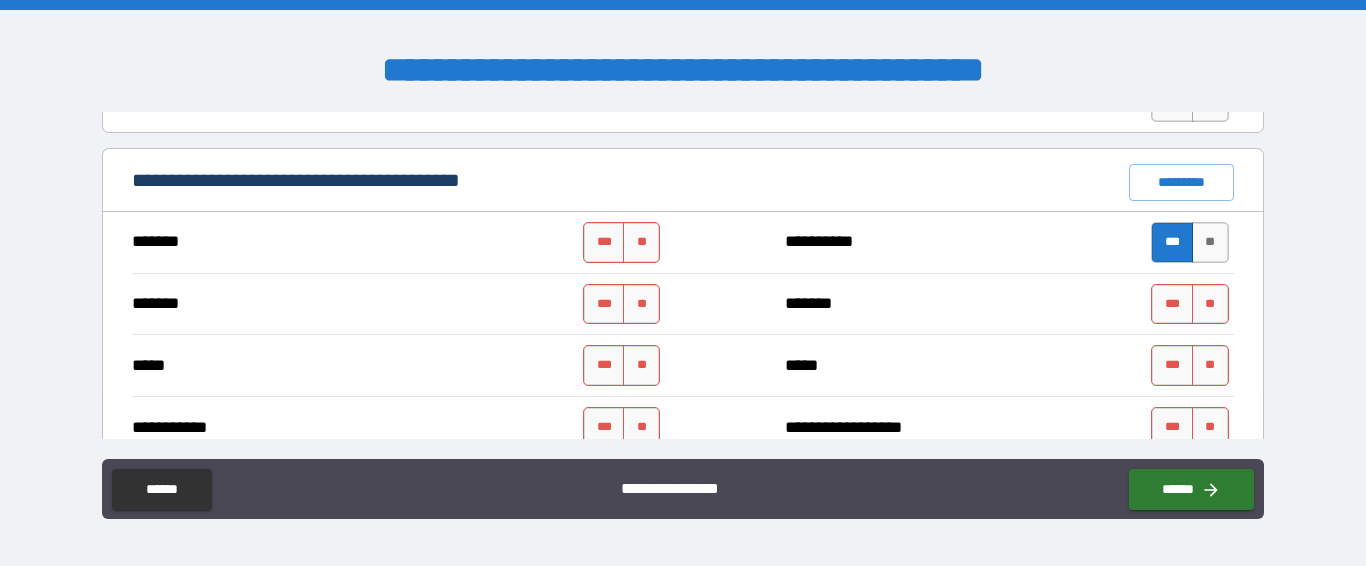 scroll, scrollTop: 1510, scrollLeft: 0, axis: vertical 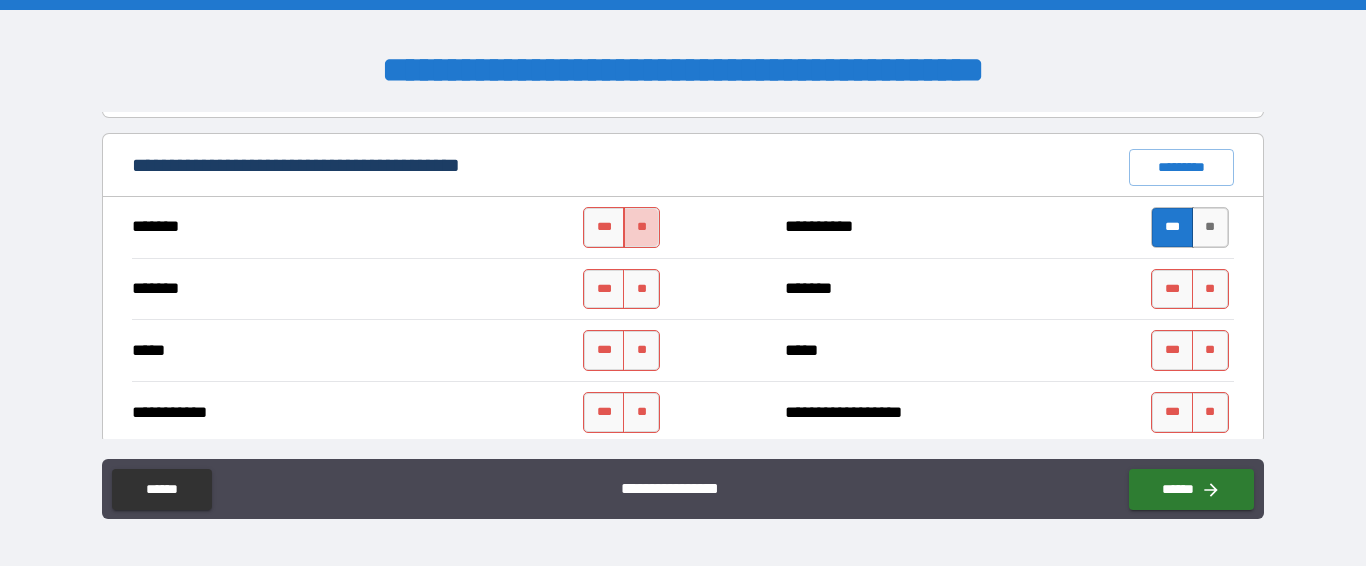 click on "**" at bounding box center [641, 227] 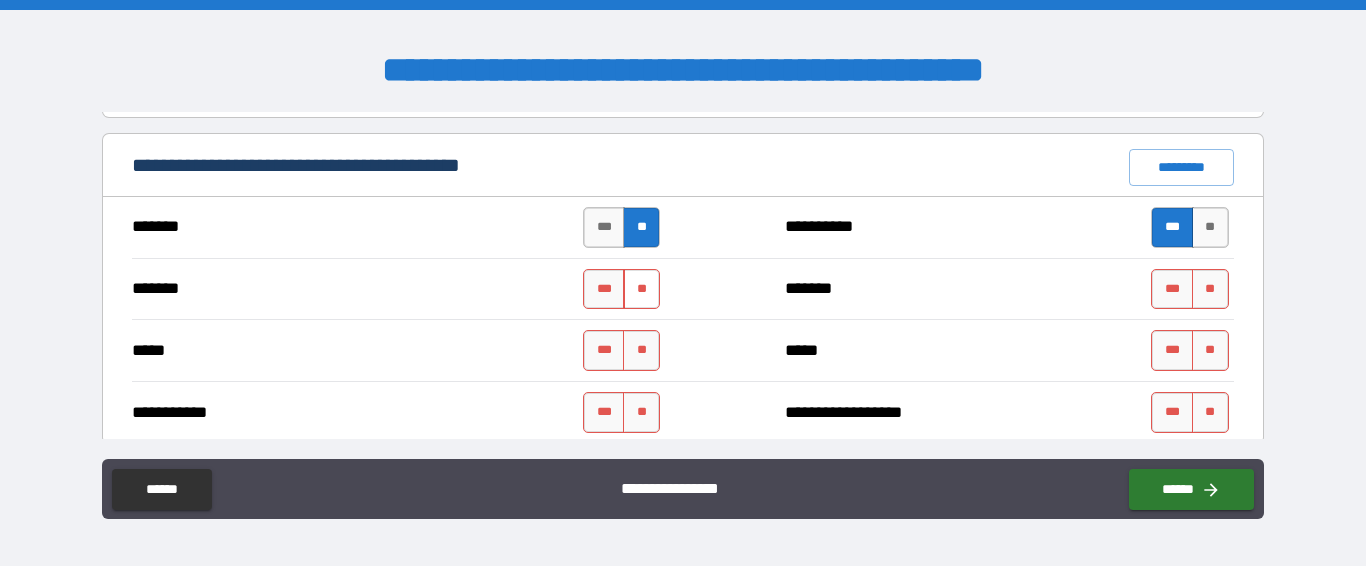 click on "**" at bounding box center [641, 289] 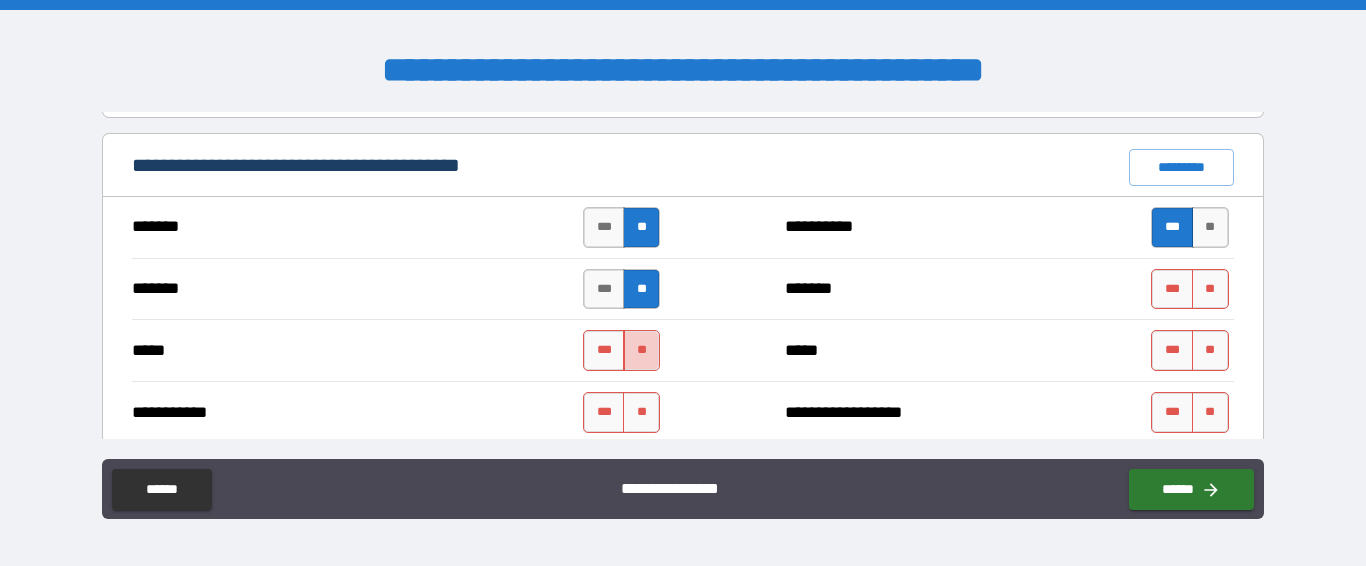 click on "**" at bounding box center [641, 350] 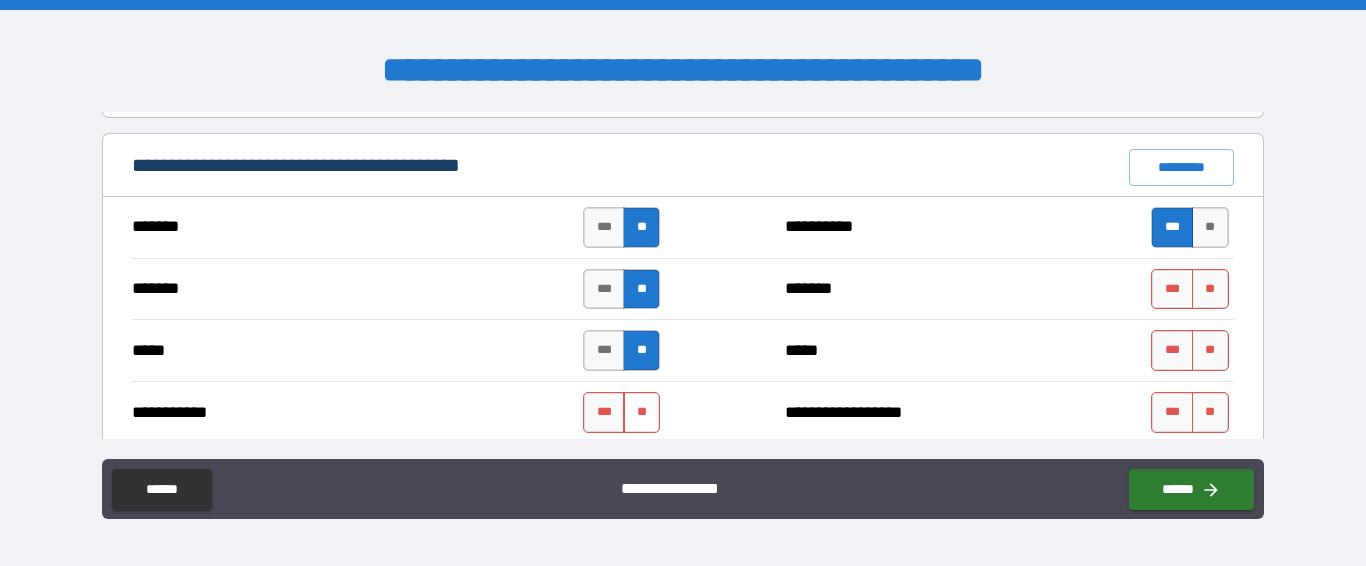 click on "**" at bounding box center [641, 412] 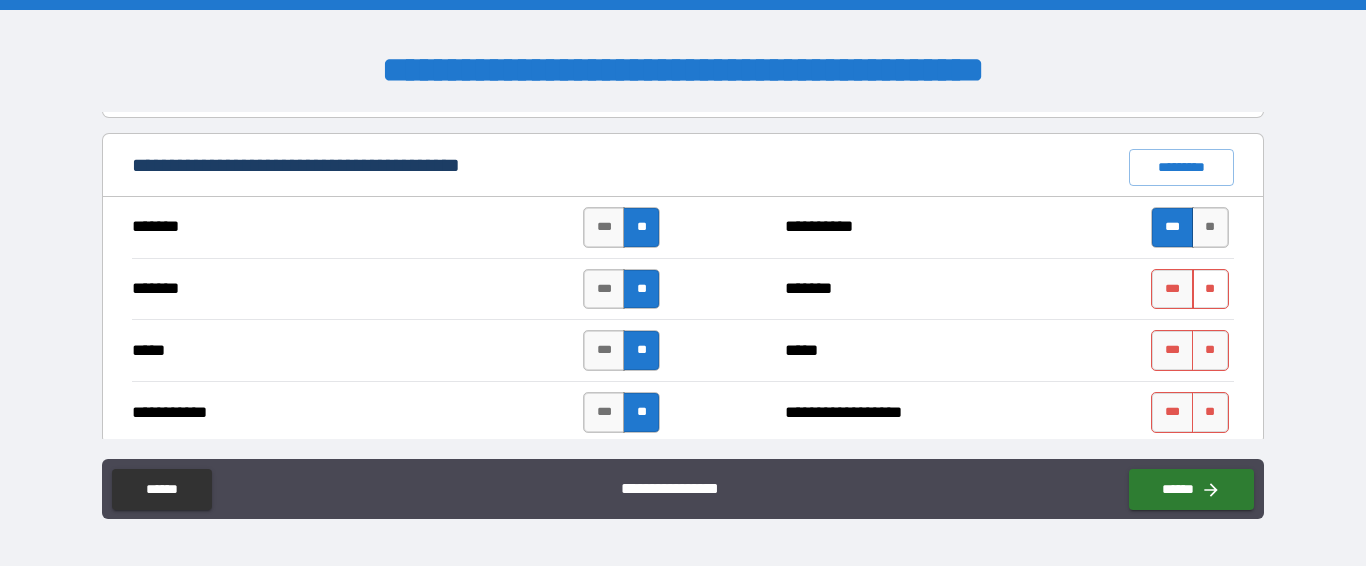 click on "**" at bounding box center (1210, 289) 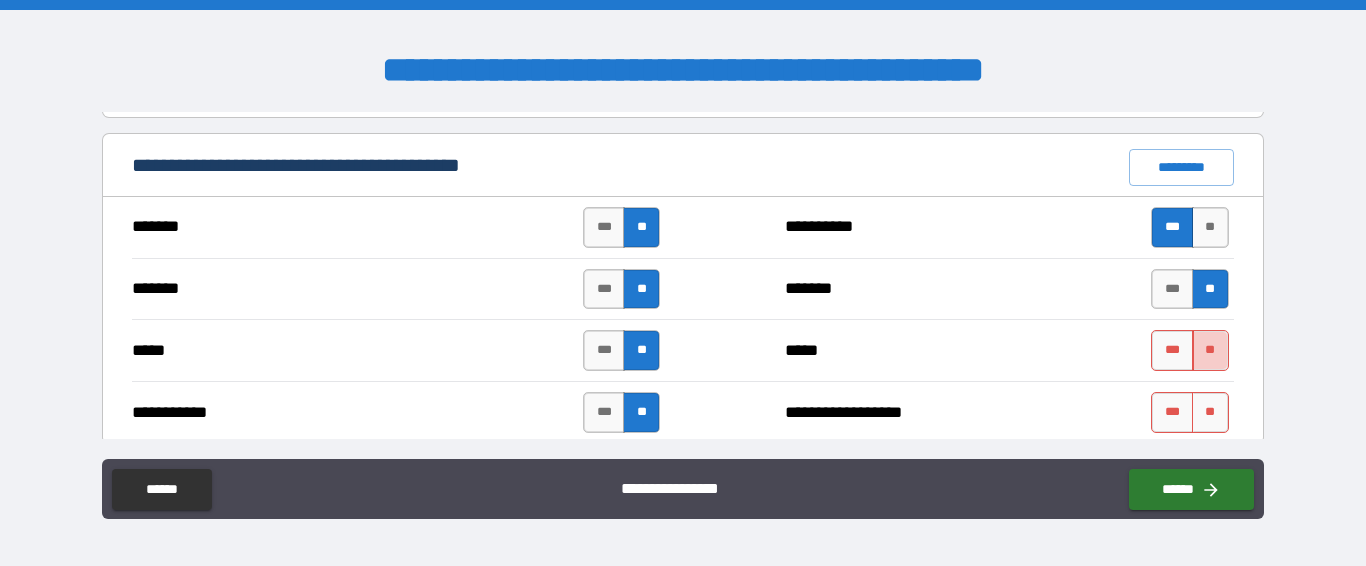 click on "**" at bounding box center [1210, 350] 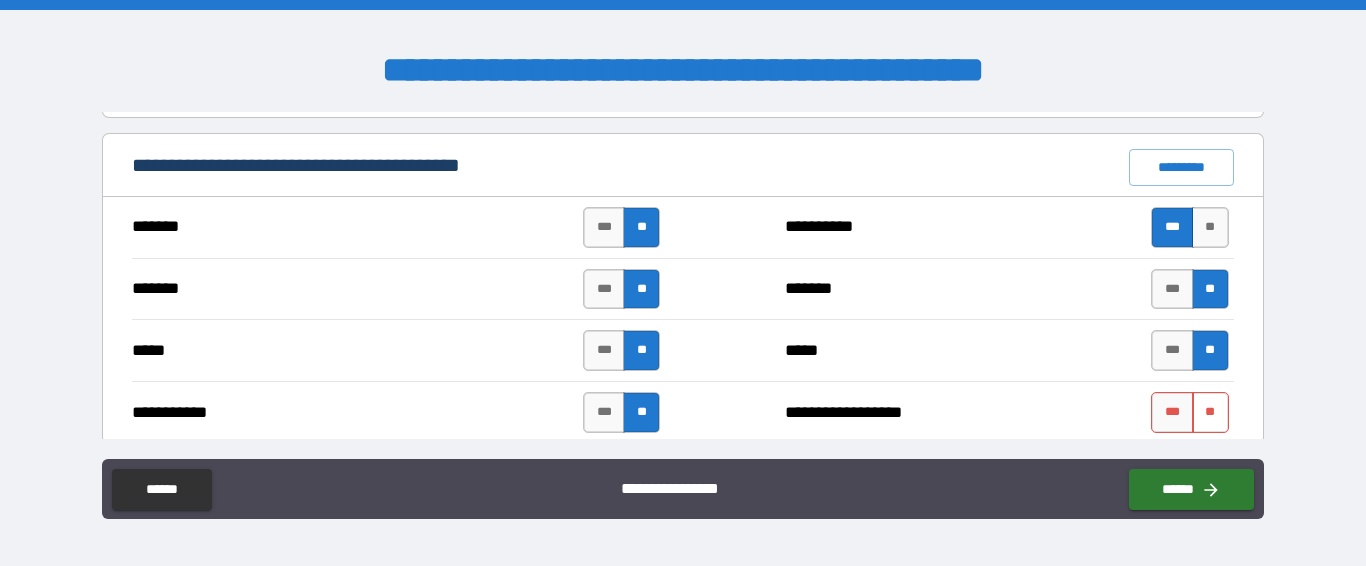 click on "**" at bounding box center [1210, 412] 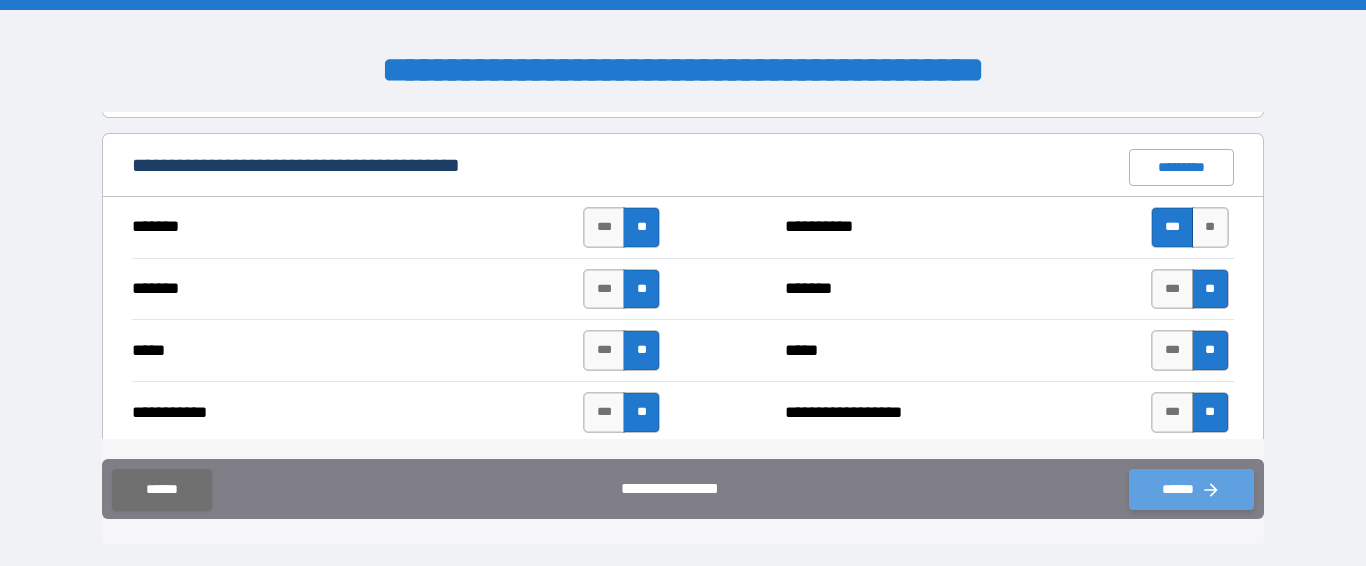 click 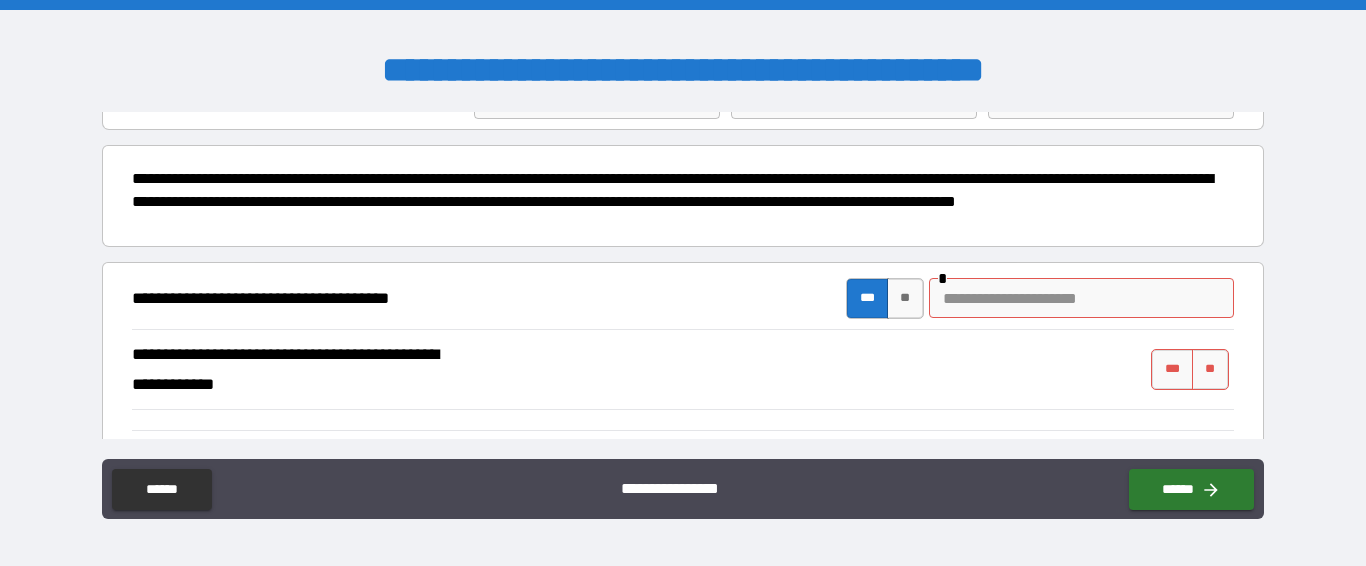 scroll, scrollTop: 183, scrollLeft: 0, axis: vertical 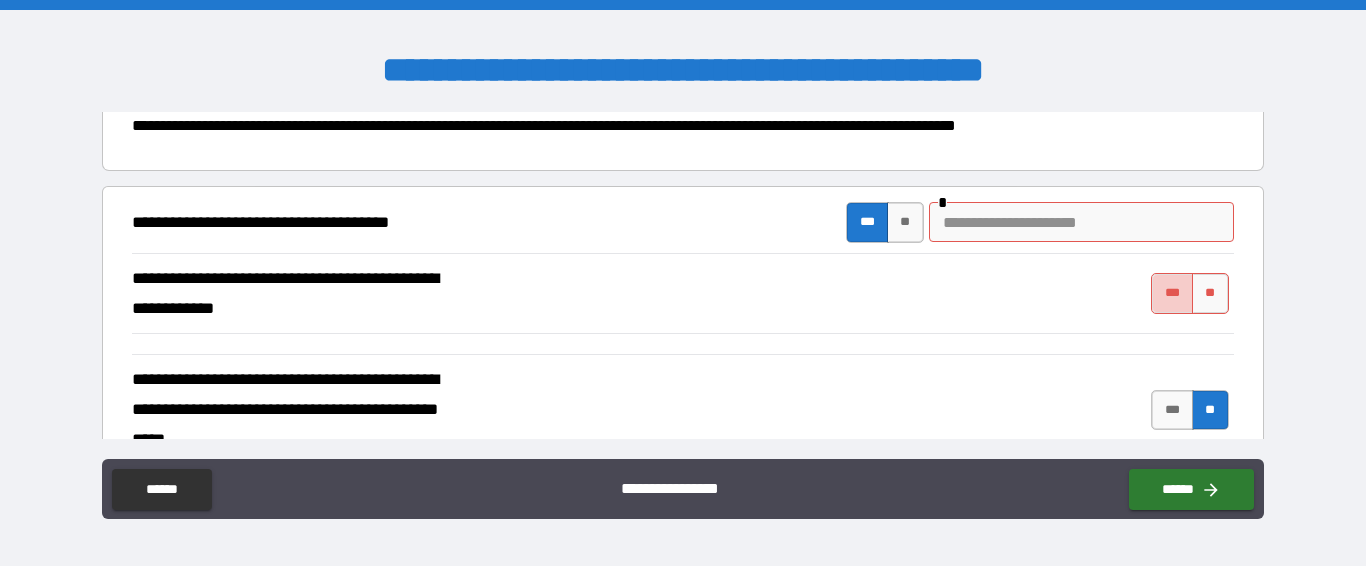 click on "***" at bounding box center [1172, 293] 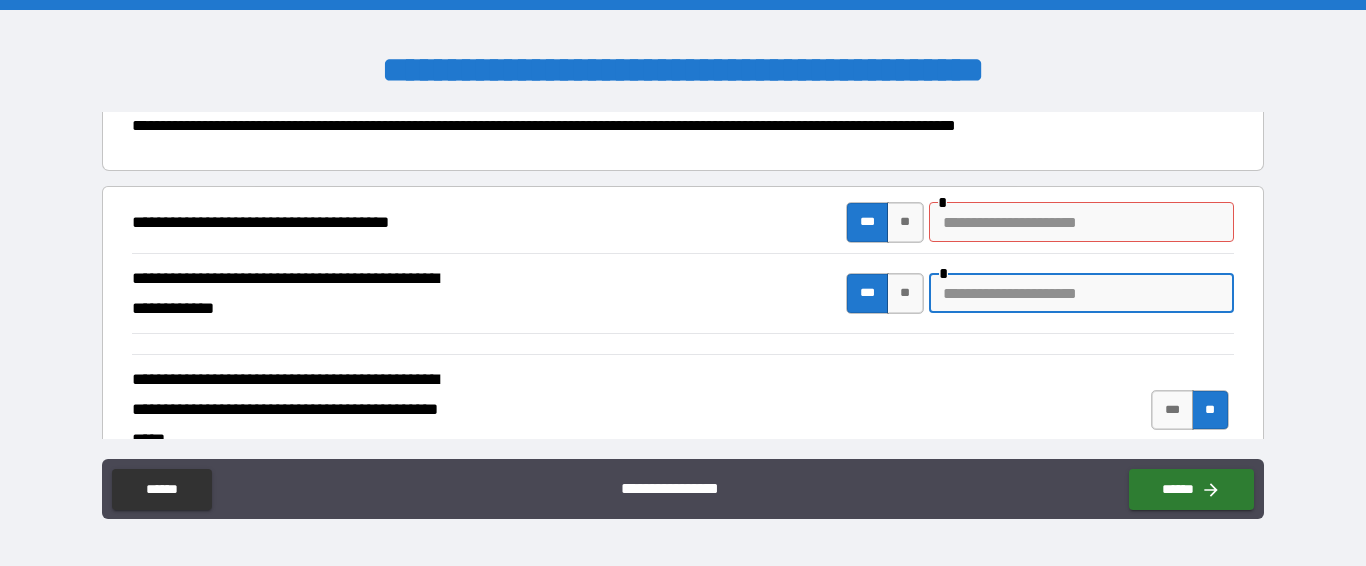 click at bounding box center [1081, 293] 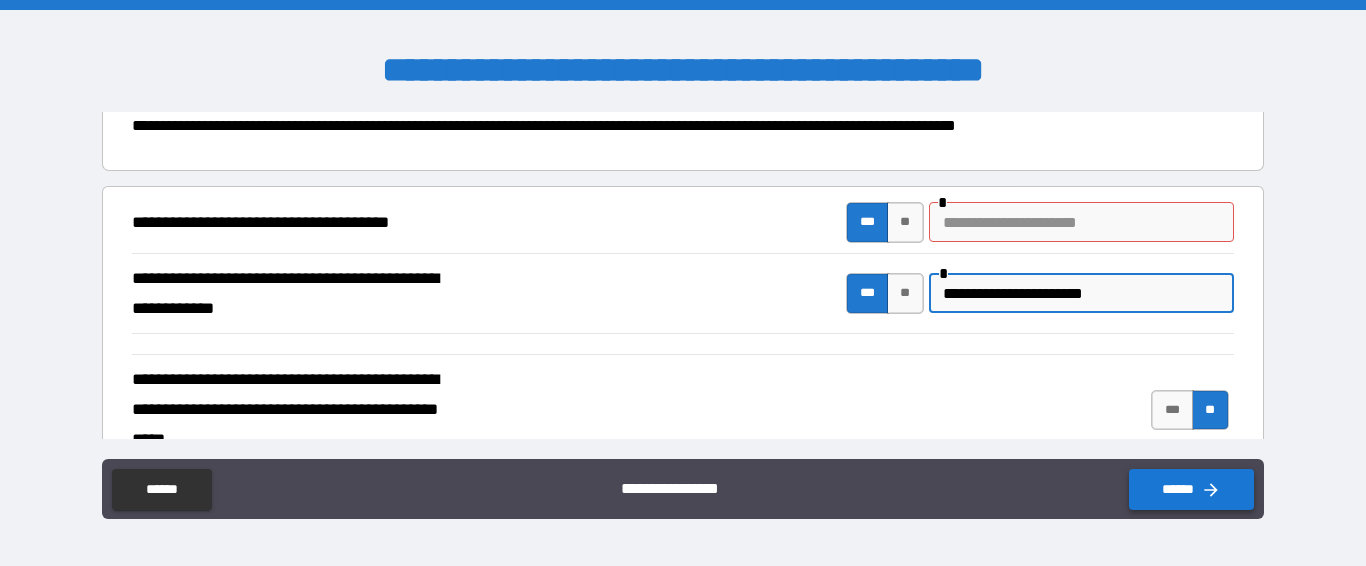 type on "**********" 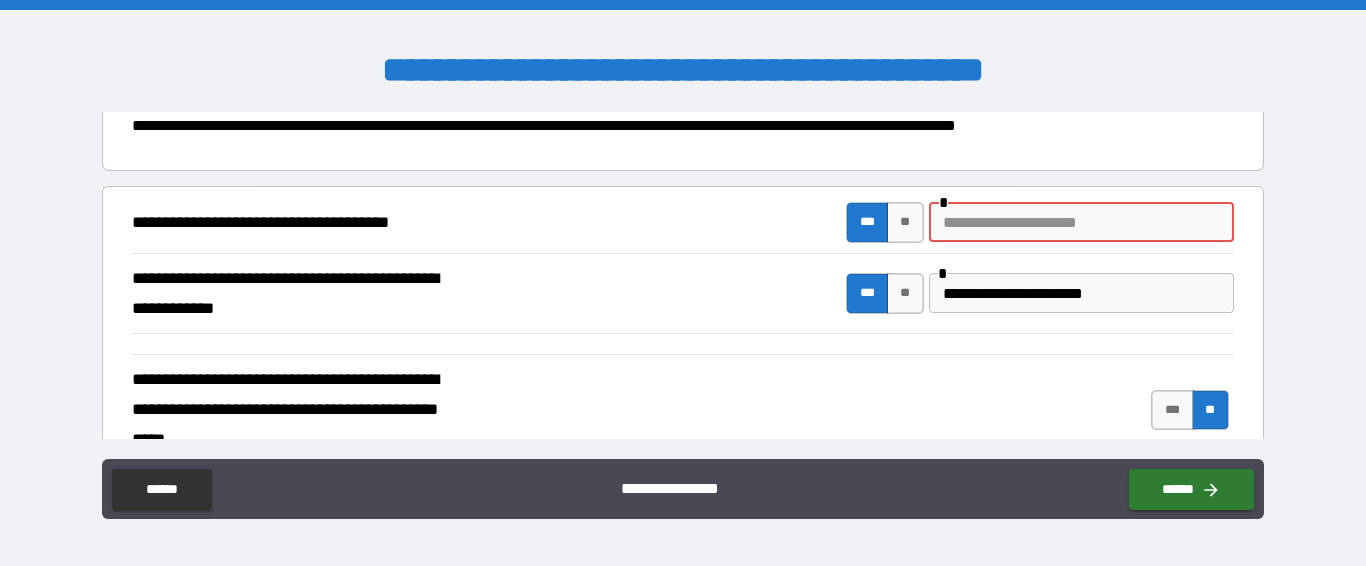 click at bounding box center (1081, 222) 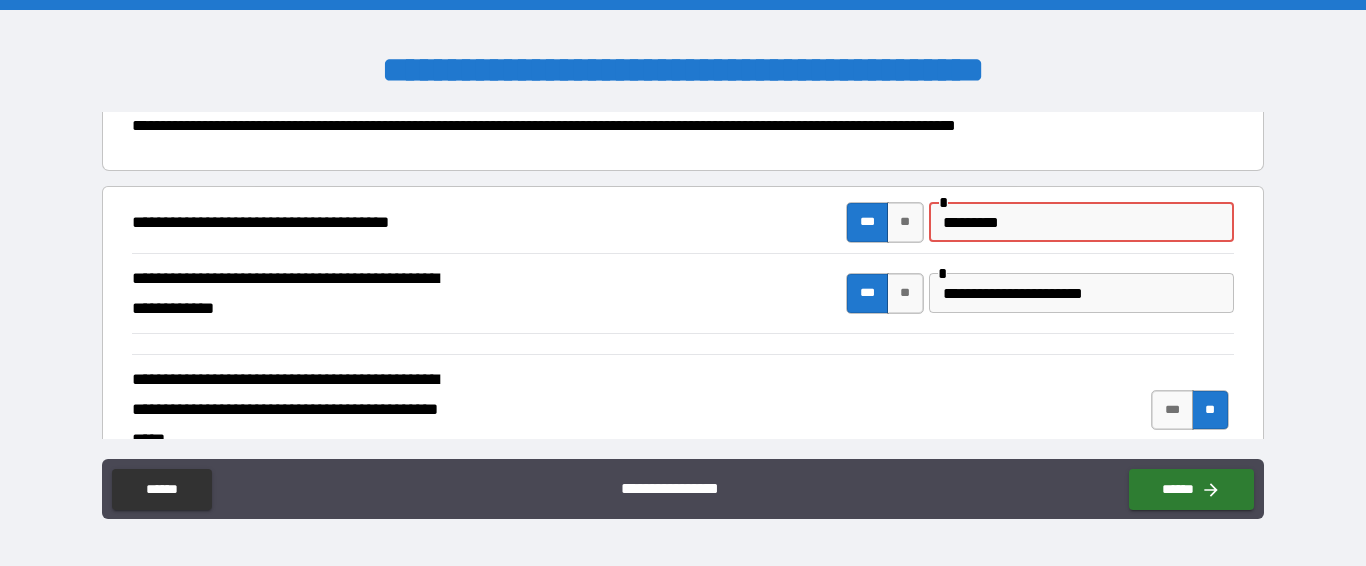type on "**********" 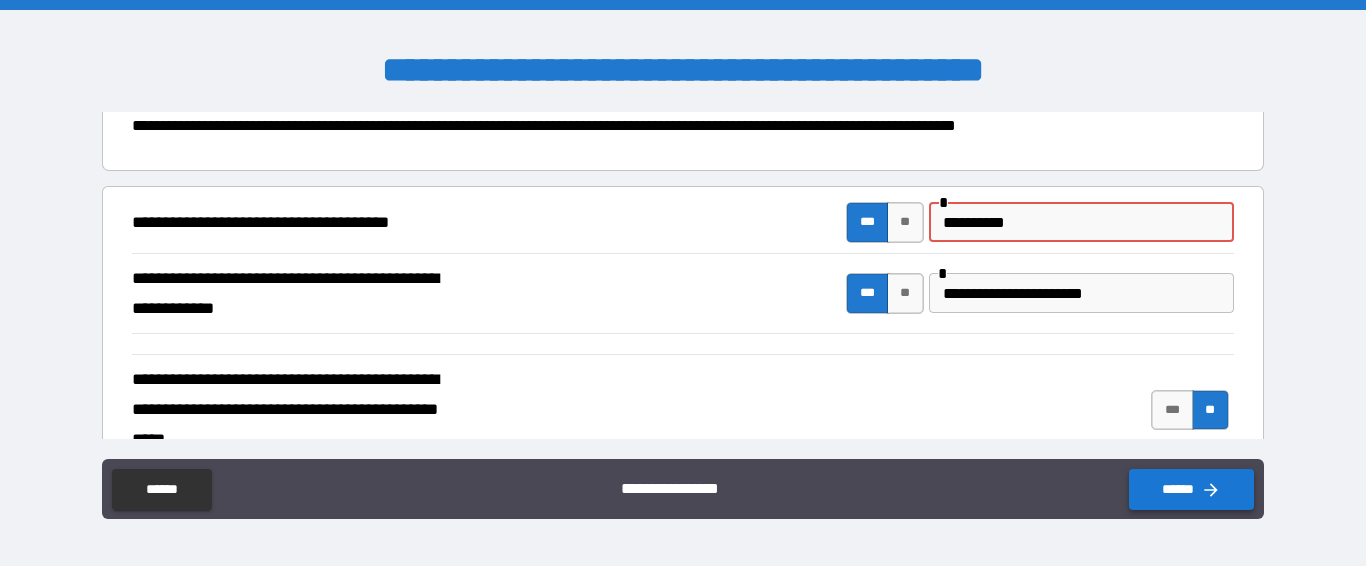 click 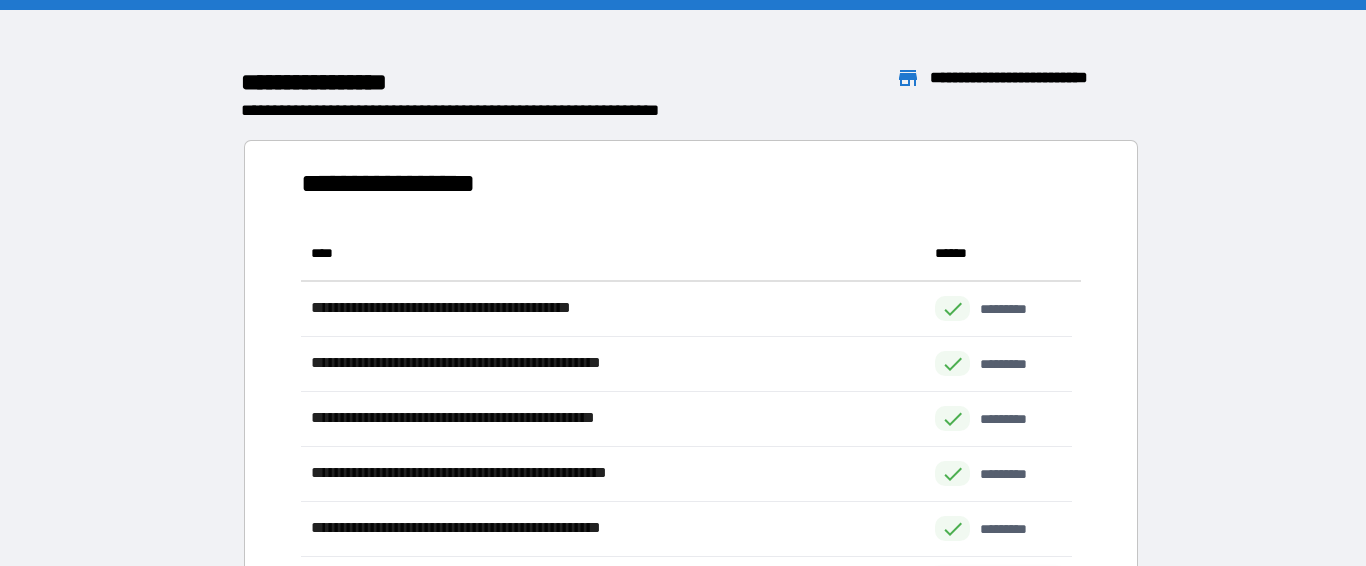 scroll, scrollTop: 426, scrollLeft: 755, axis: both 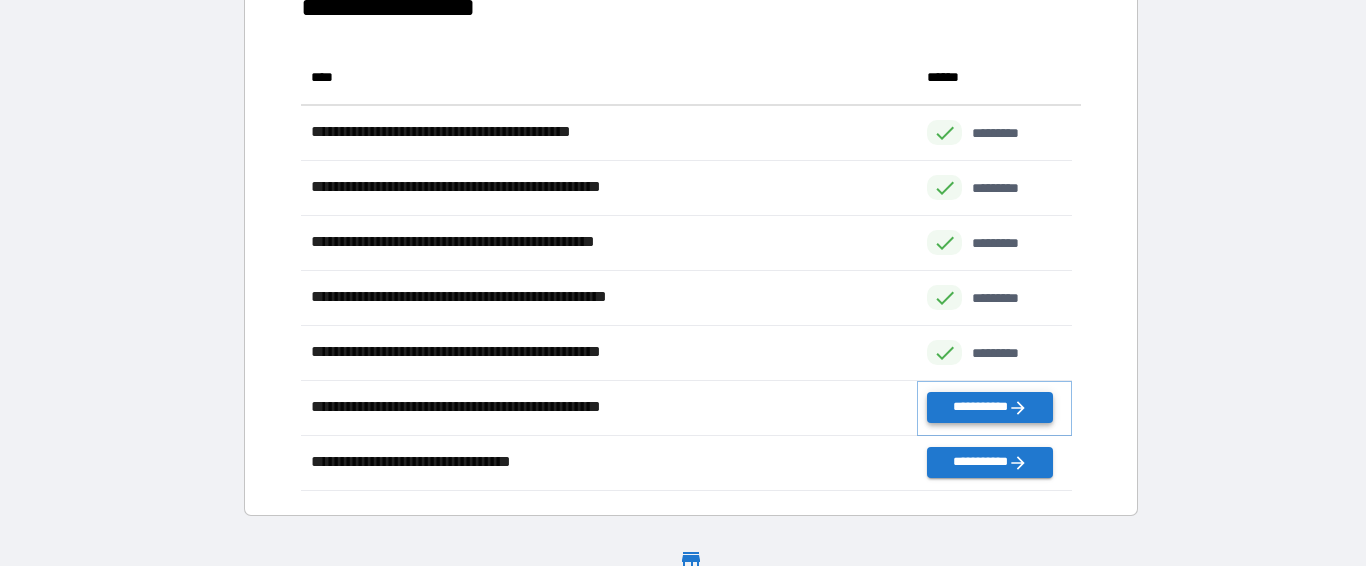 click on "**********" at bounding box center (989, 407) 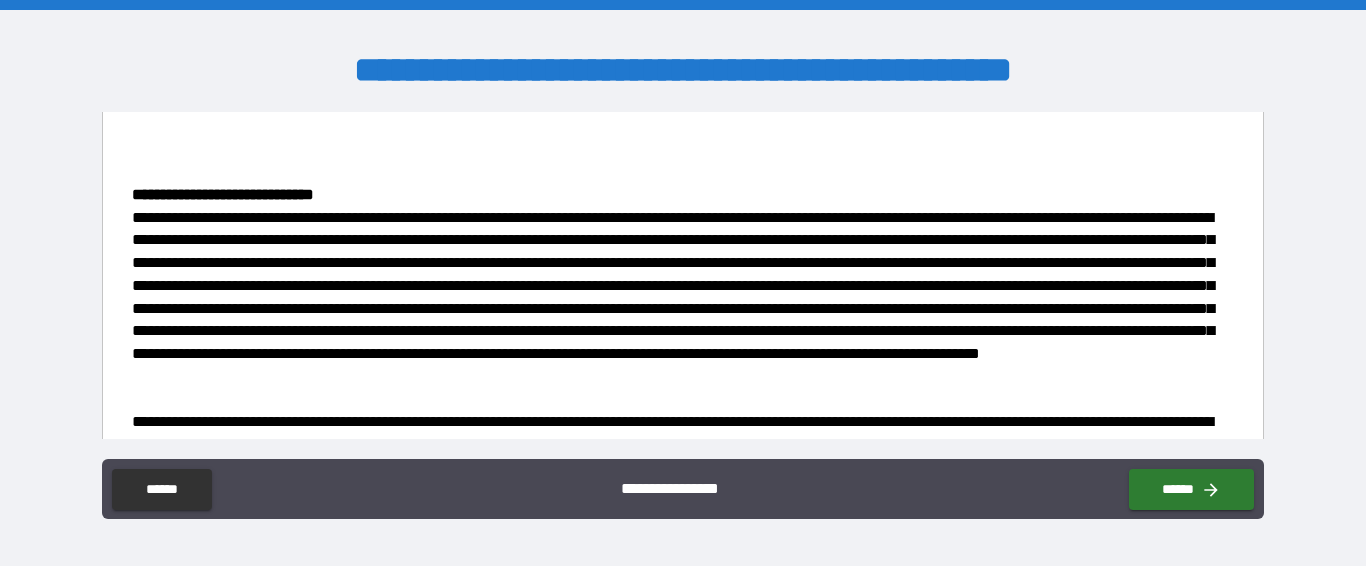 scroll, scrollTop: 690, scrollLeft: 0, axis: vertical 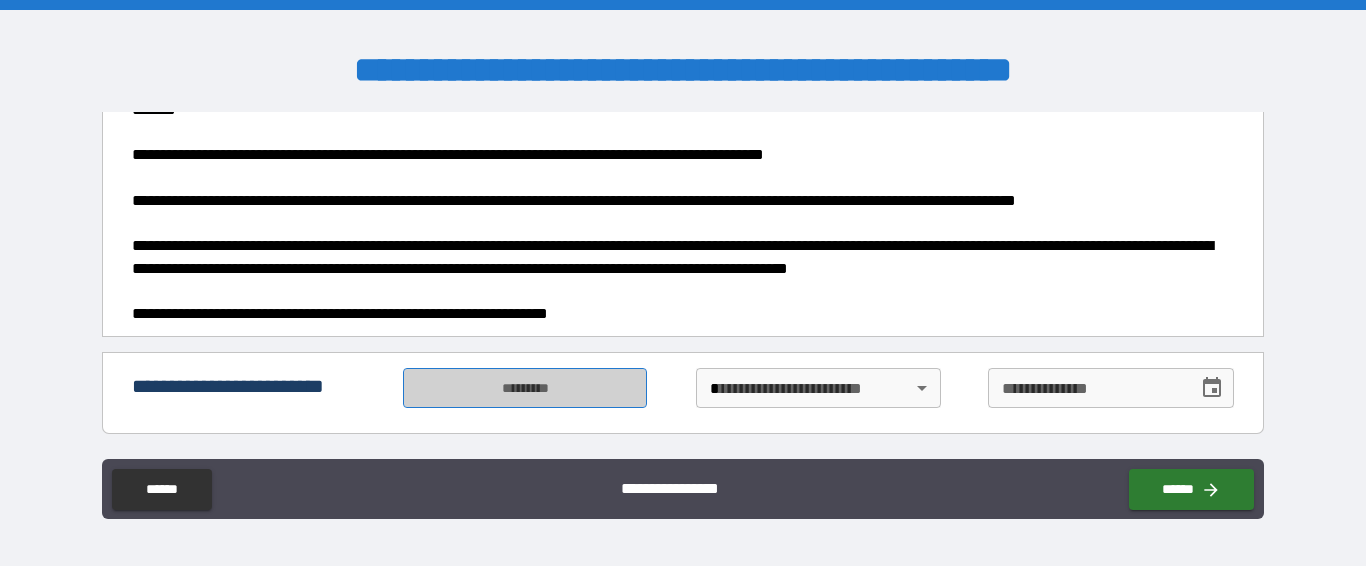 click on "*********" at bounding box center [524, 388] 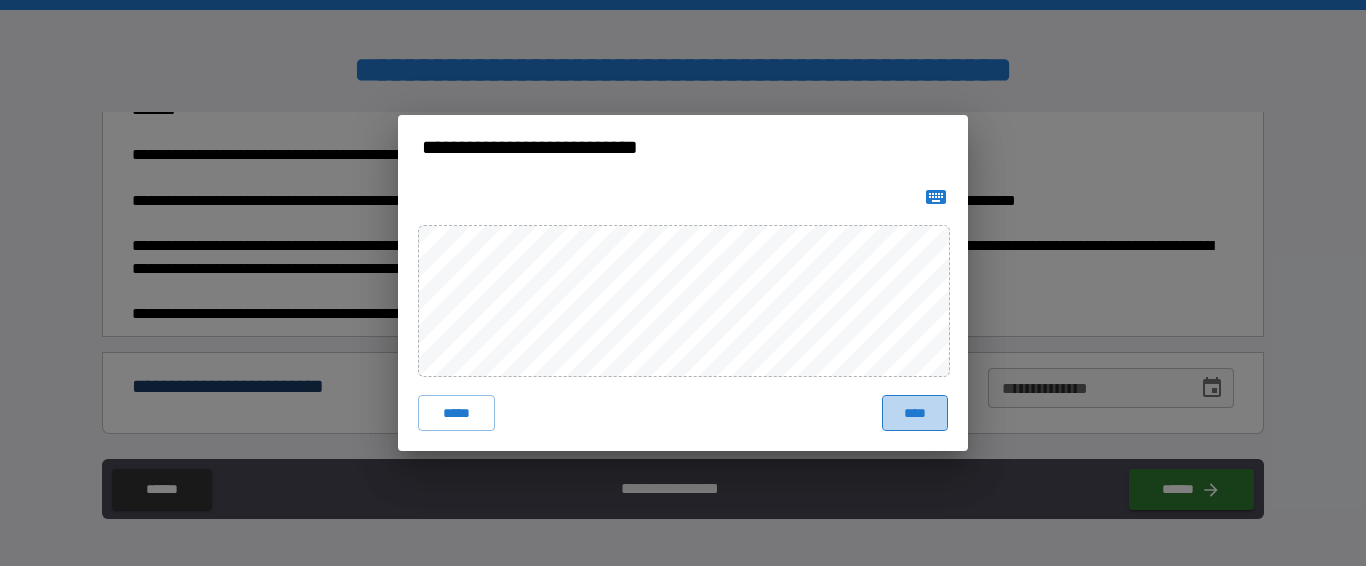 click on "****" at bounding box center (915, 413) 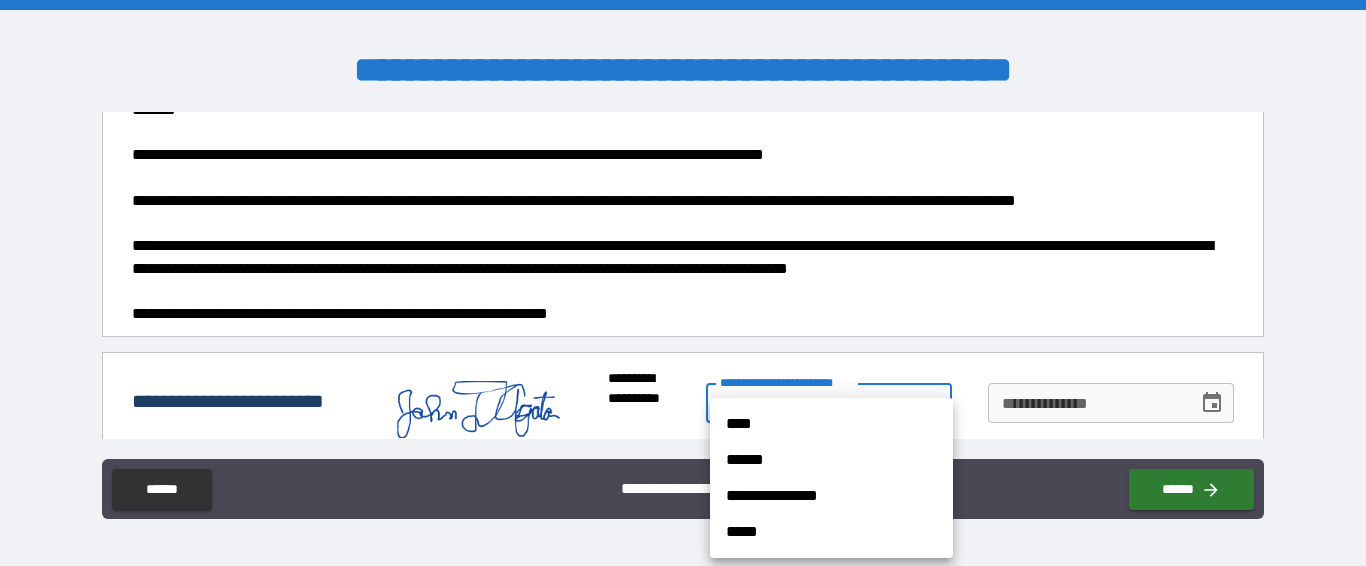 click on "**********" at bounding box center [683, 283] 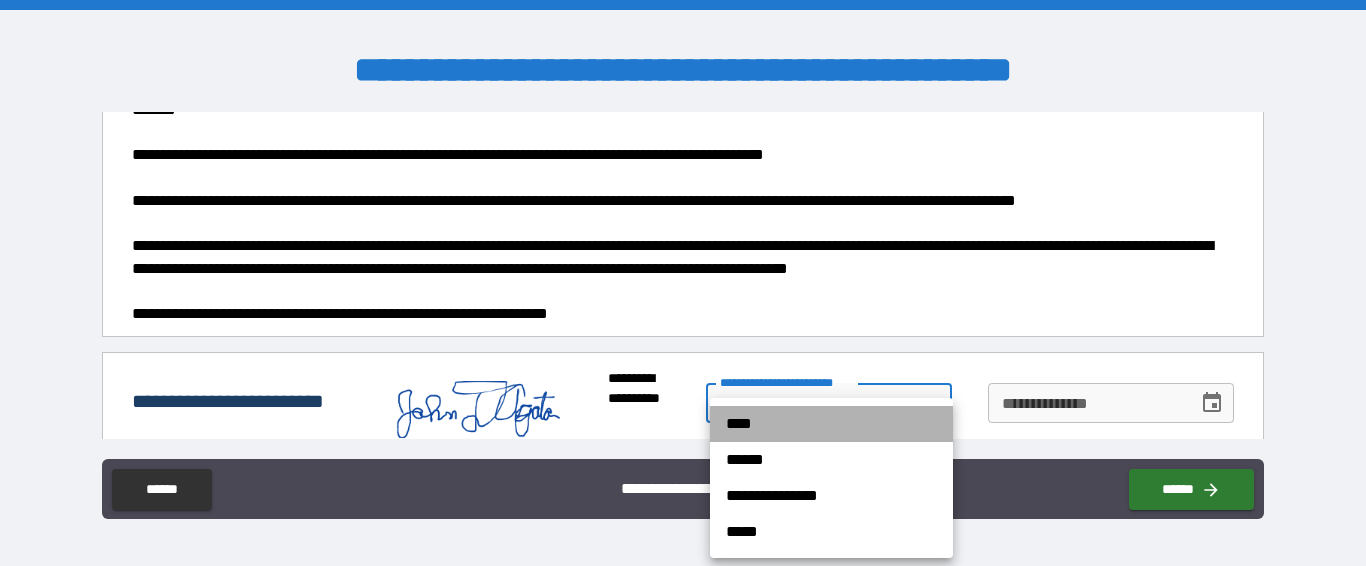 click on "****" at bounding box center (831, 424) 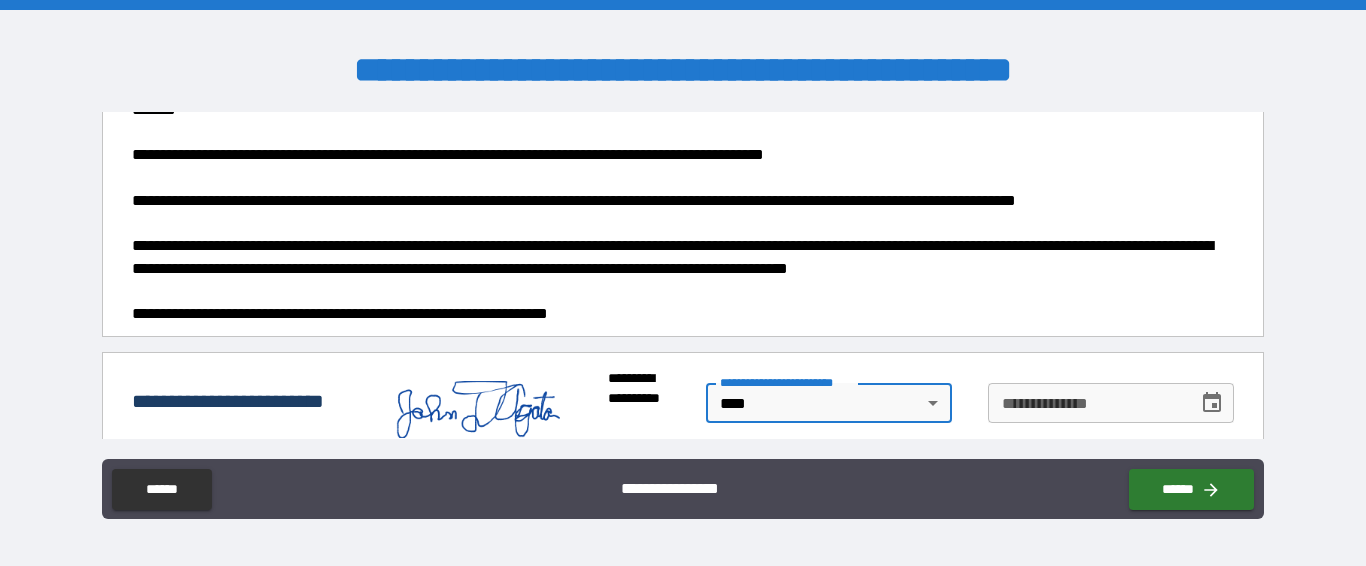 click 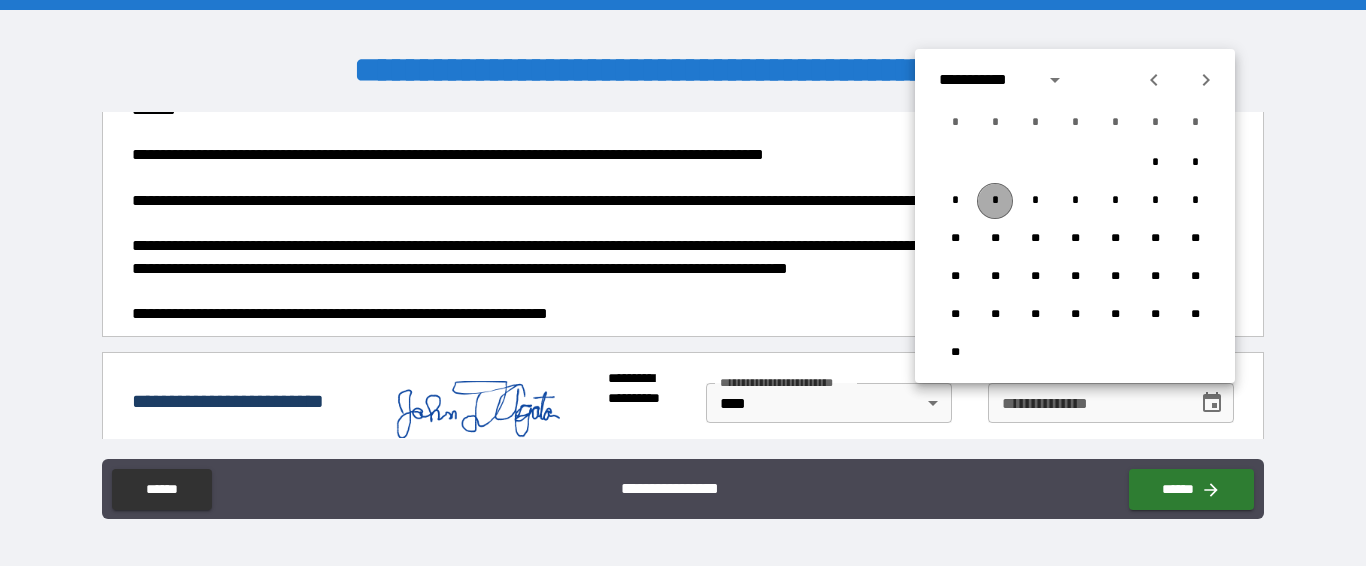 click on "*" at bounding box center (995, 201) 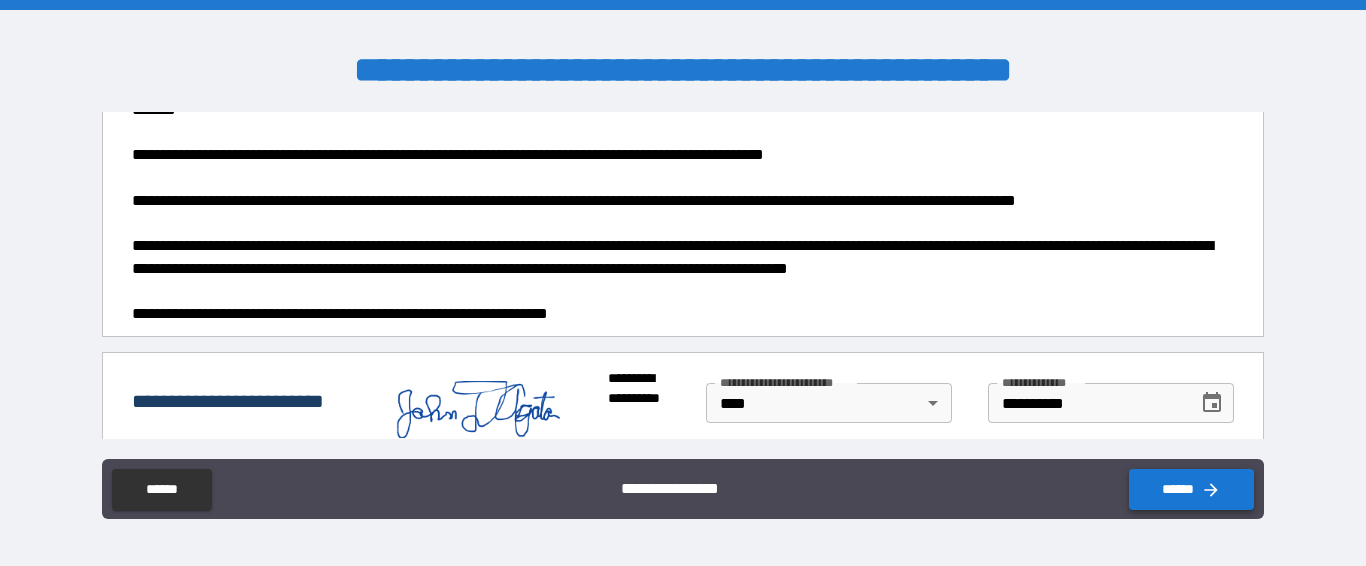 click on "******" at bounding box center (1191, 489) 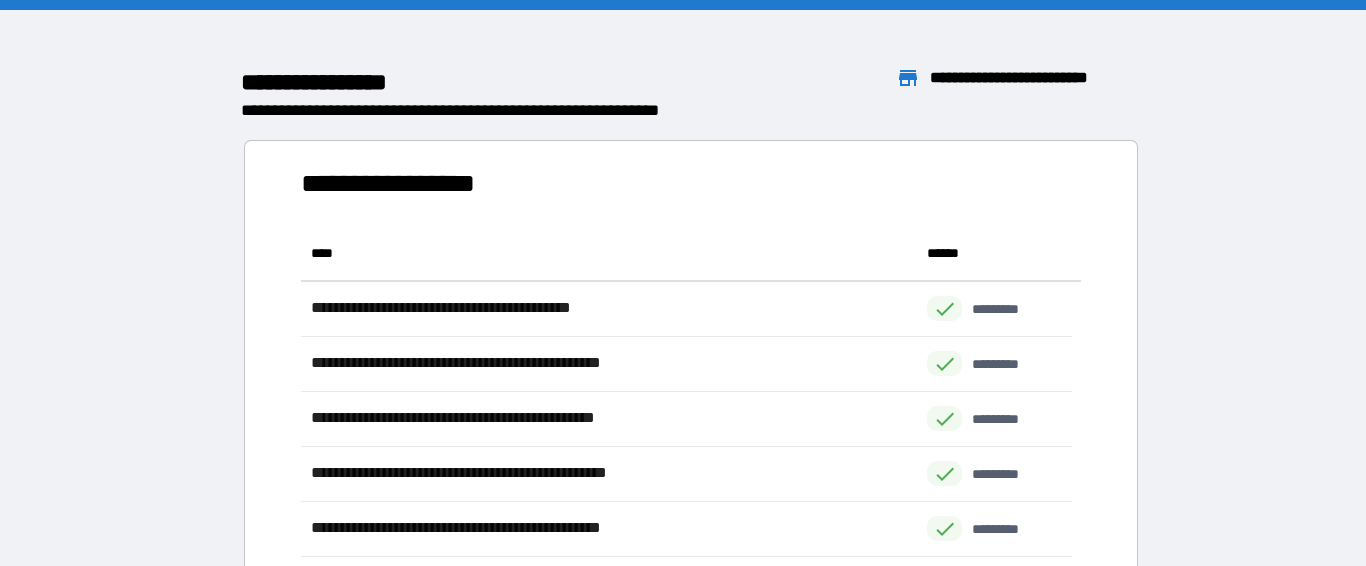 scroll, scrollTop: 16, scrollLeft: 16, axis: both 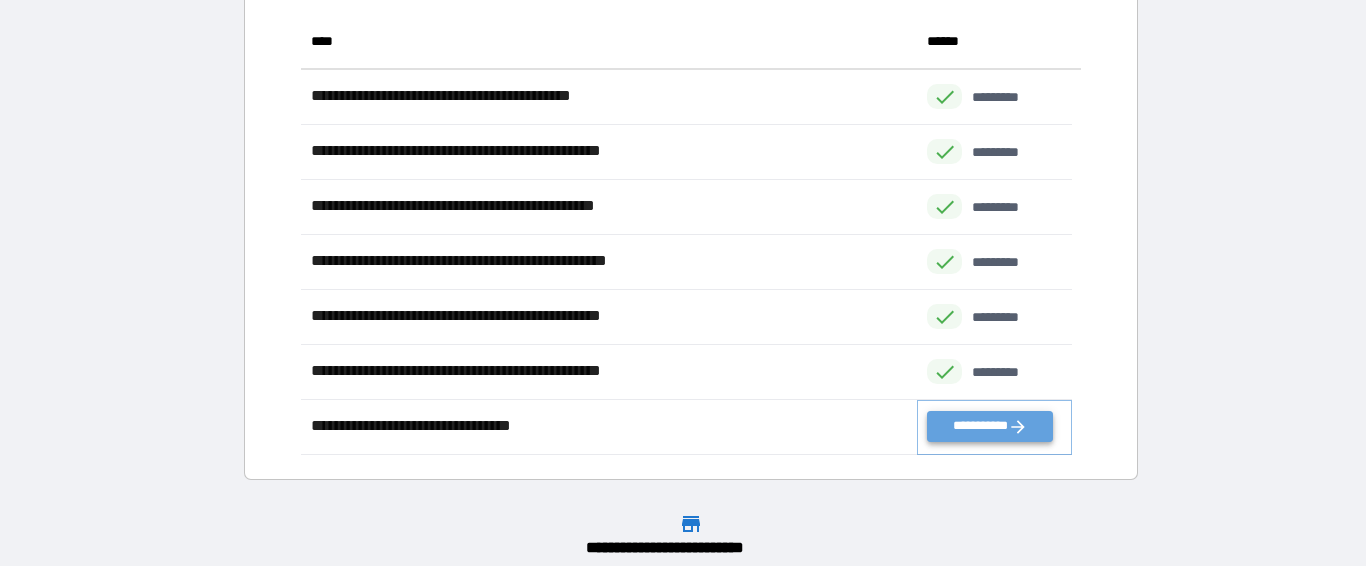 click on "**********" at bounding box center (989, 426) 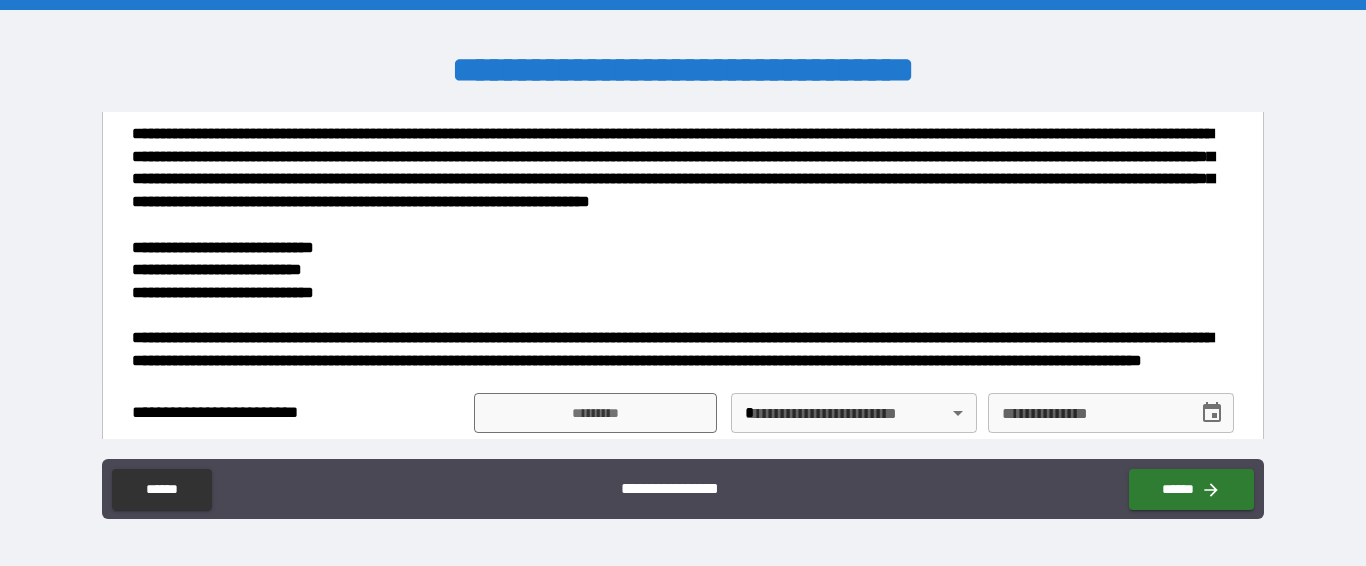 scroll, scrollTop: 2914, scrollLeft: 0, axis: vertical 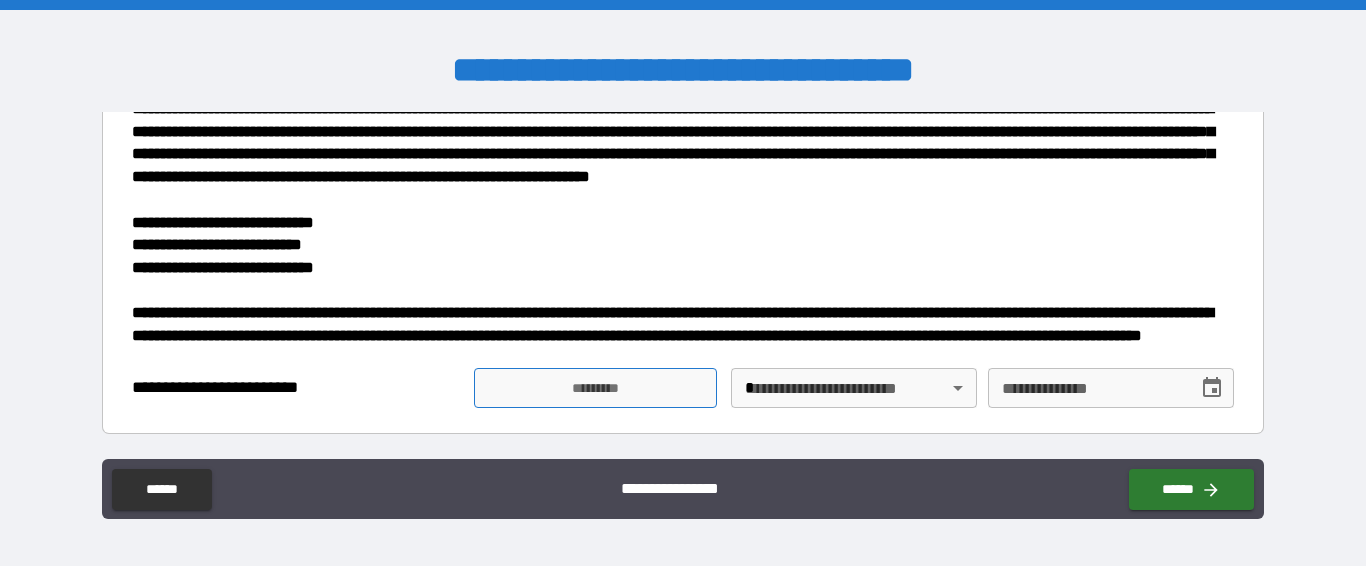 click on "*********" at bounding box center [595, 388] 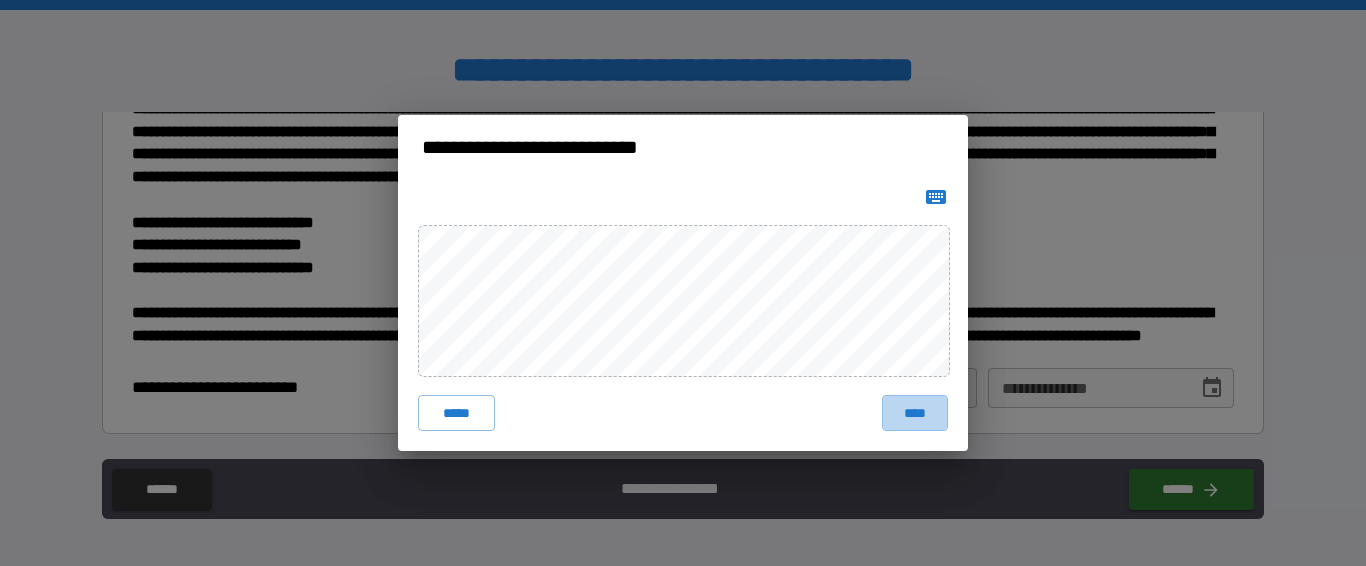 click on "****" at bounding box center (915, 413) 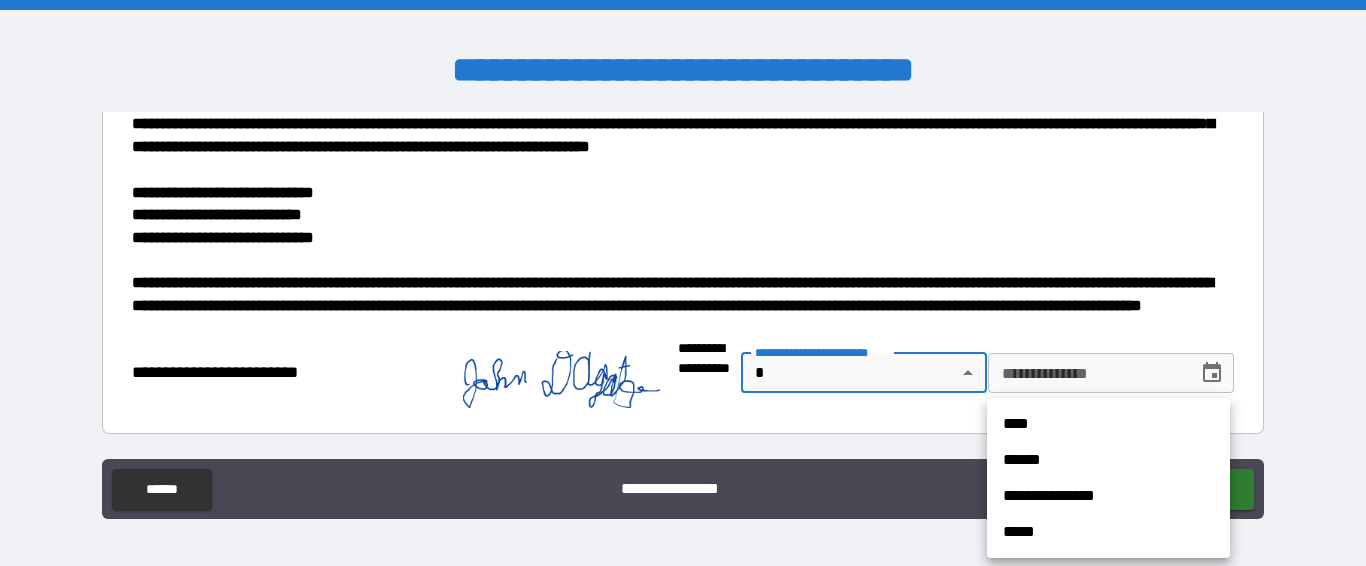 click on "**********" at bounding box center (683, 283) 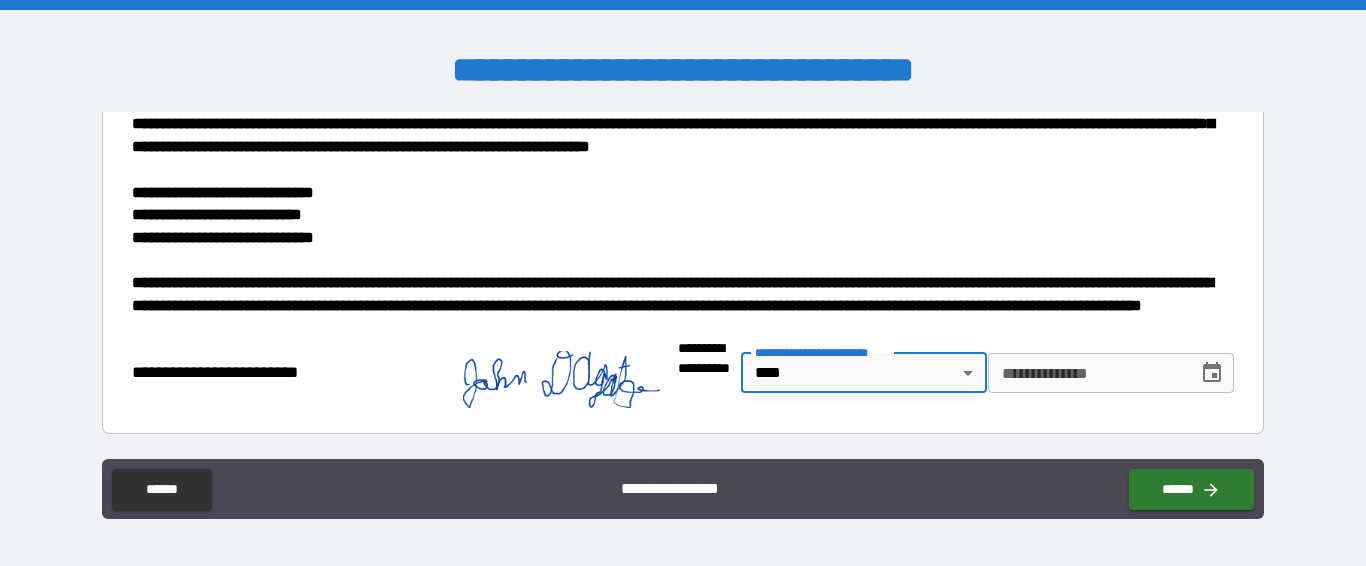 scroll, scrollTop: 2984, scrollLeft: 0, axis: vertical 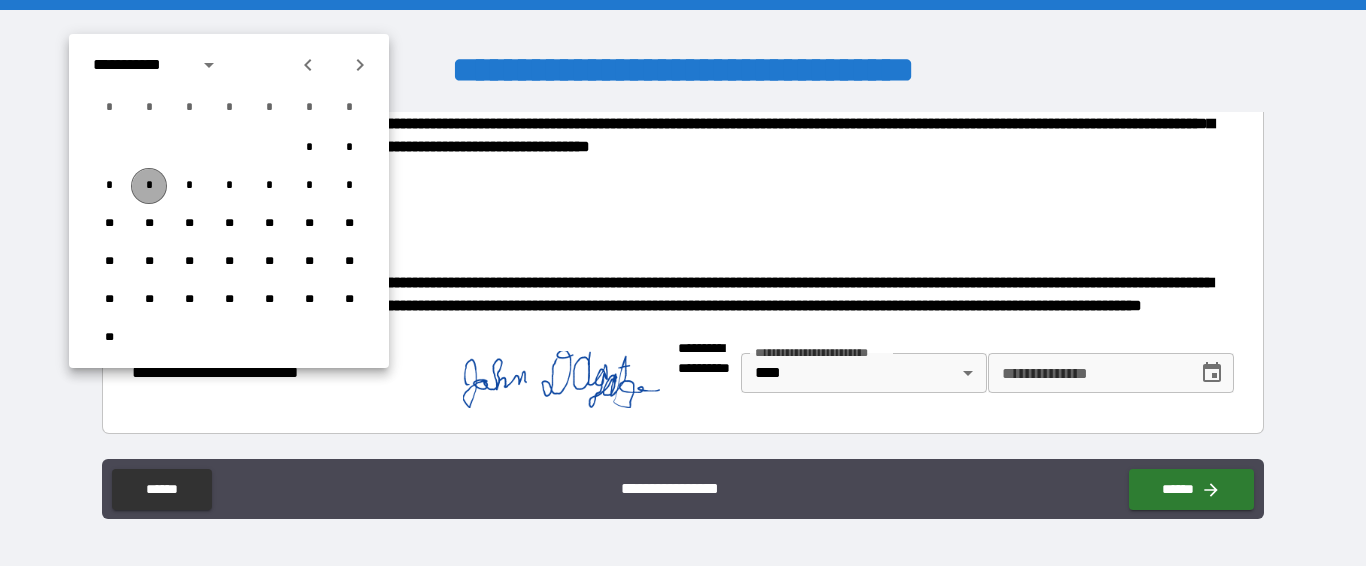 click on "*" at bounding box center [149, 186] 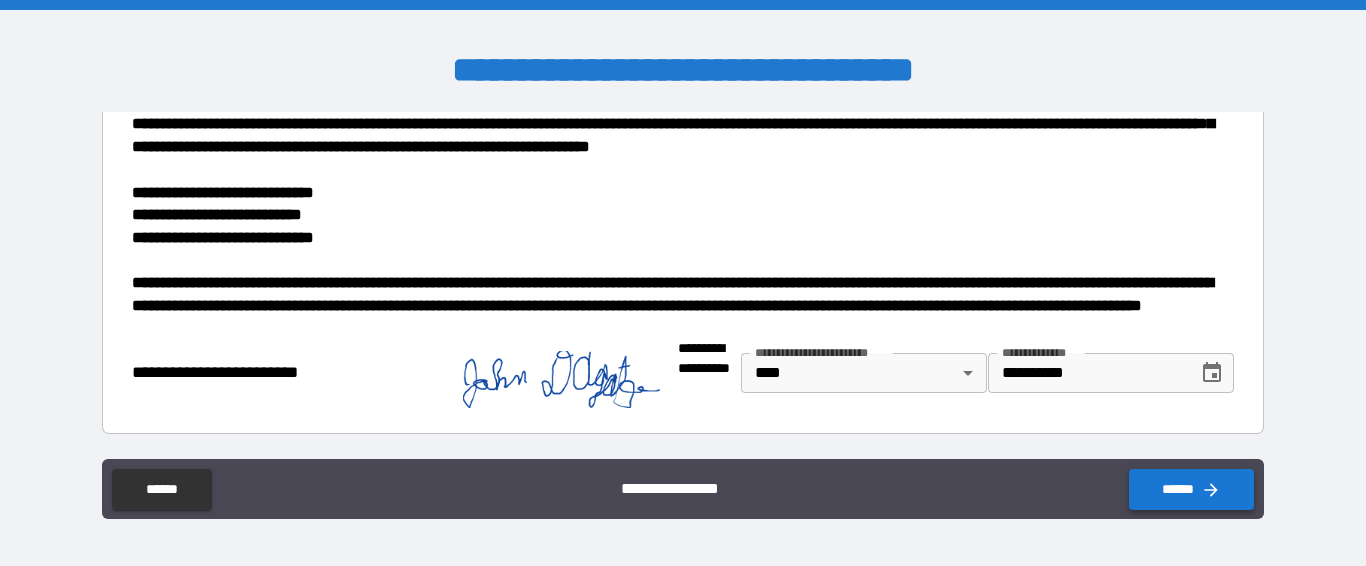click on "******" at bounding box center [1191, 489] 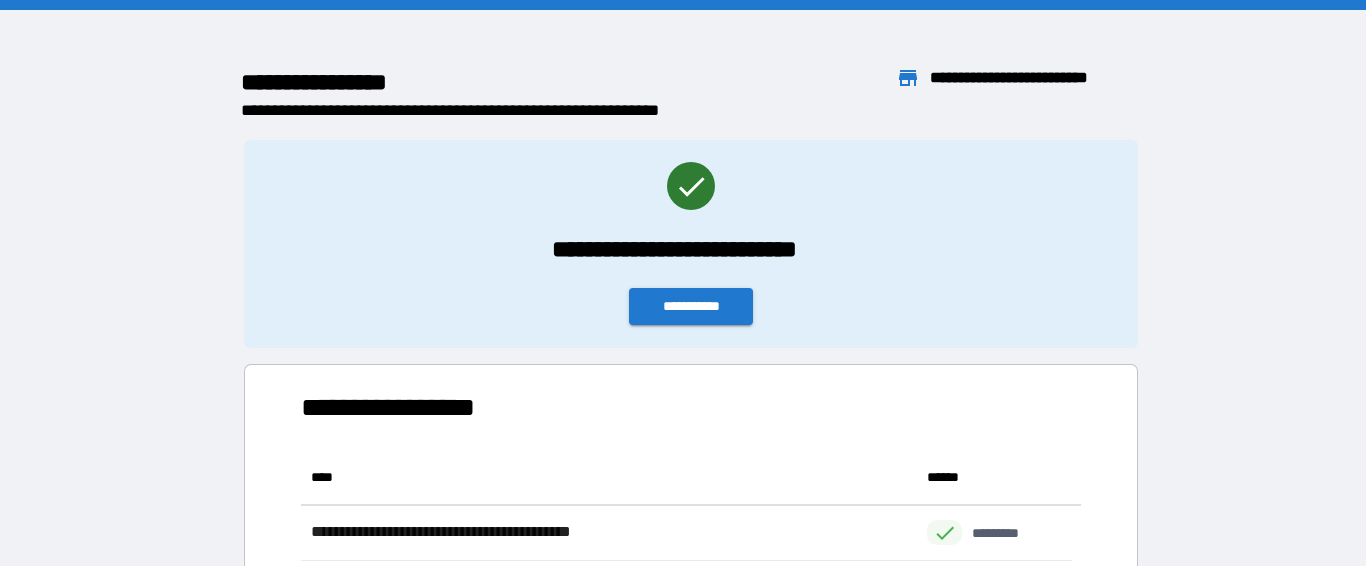 scroll, scrollTop: 16, scrollLeft: 16, axis: both 